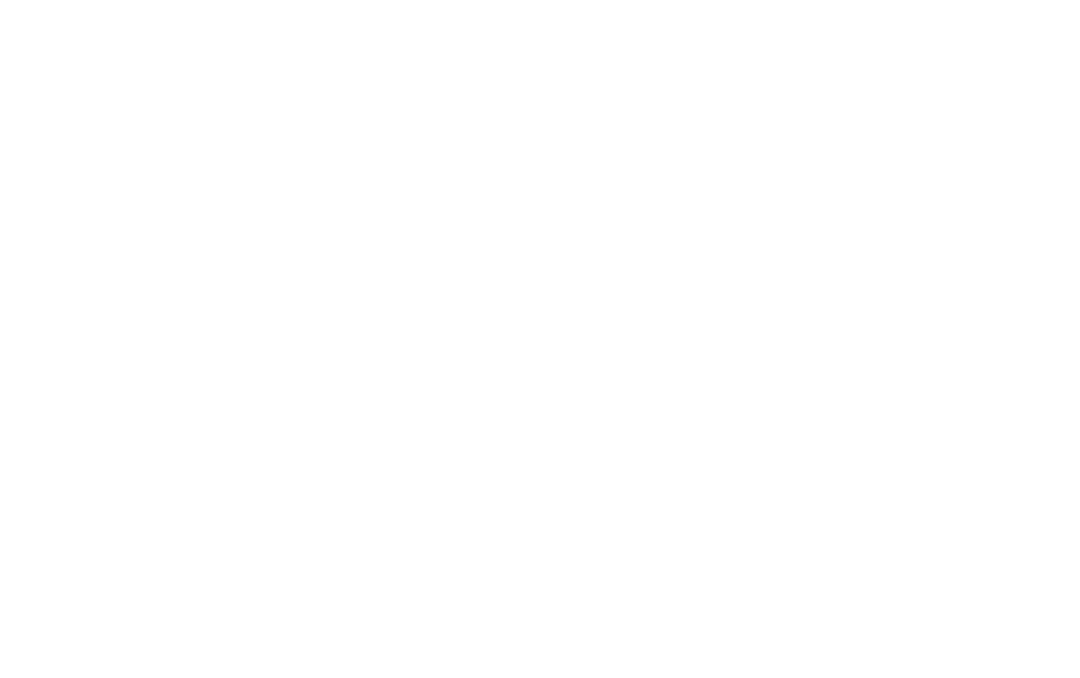 scroll, scrollTop: 0, scrollLeft: 0, axis: both 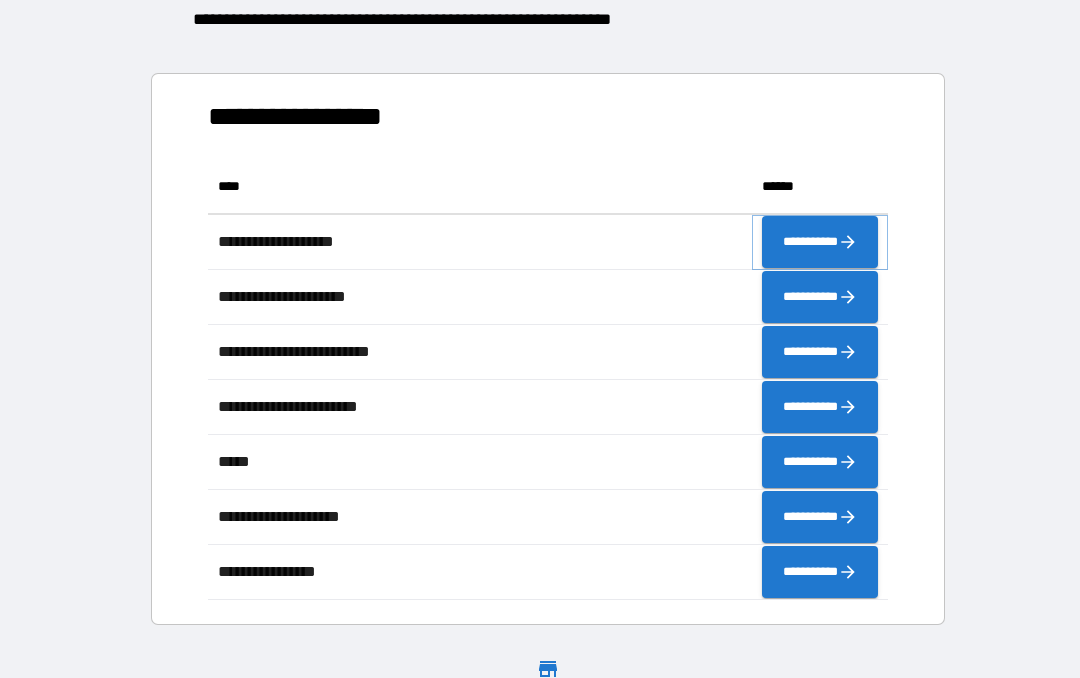 click on "**********" at bounding box center [820, 242] 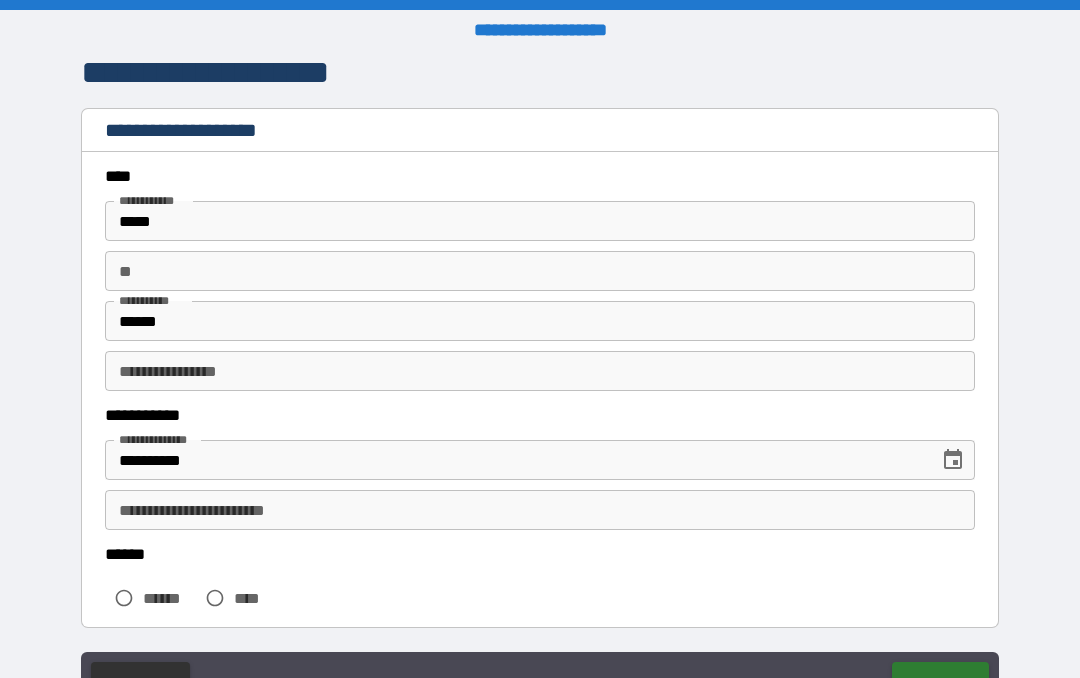 click on "**" at bounding box center (540, 271) 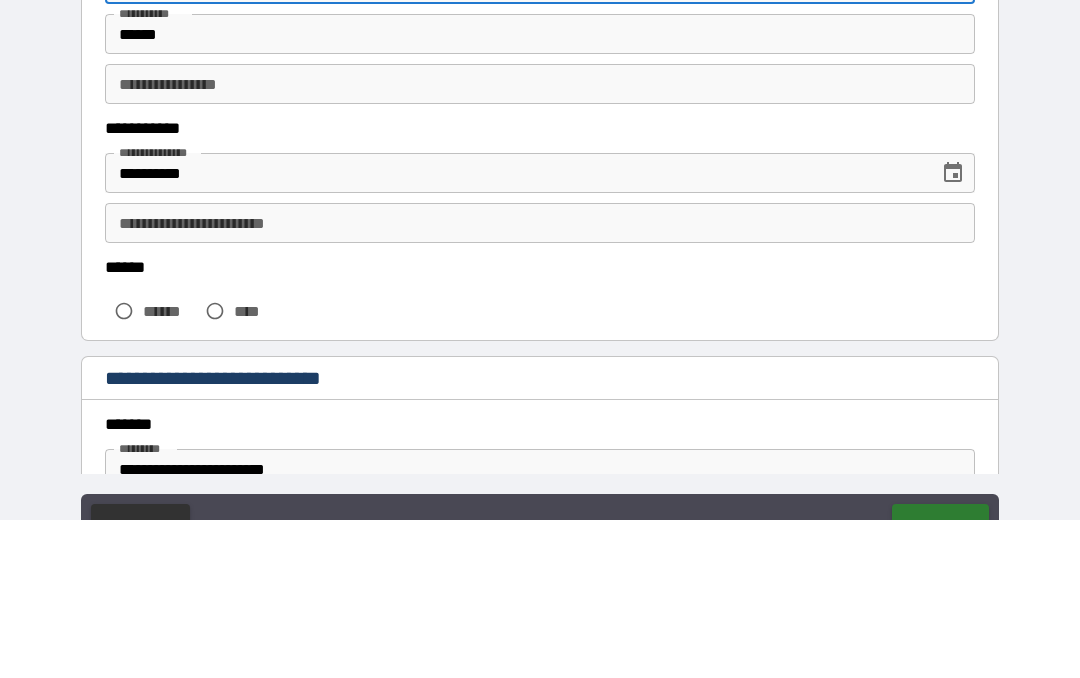 scroll, scrollTop: 137, scrollLeft: 0, axis: vertical 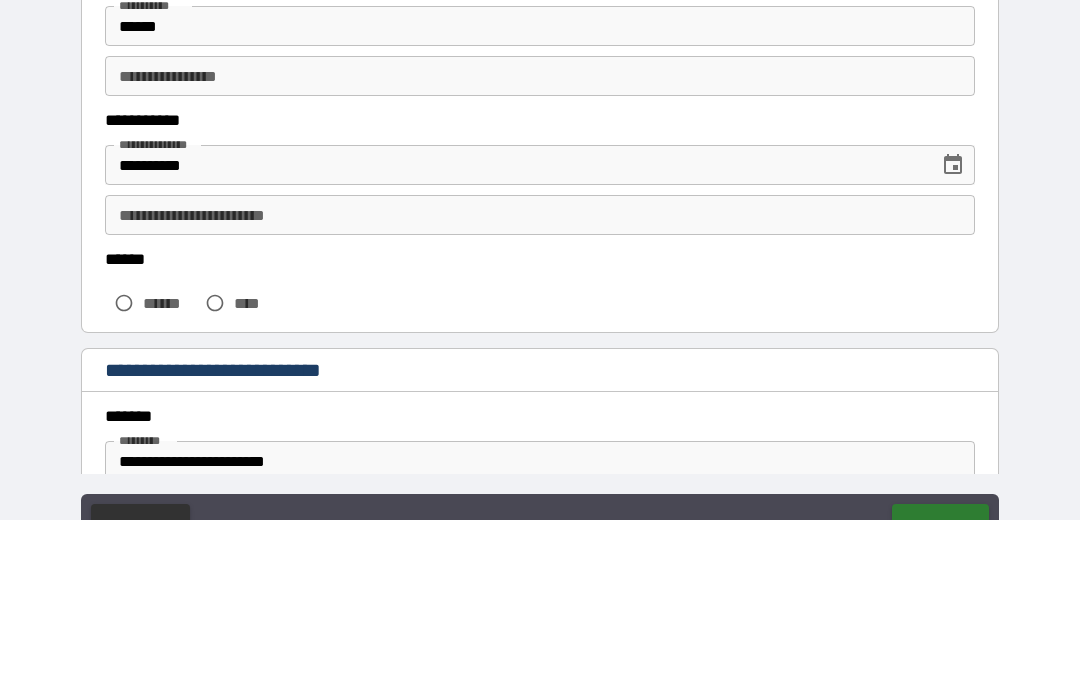 type on "*" 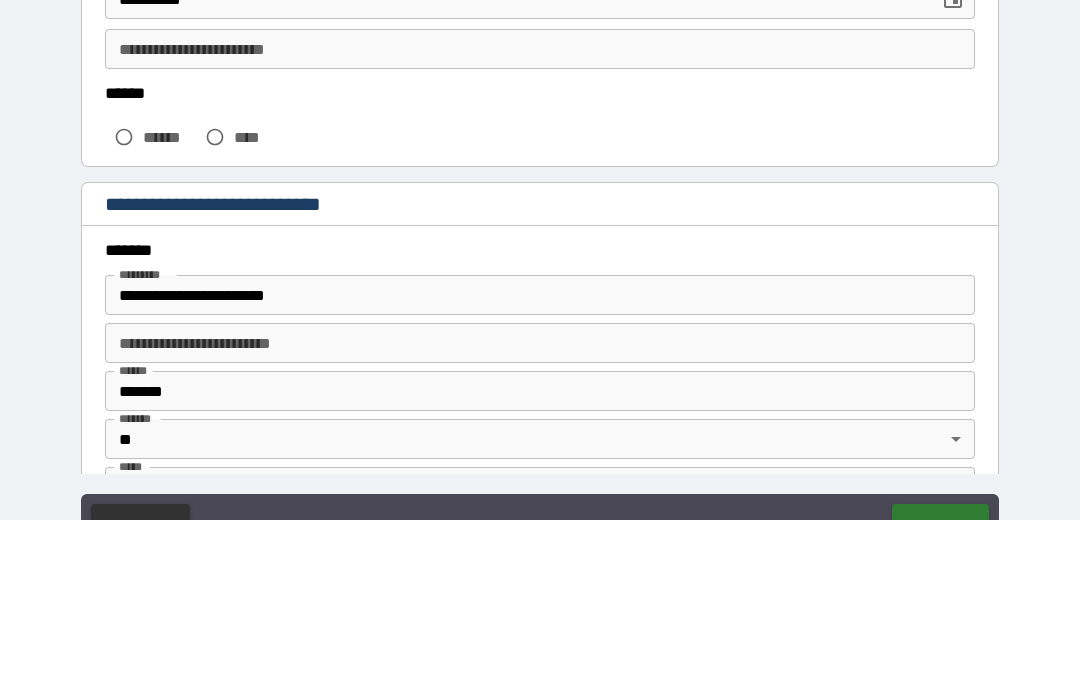 scroll, scrollTop: 308, scrollLeft: 0, axis: vertical 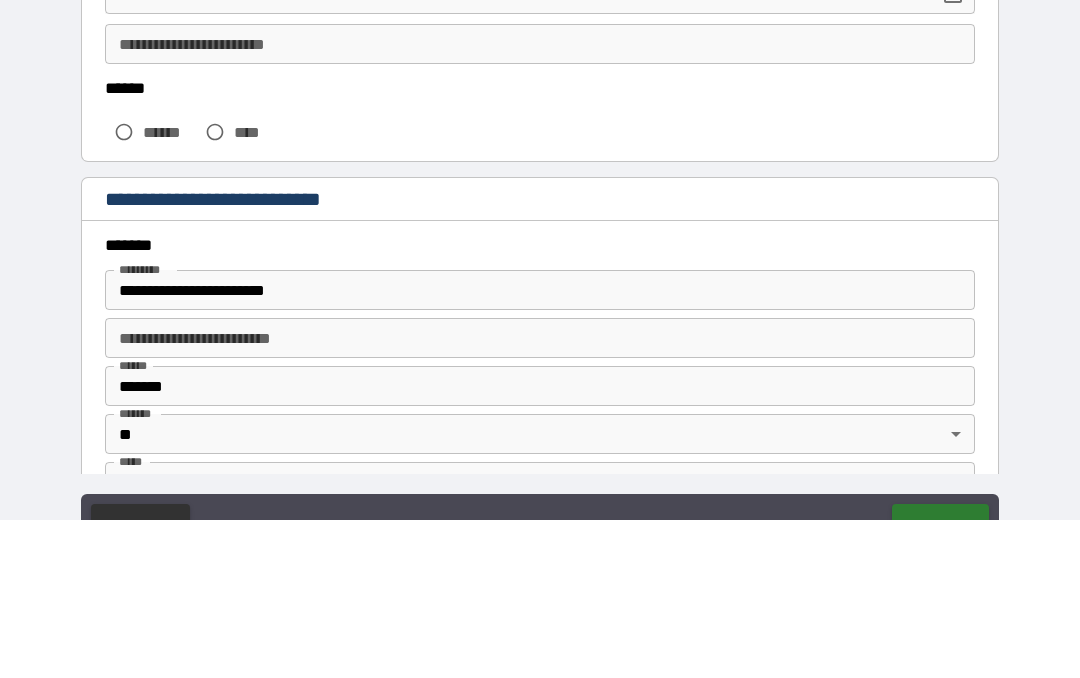 type on "*****" 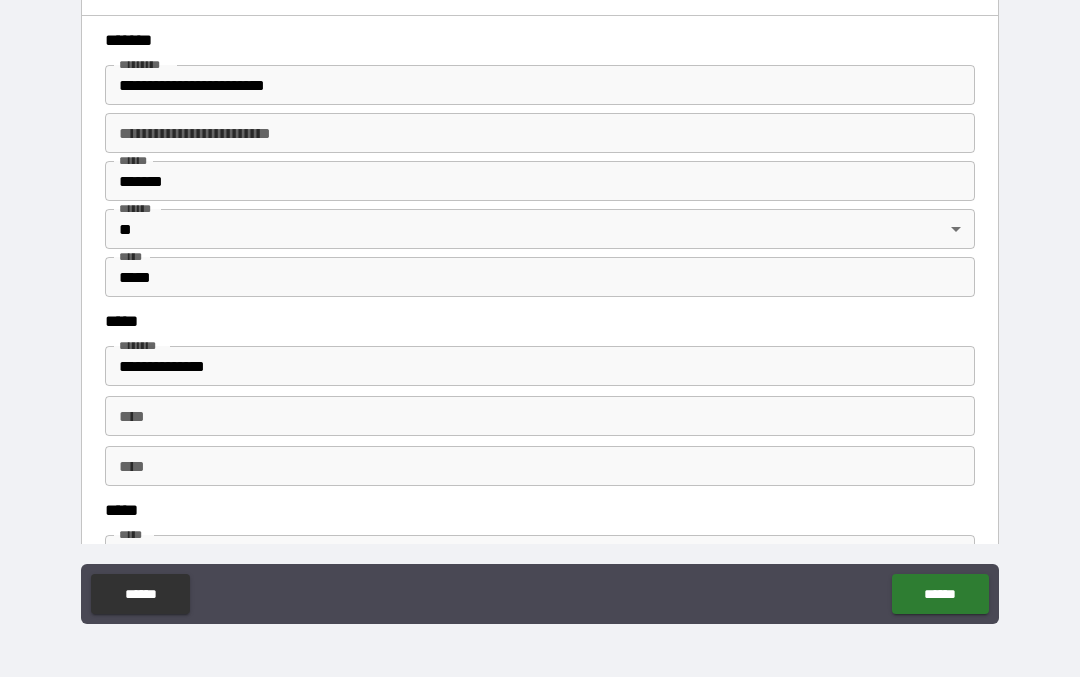 scroll, scrollTop: 584, scrollLeft: 0, axis: vertical 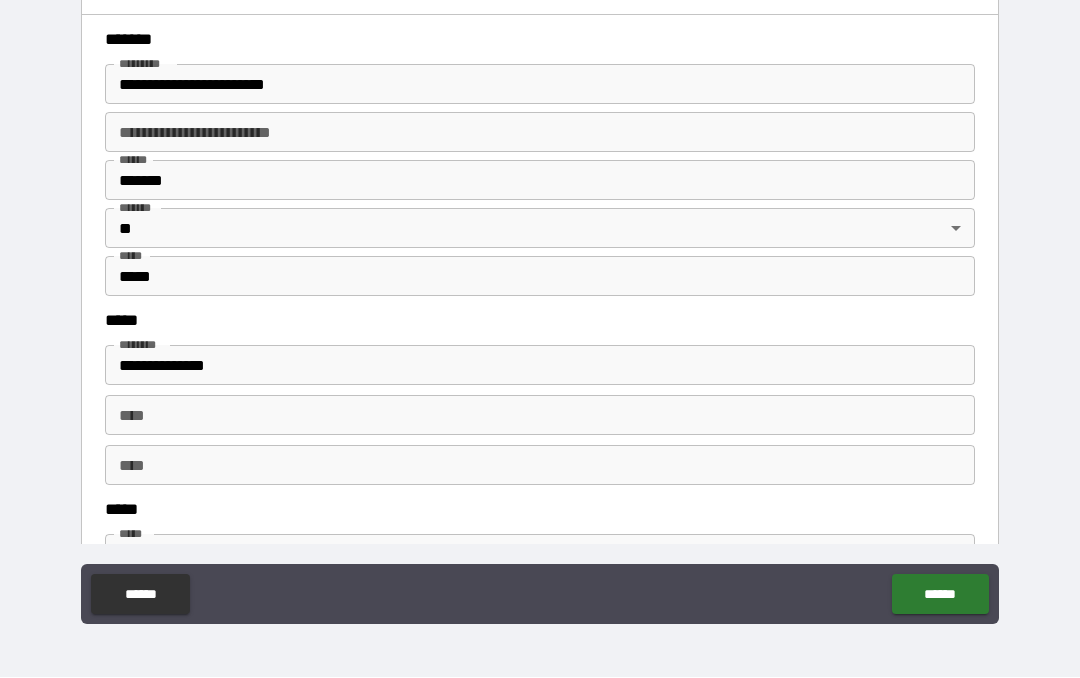 click on "*******" at bounding box center [540, 181] 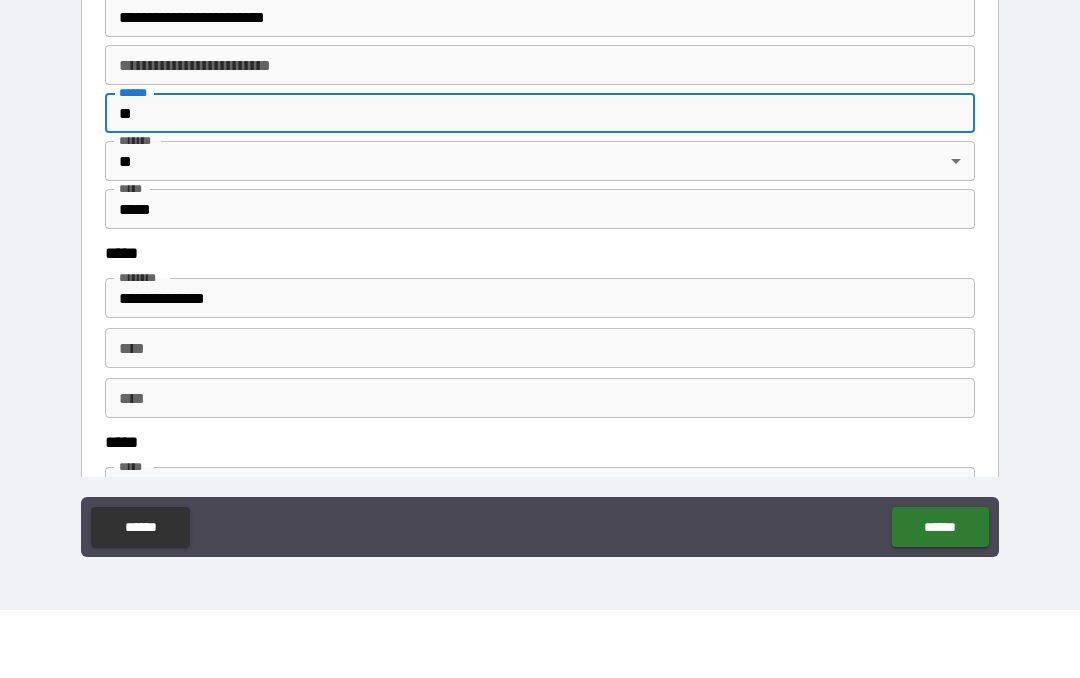 type on "*" 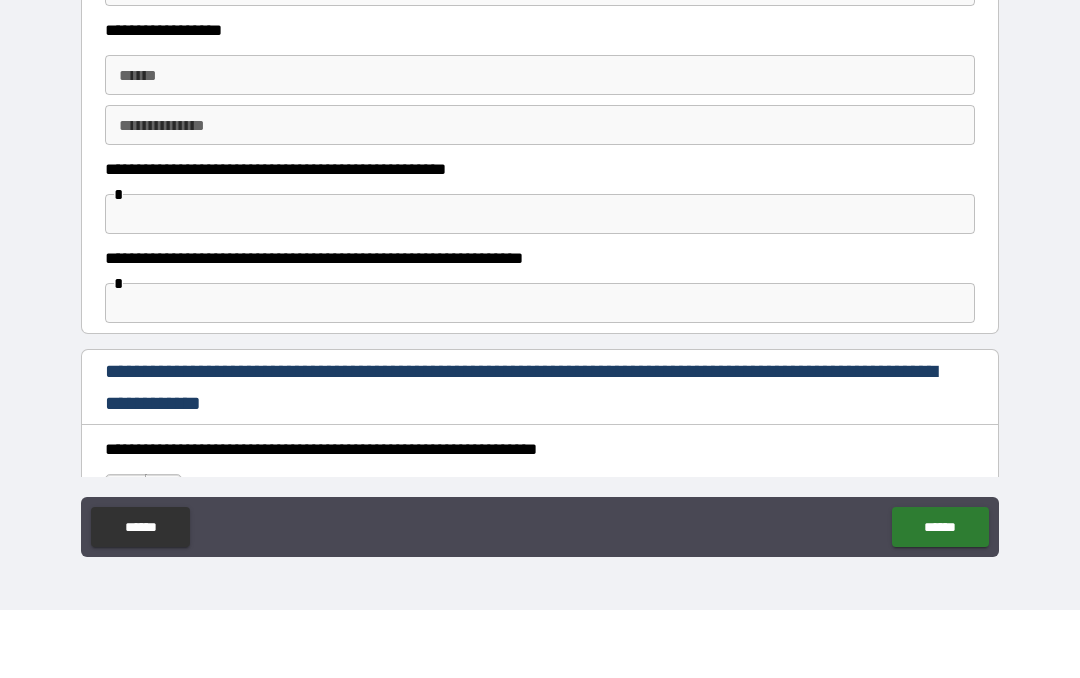 scroll, scrollTop: 1093, scrollLeft: 0, axis: vertical 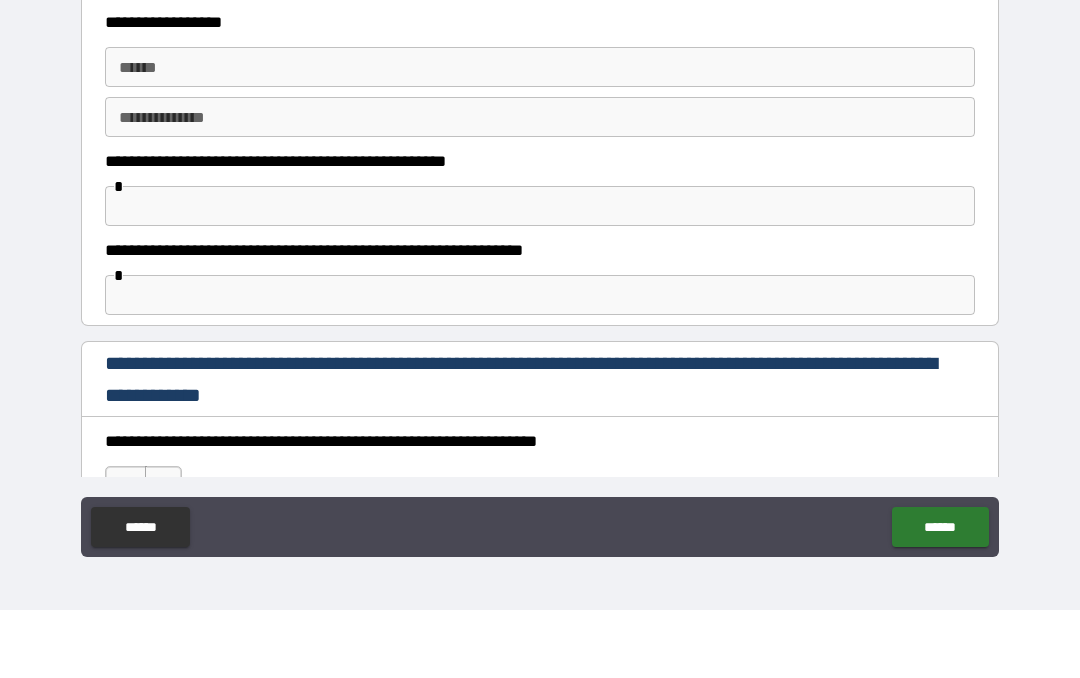 type on "**********" 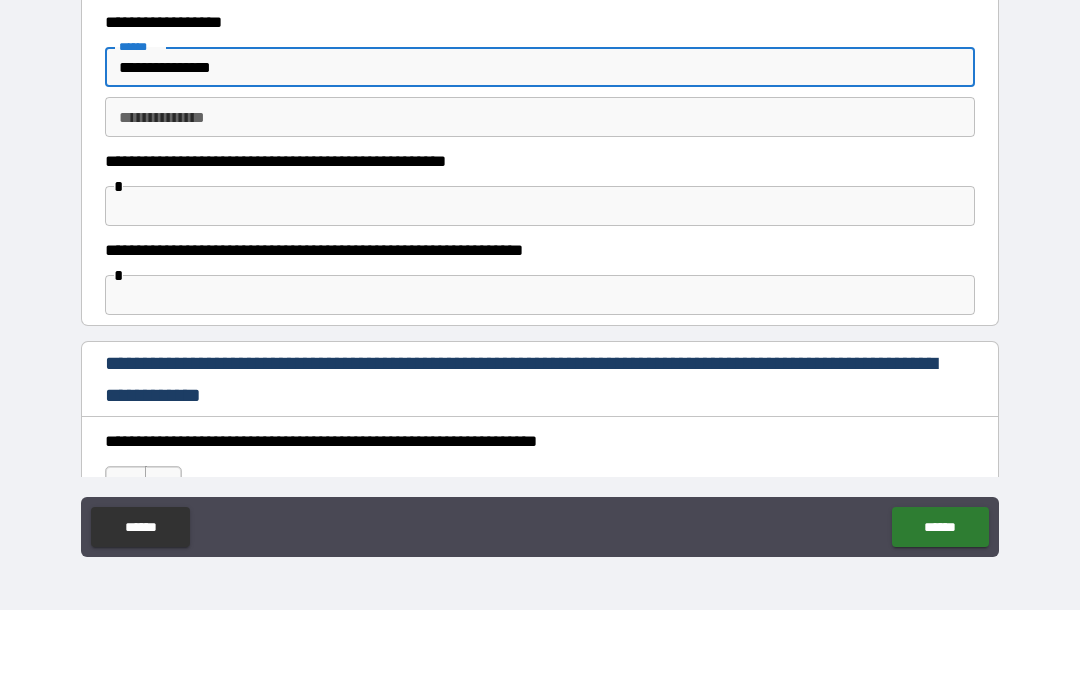 type on "**********" 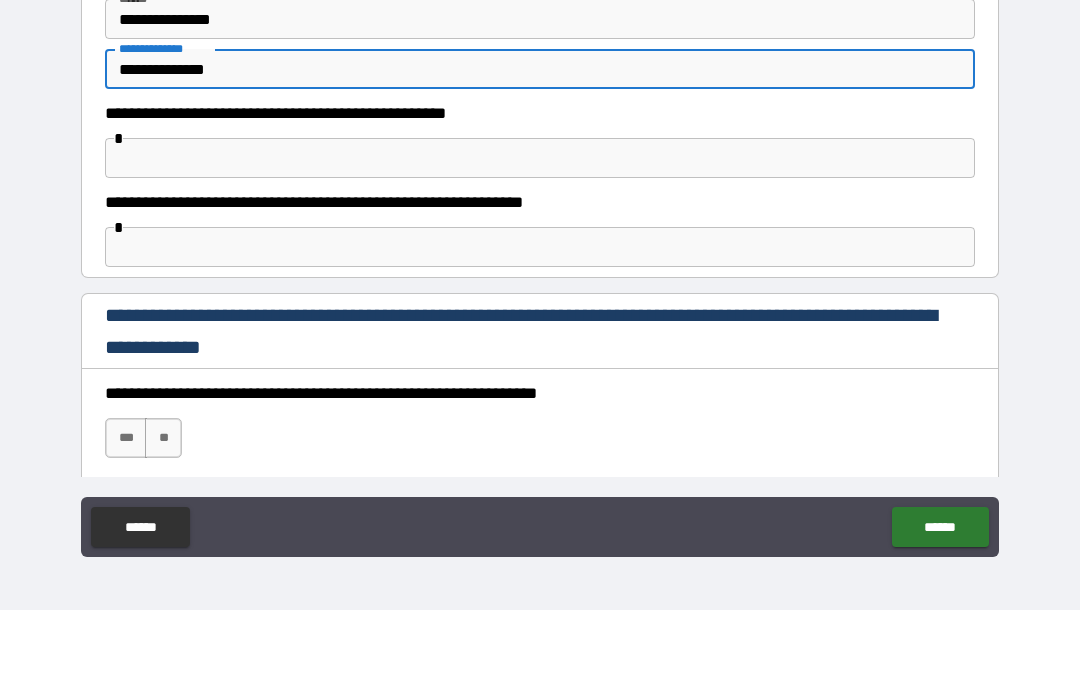 scroll, scrollTop: 1209, scrollLeft: 0, axis: vertical 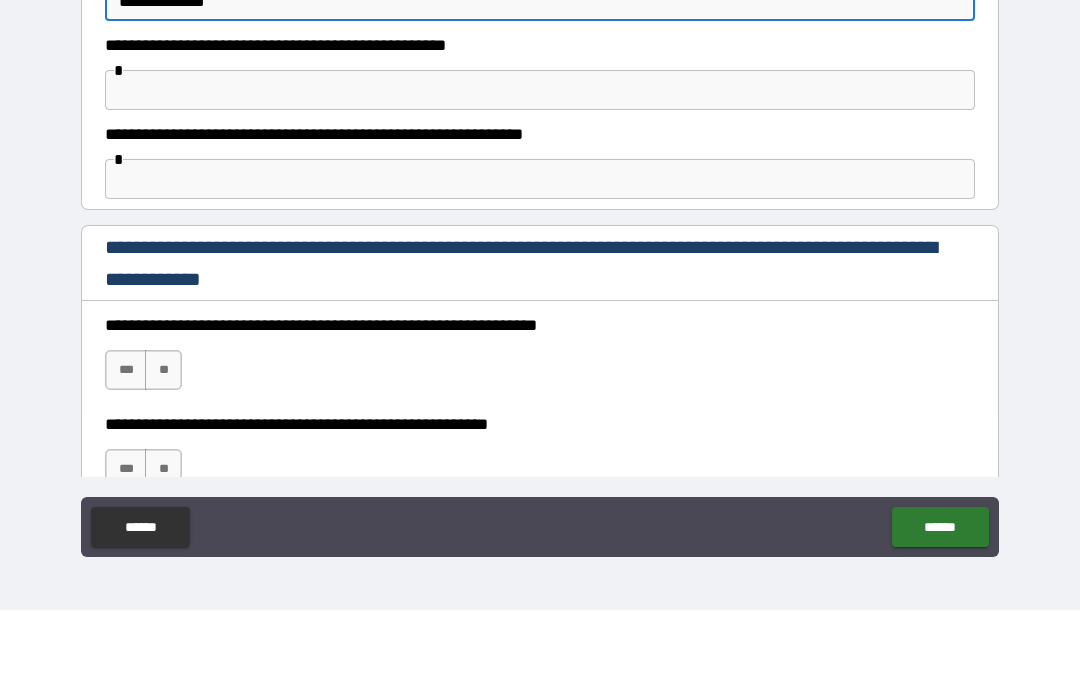 type on "**********" 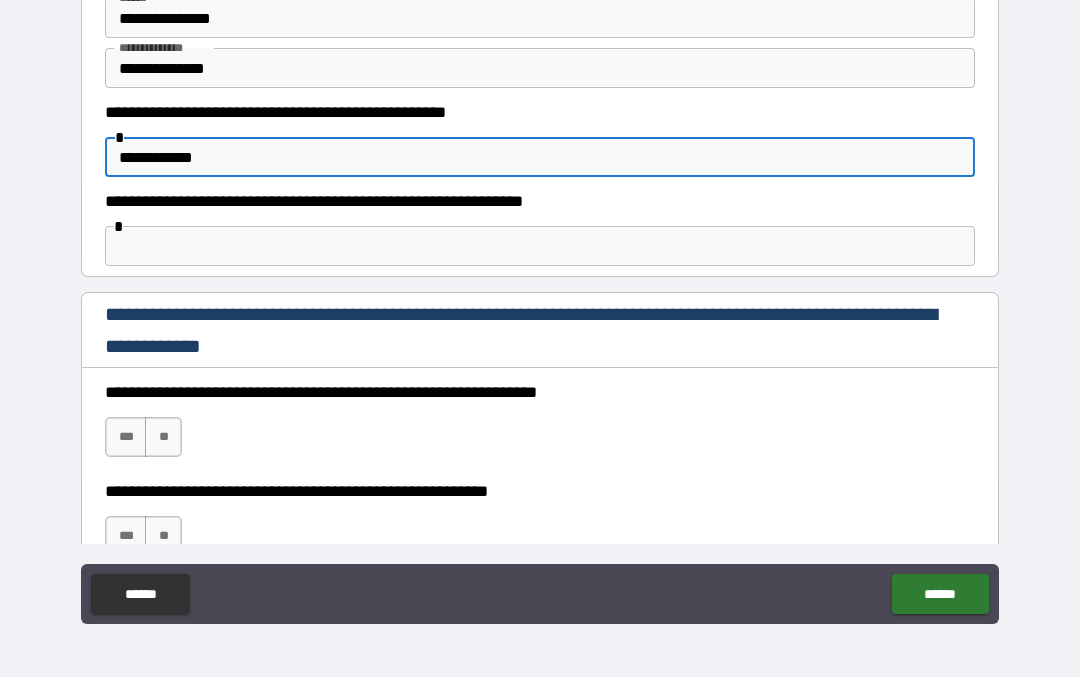 type on "**********" 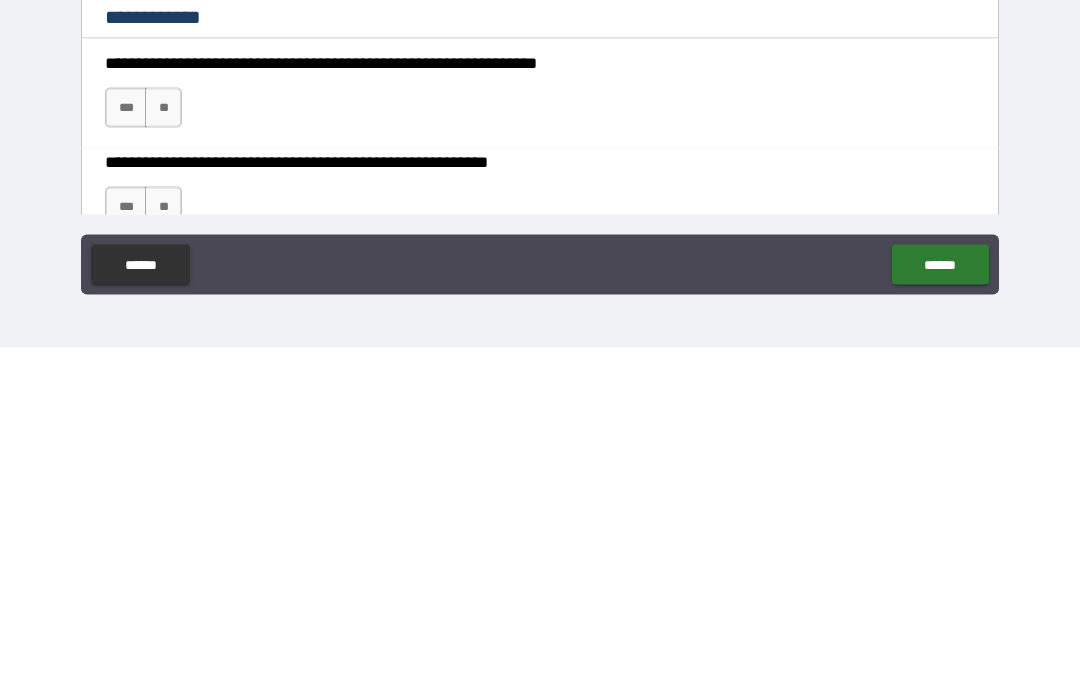 type on "**" 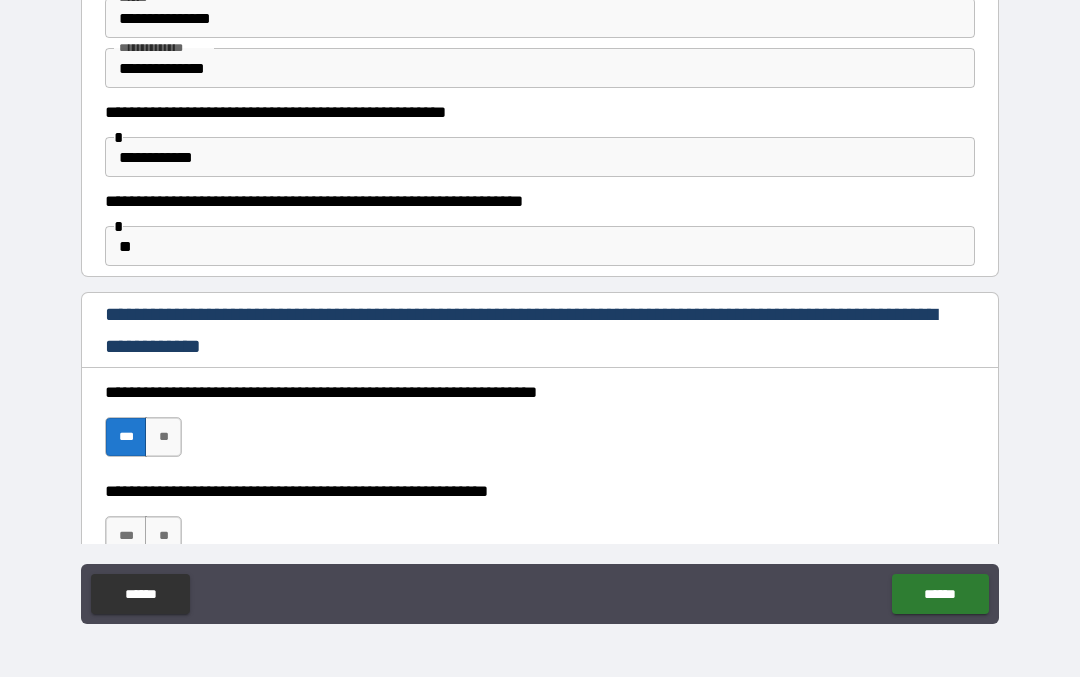 click on "***" at bounding box center (126, 537) 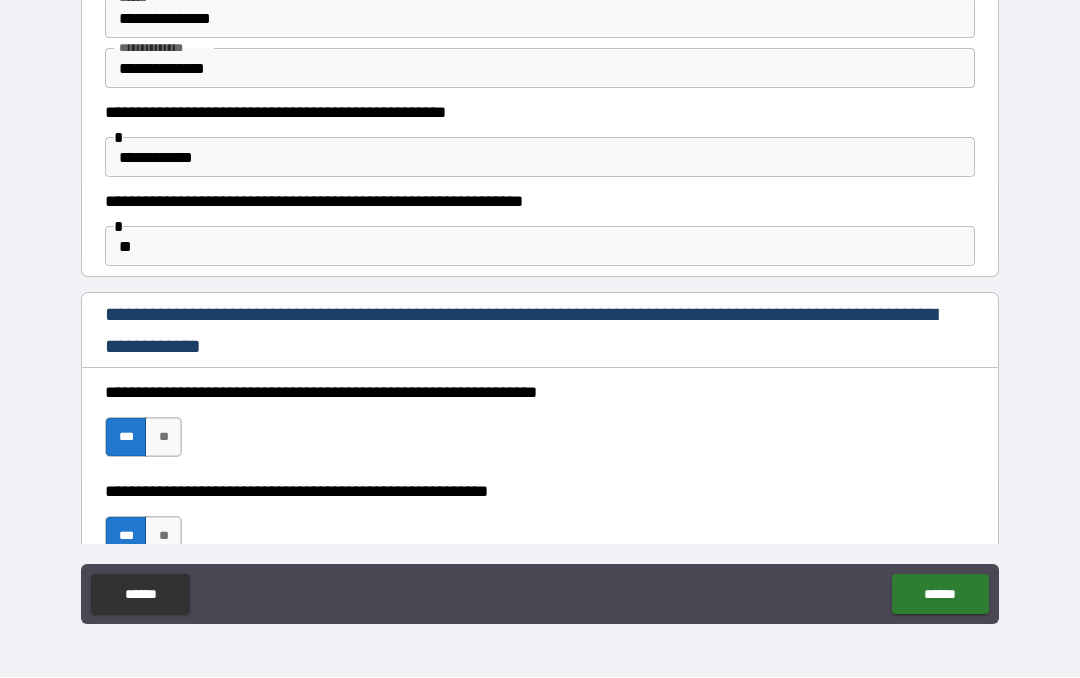 click on "******" at bounding box center (940, 595) 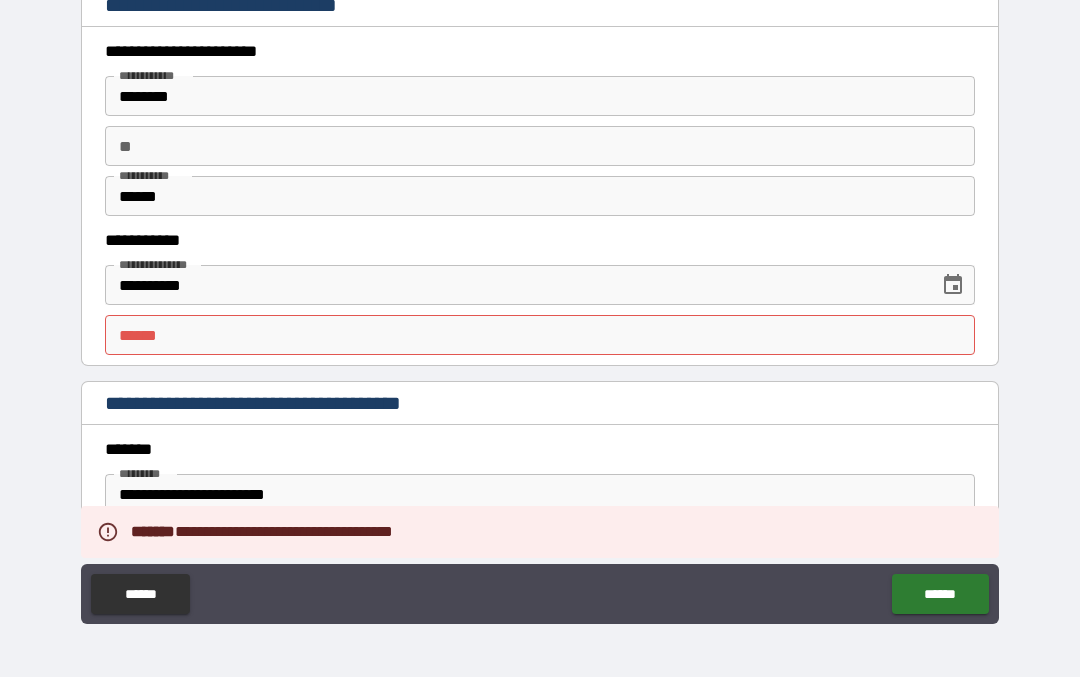 scroll, scrollTop: 2082, scrollLeft: 0, axis: vertical 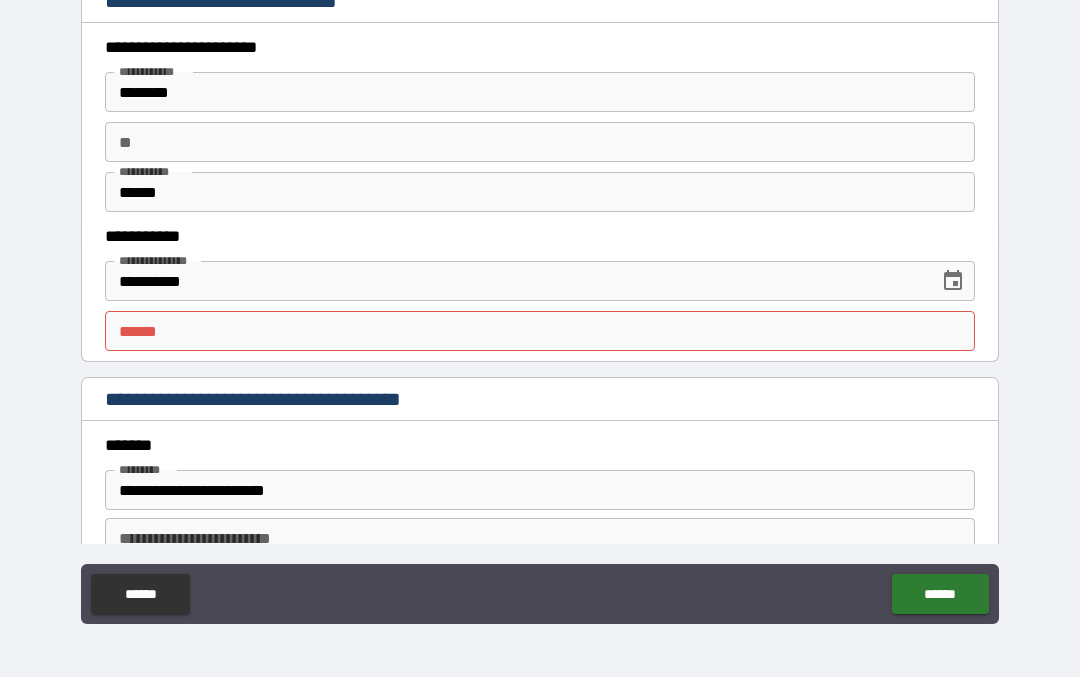 click on "****   * ****   *" at bounding box center [540, 332] 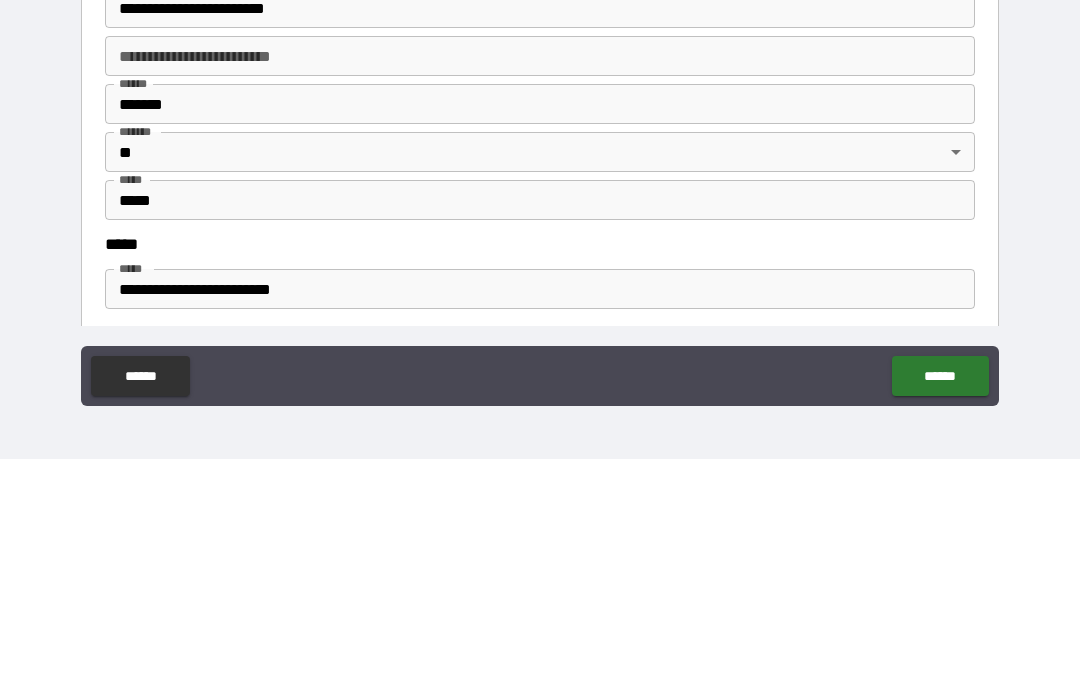 scroll, scrollTop: 2368, scrollLeft: 0, axis: vertical 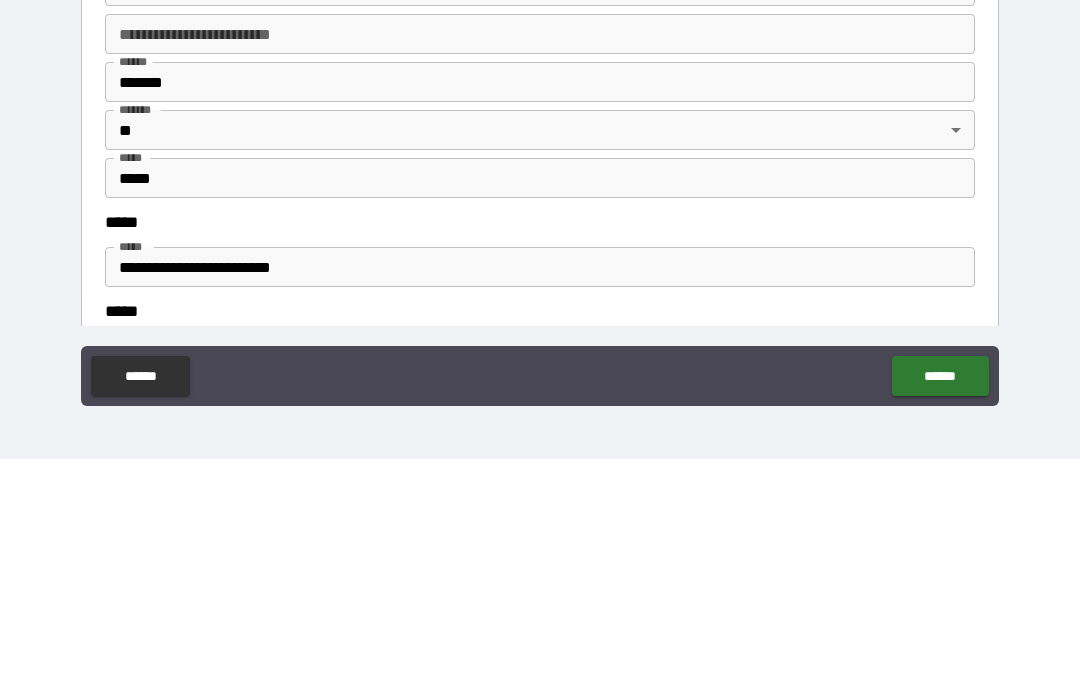 type on "**********" 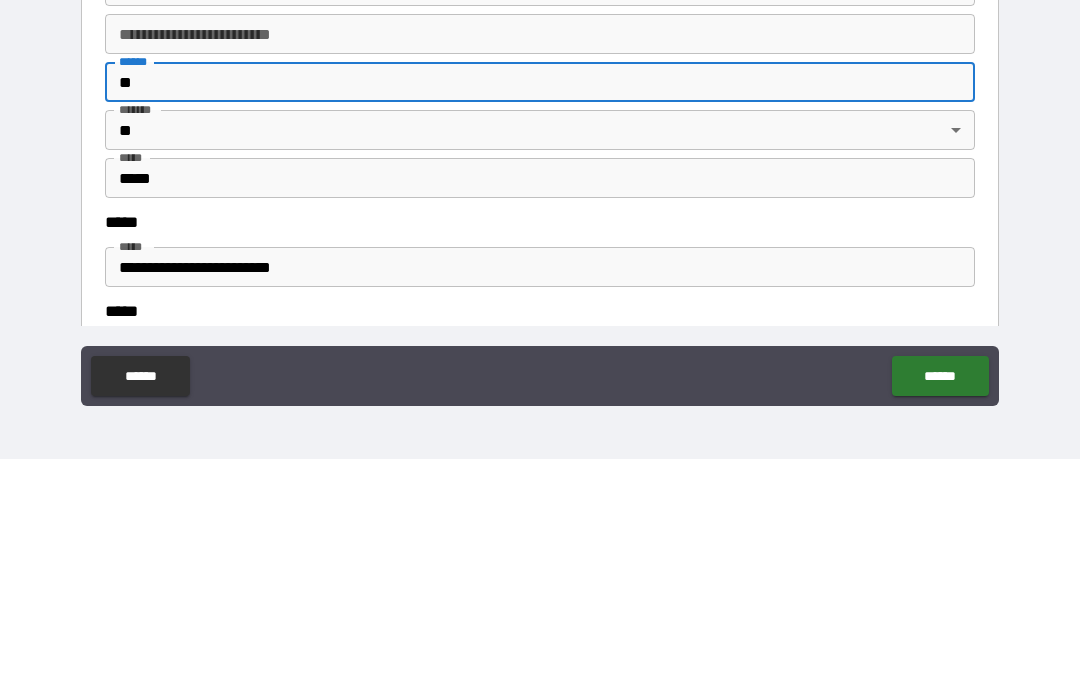 type on "*" 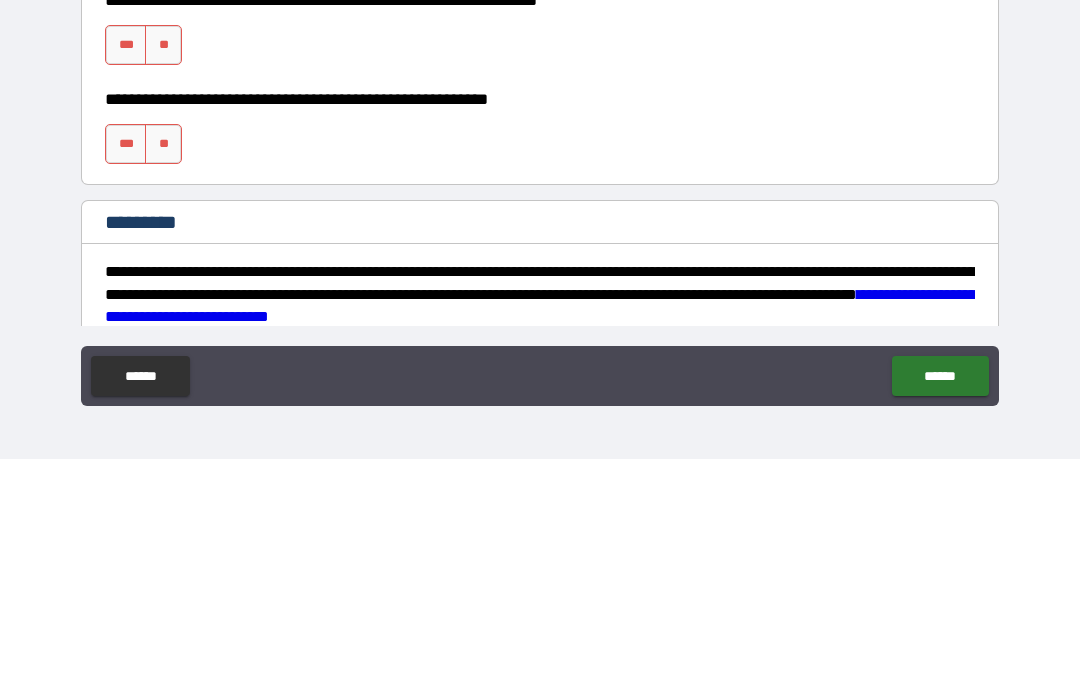 scroll, scrollTop: 2956, scrollLeft: 0, axis: vertical 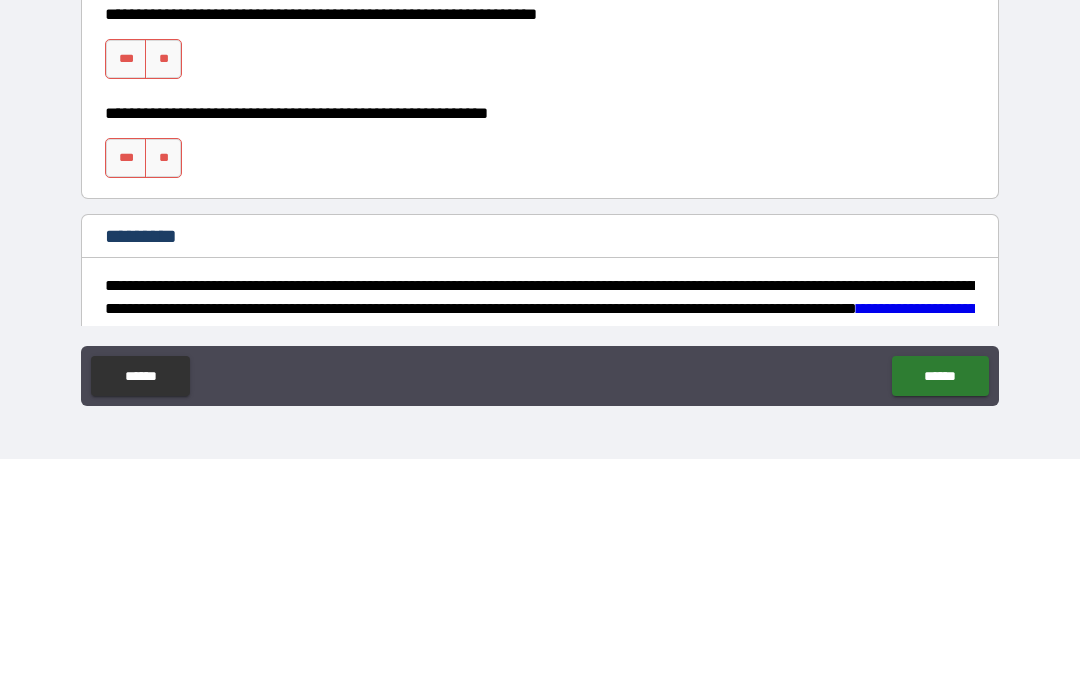 type on "**********" 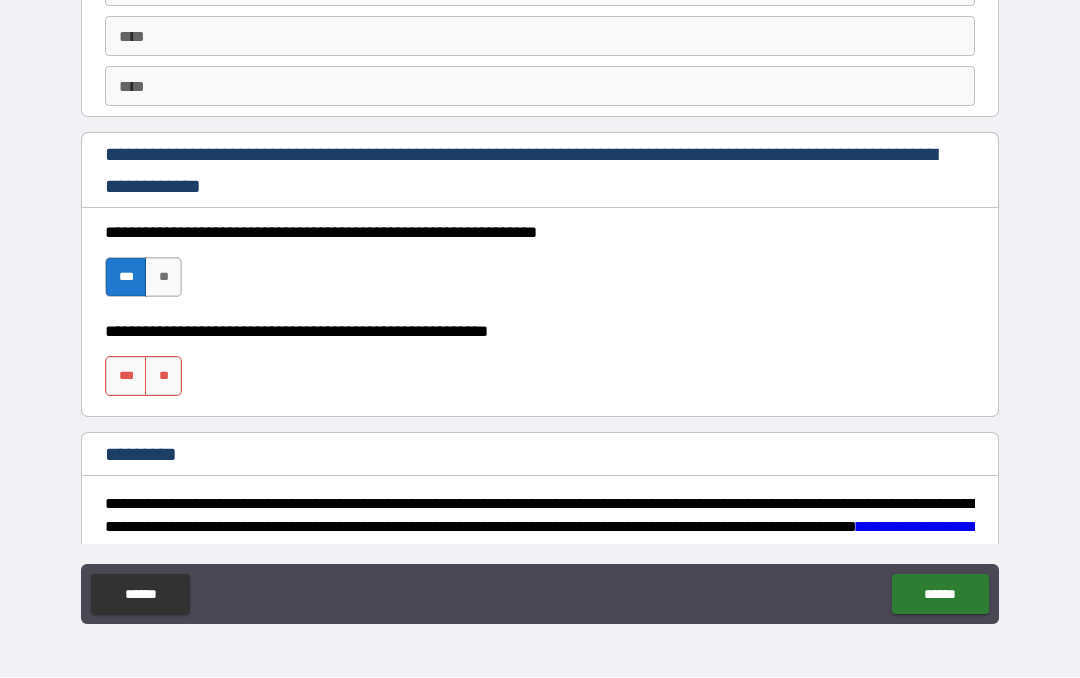 click on "***" at bounding box center (126, 377) 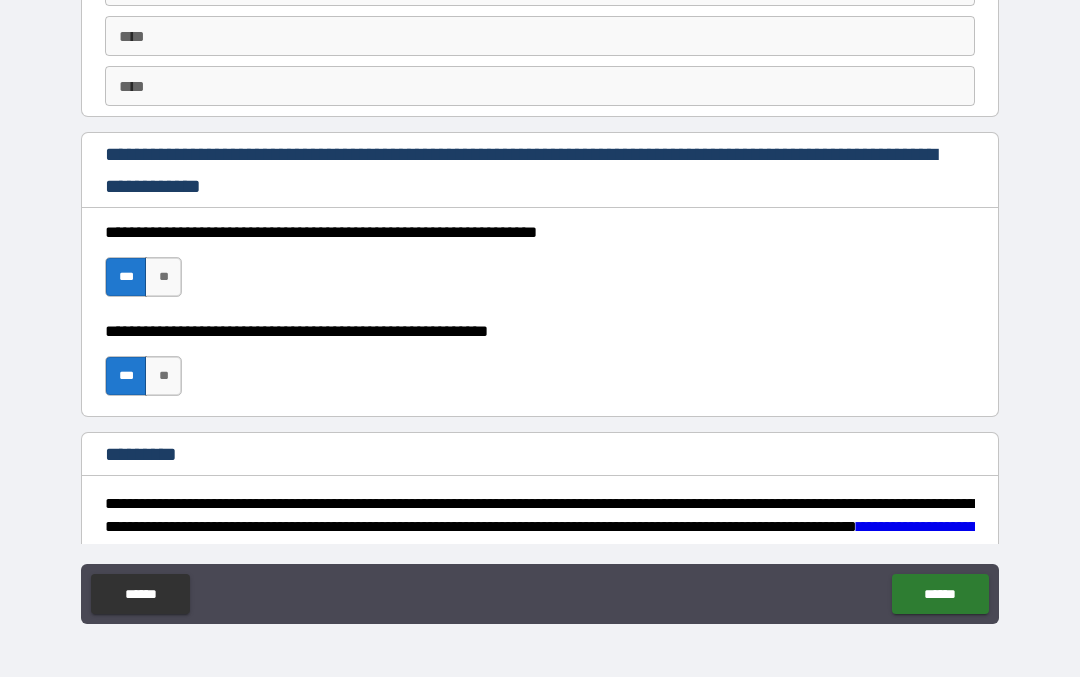 click on "******" at bounding box center [940, 595] 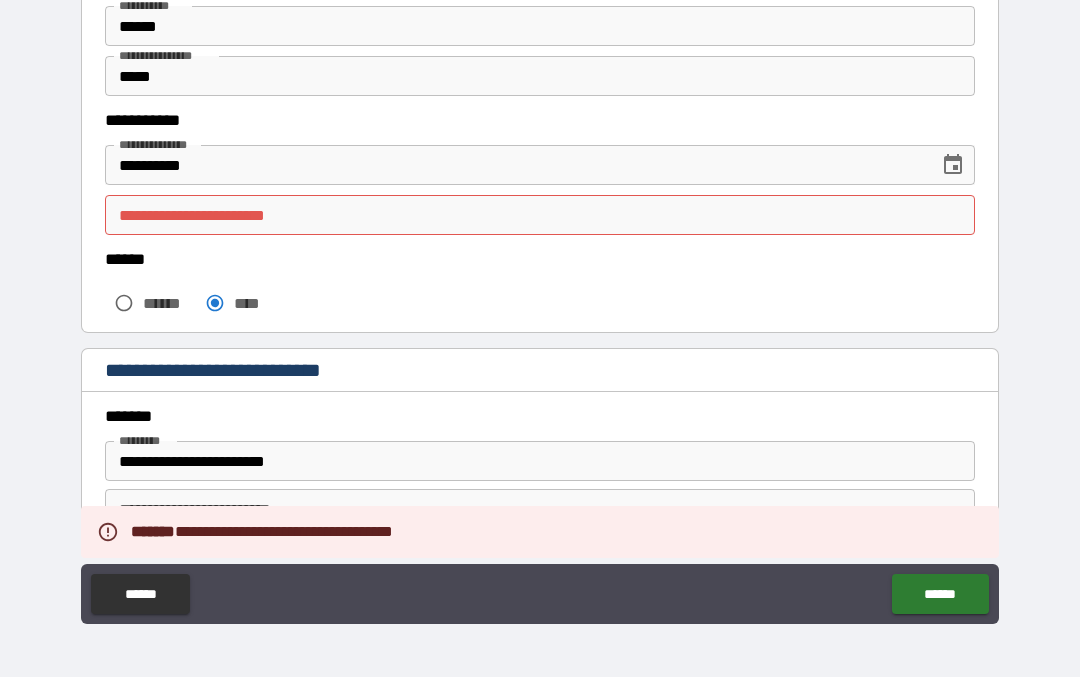 scroll, scrollTop: 208, scrollLeft: 0, axis: vertical 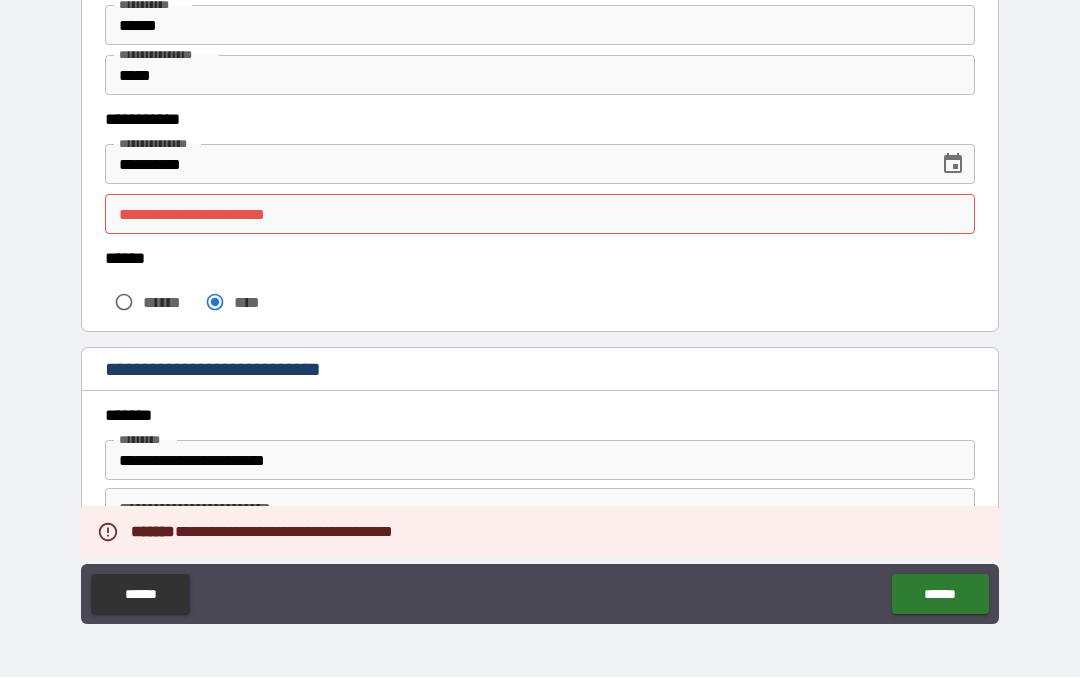 click on "**********" at bounding box center [540, 215] 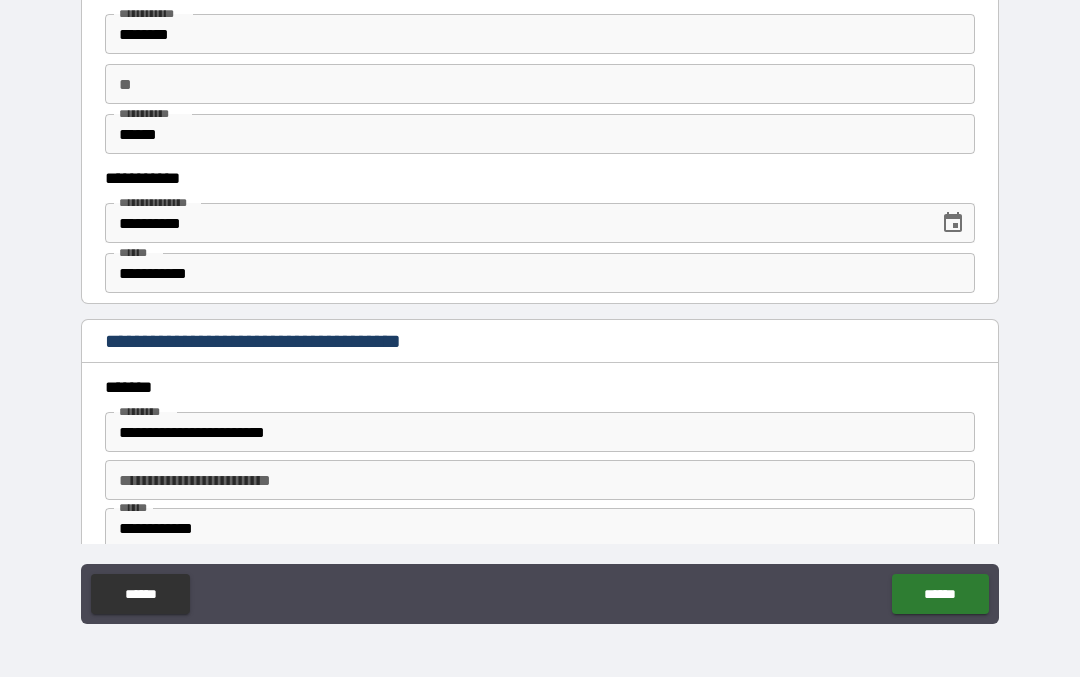 type on "**********" 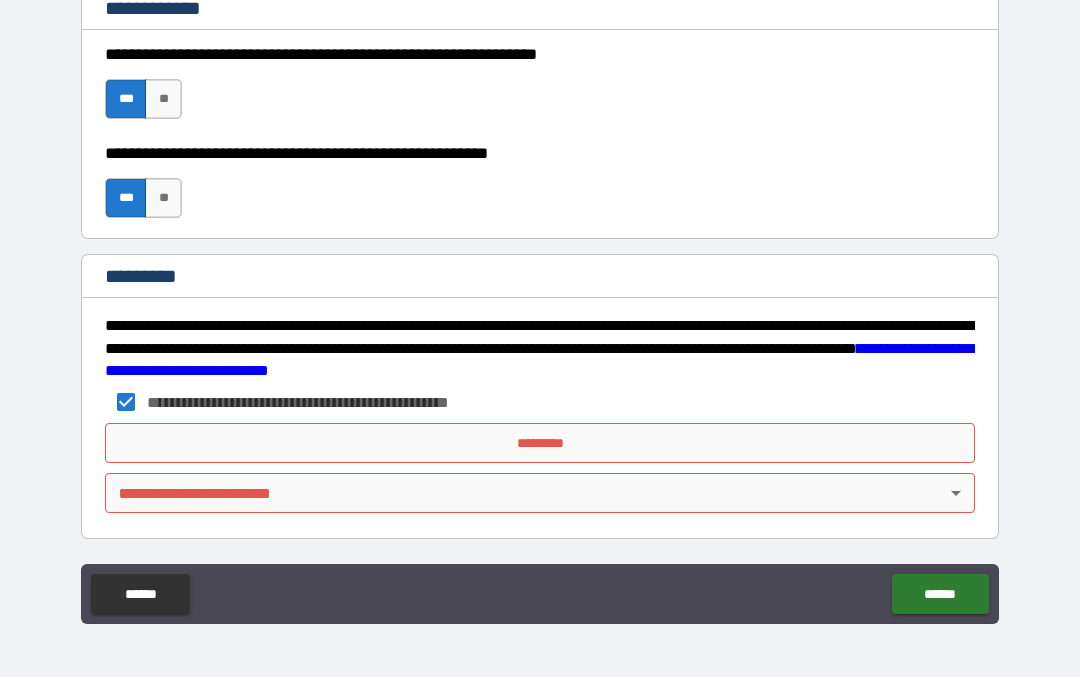 scroll, scrollTop: 3134, scrollLeft: 0, axis: vertical 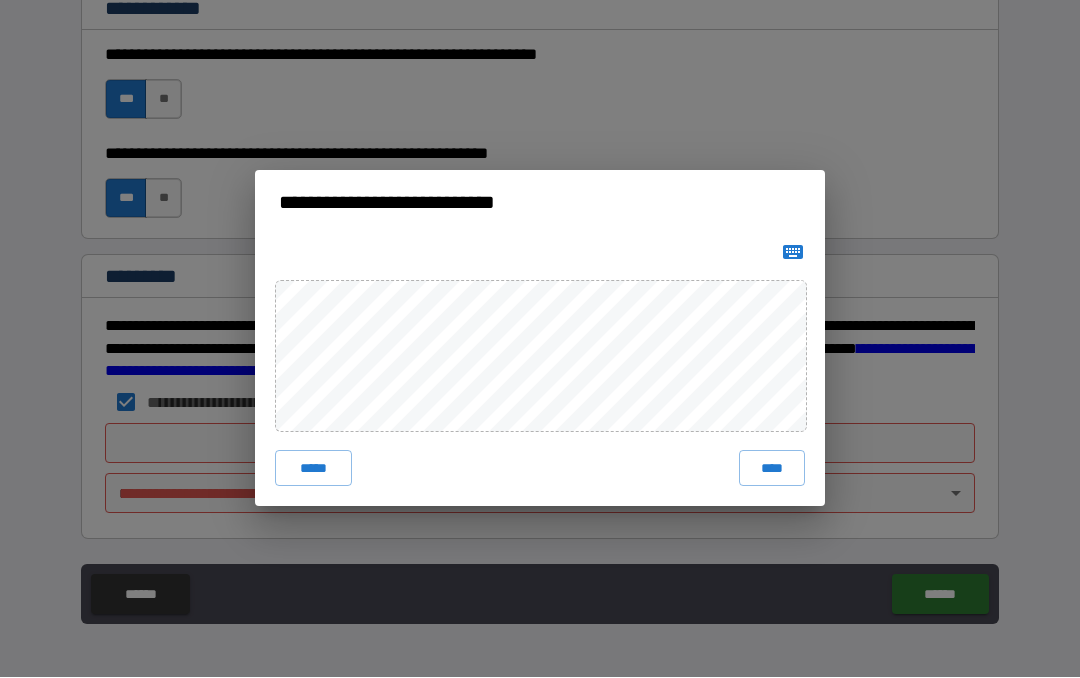 click on "****" at bounding box center (772, 469) 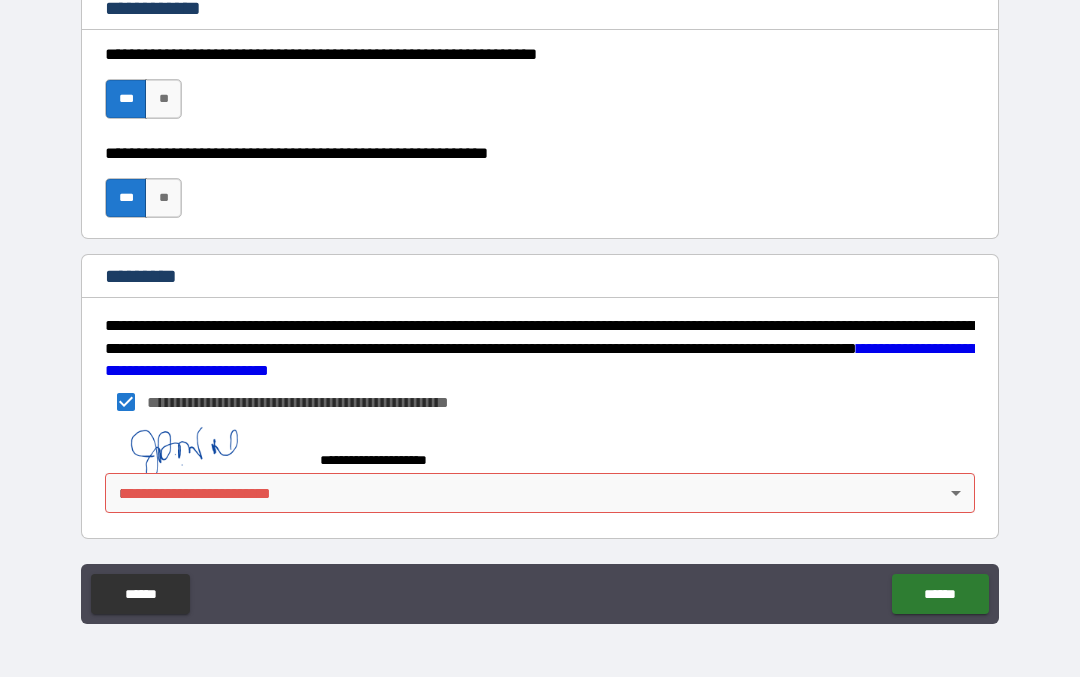 scroll, scrollTop: 3124, scrollLeft: 0, axis: vertical 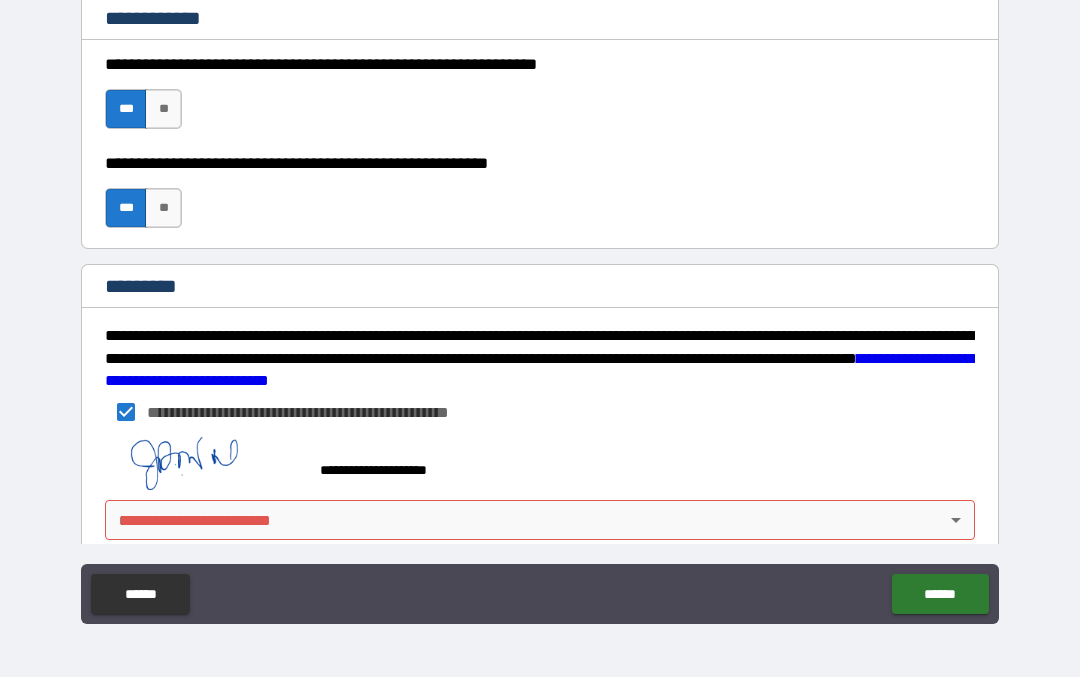 click on "**********" at bounding box center [540, 295] 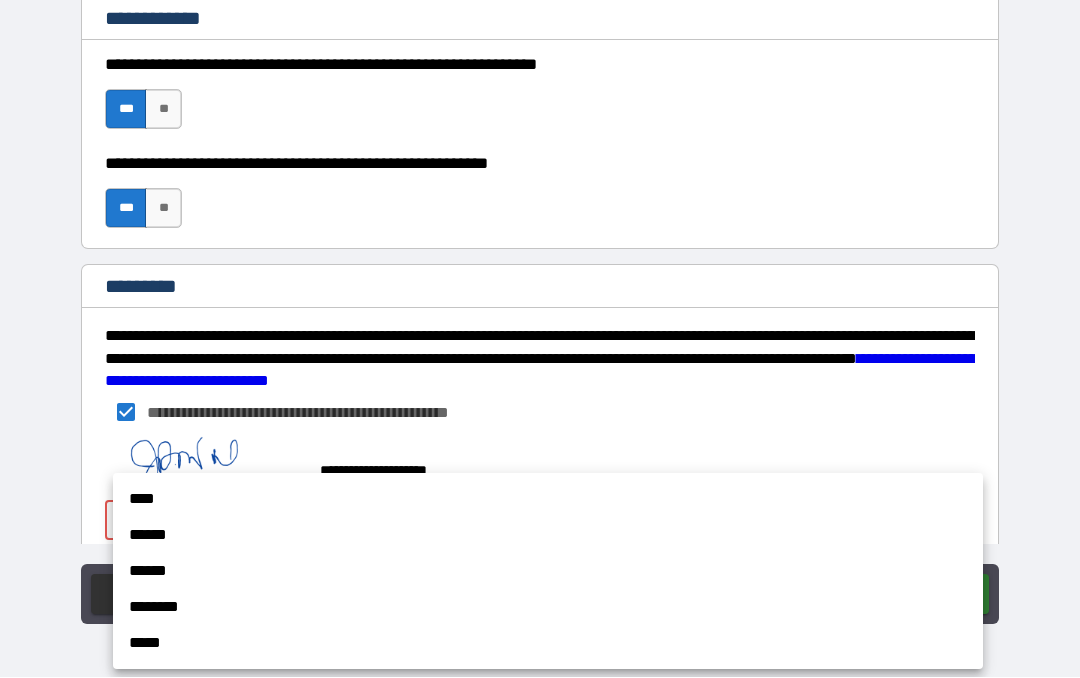 click on "******" at bounding box center (548, 536) 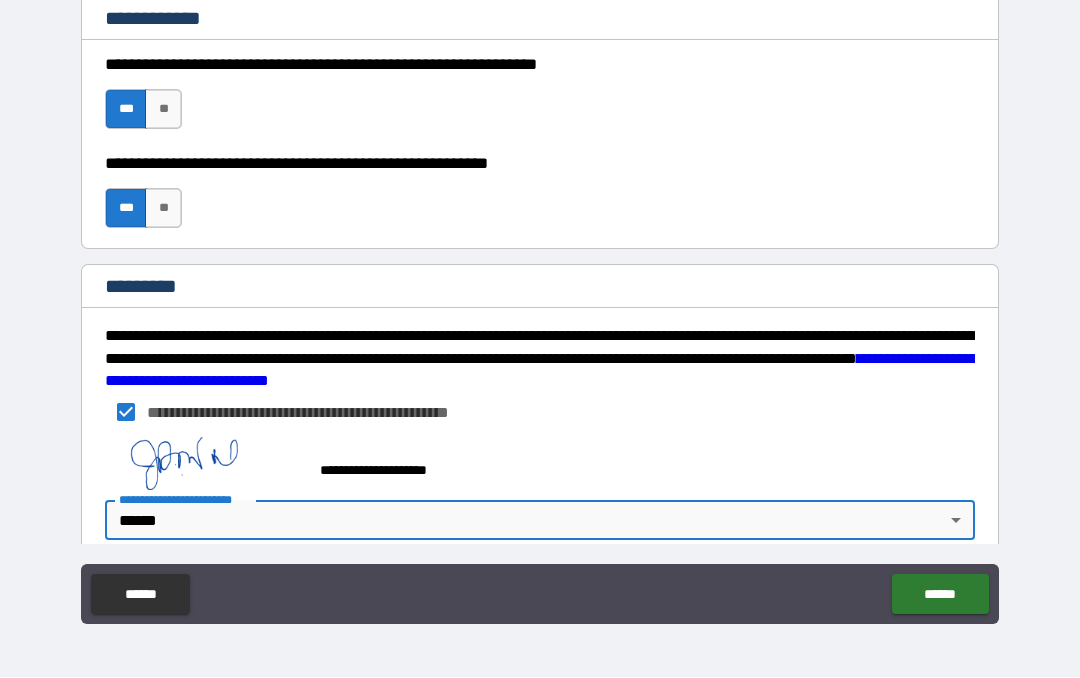 click on "******" at bounding box center (940, 595) 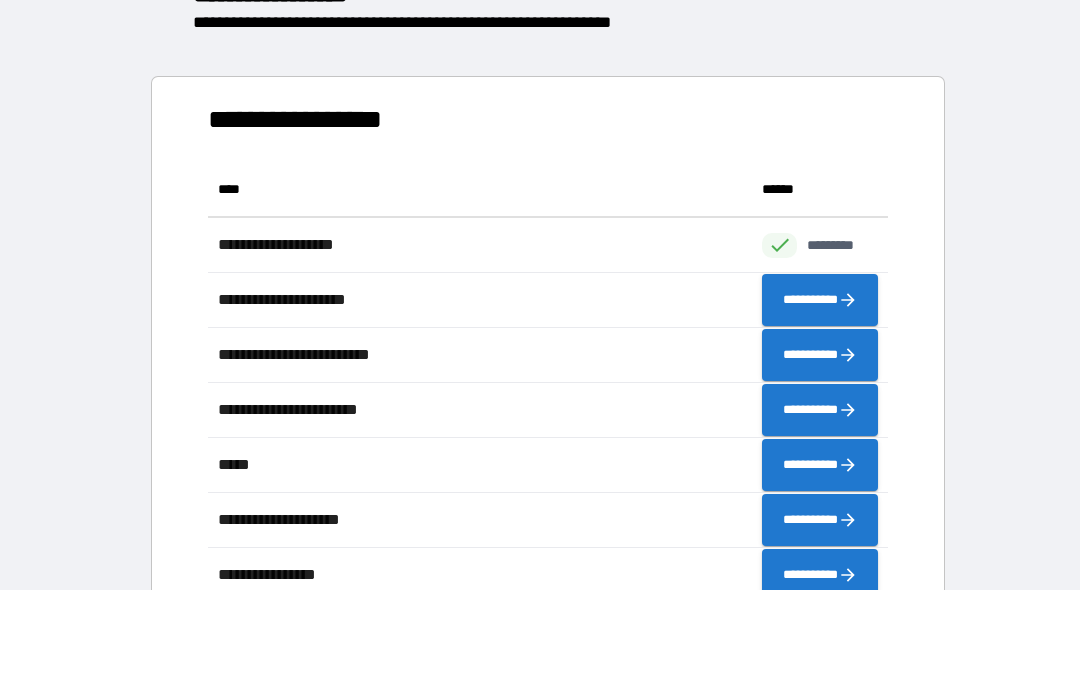 scroll, scrollTop: 1, scrollLeft: 1, axis: both 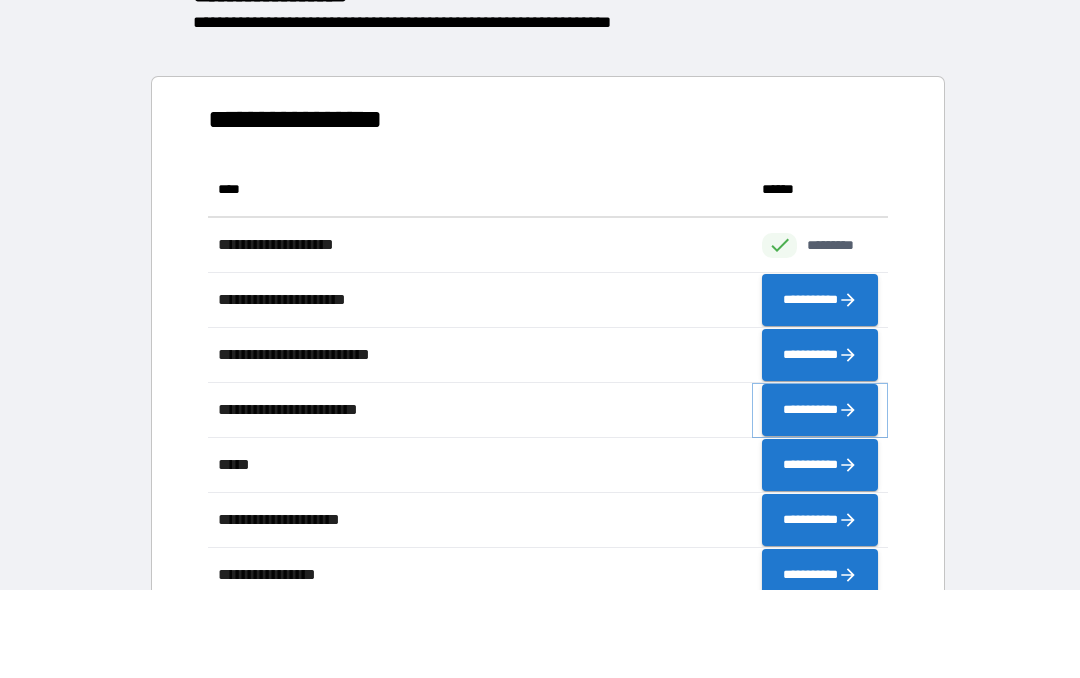click on "**********" at bounding box center (820, 411) 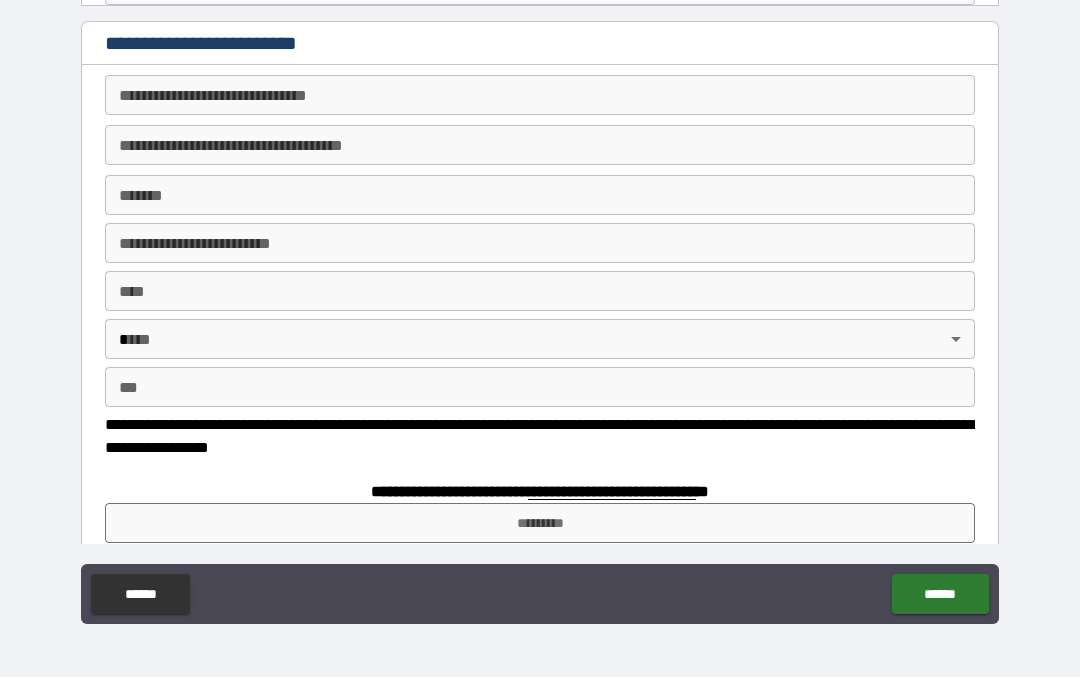 click on "**********" at bounding box center [540, 96] 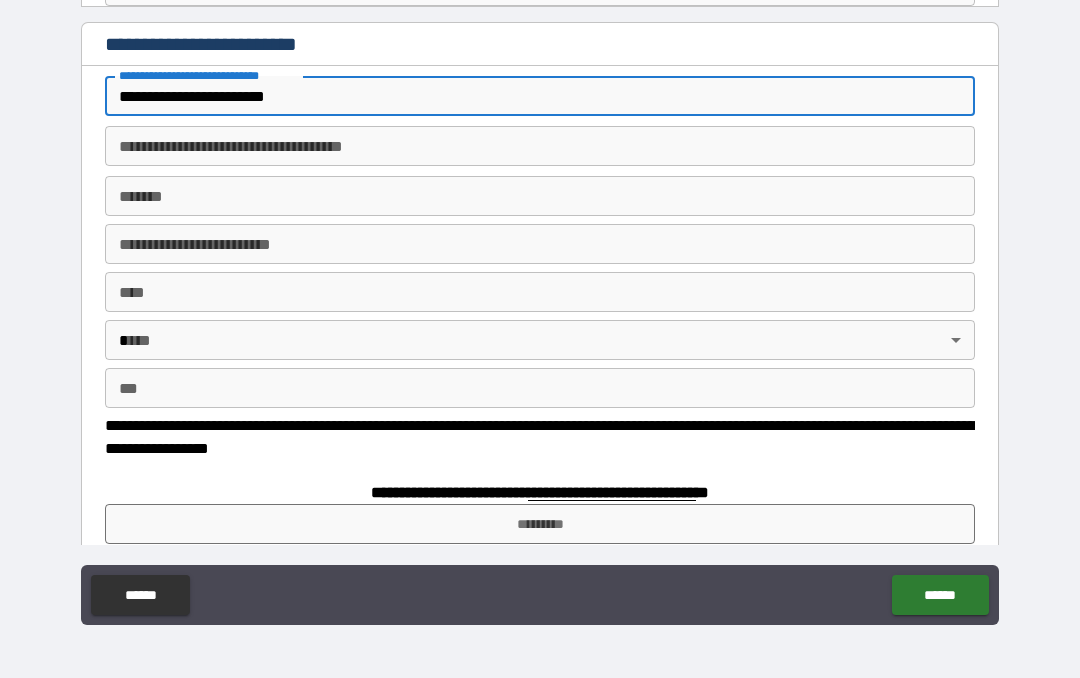 type on "**********" 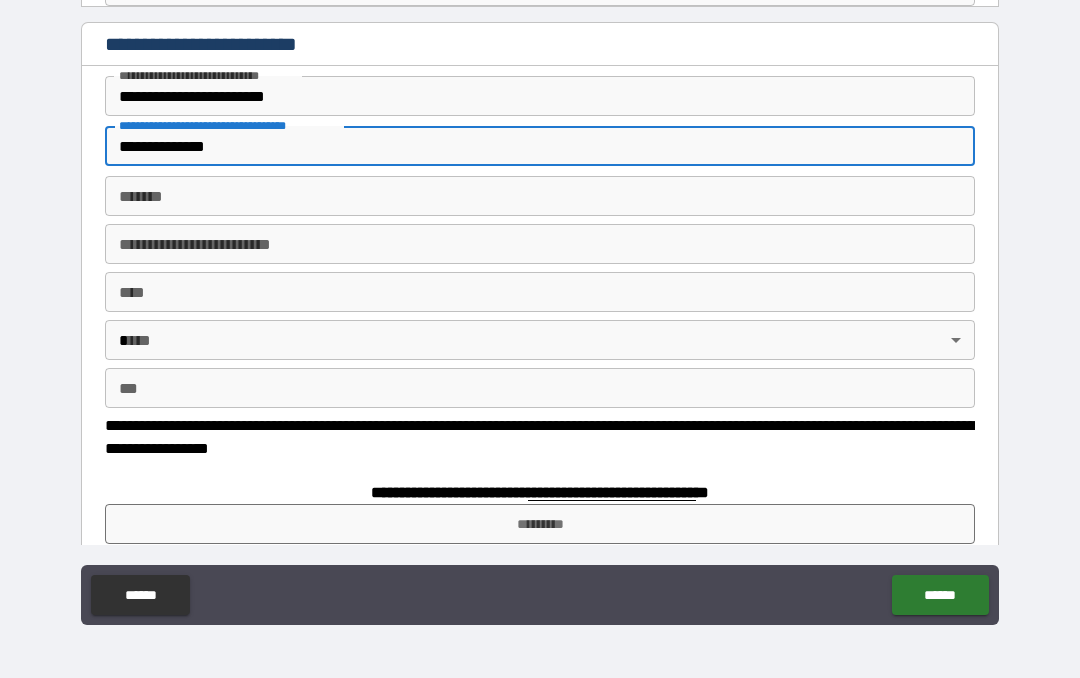 type on "**********" 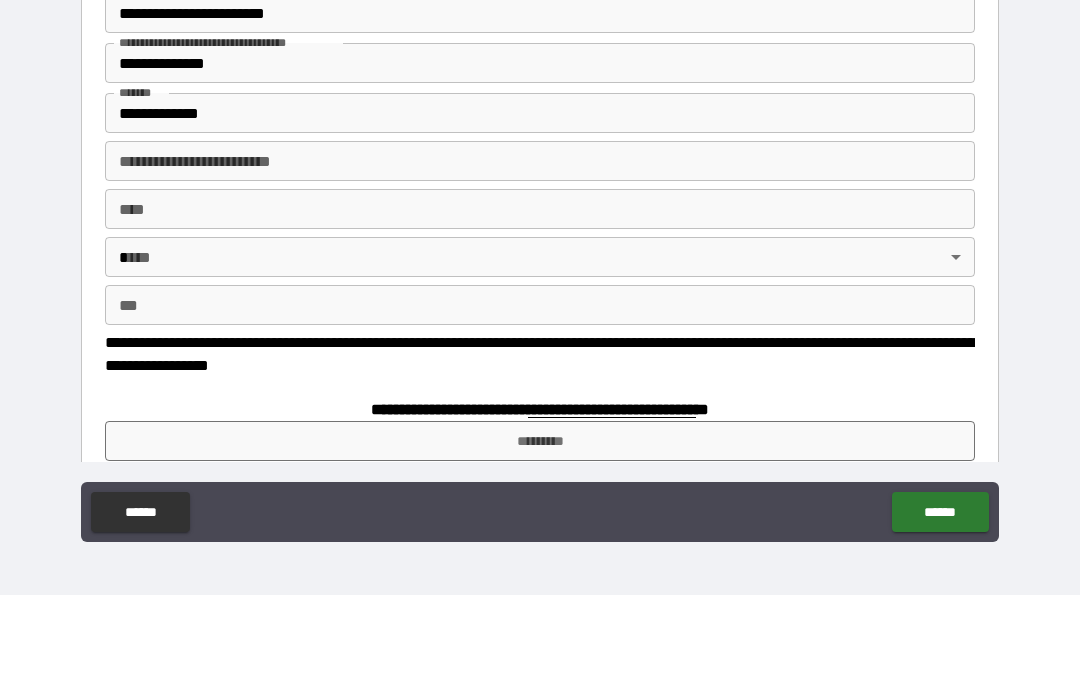 type on "**********" 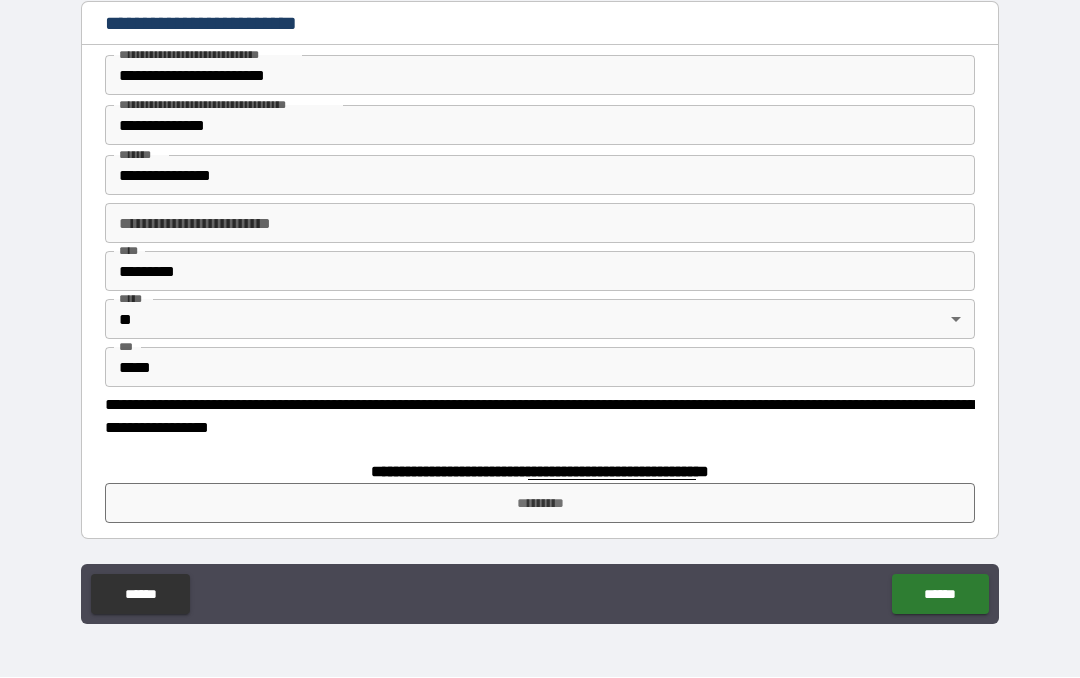 scroll, scrollTop: 19, scrollLeft: 0, axis: vertical 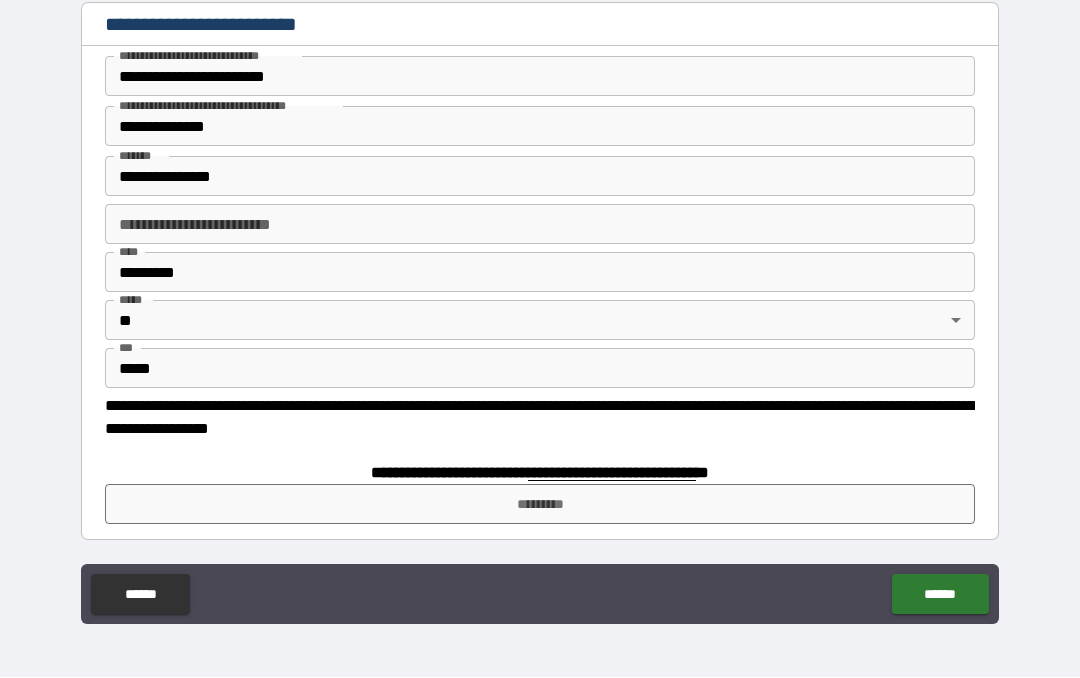 click on "*********" at bounding box center [540, 505] 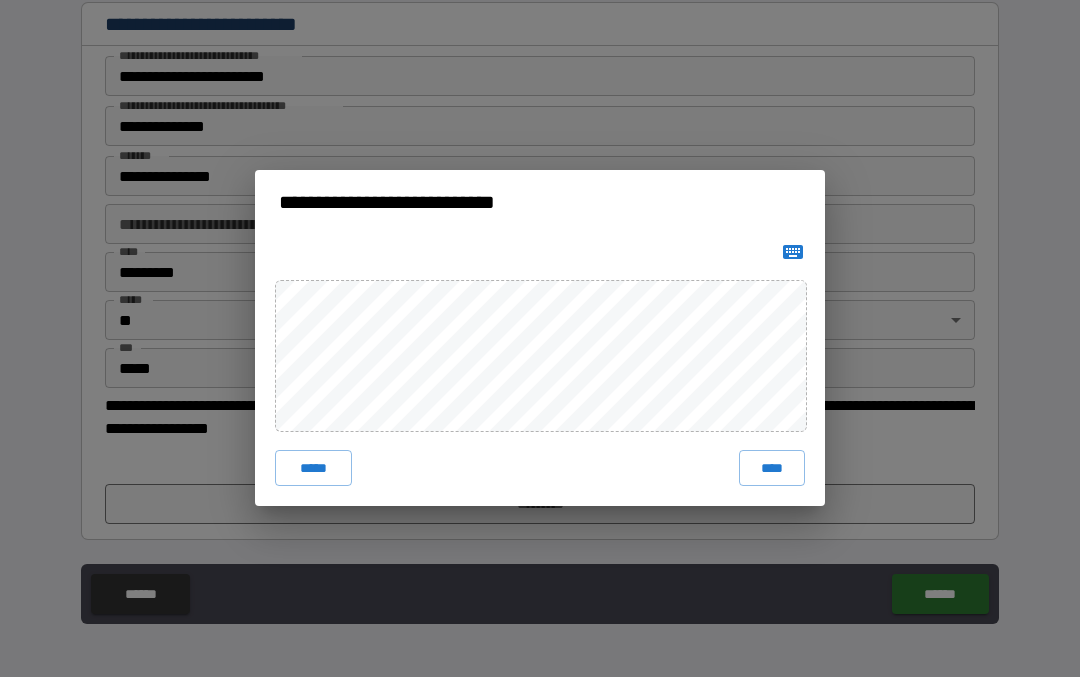 click on "****" at bounding box center (772, 469) 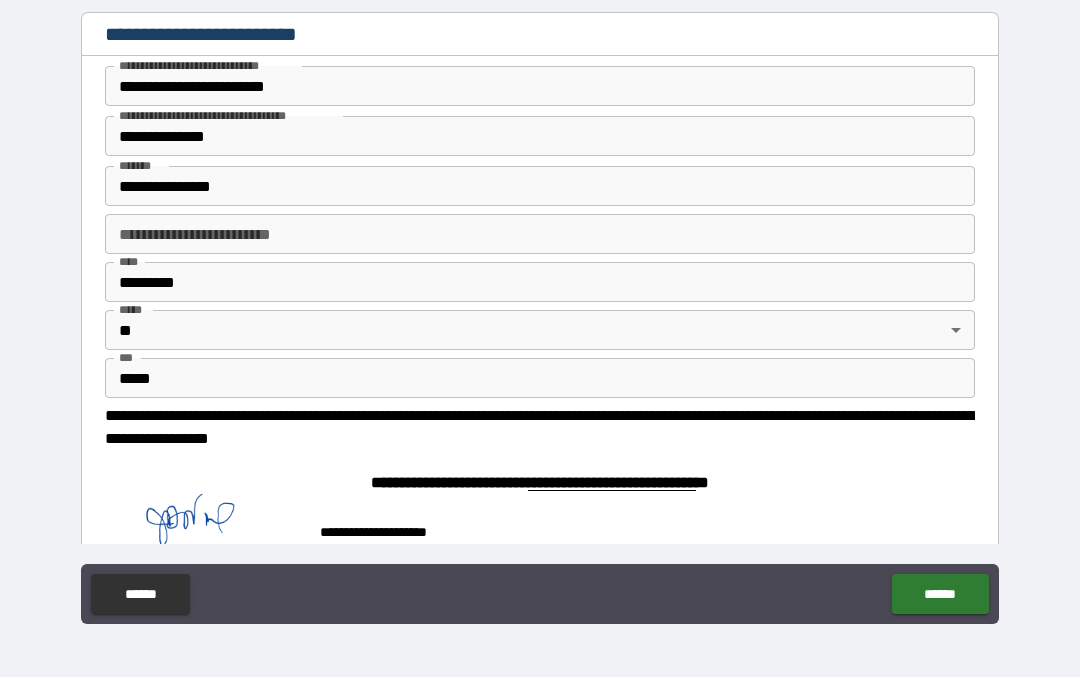 click on "******" at bounding box center [940, 595] 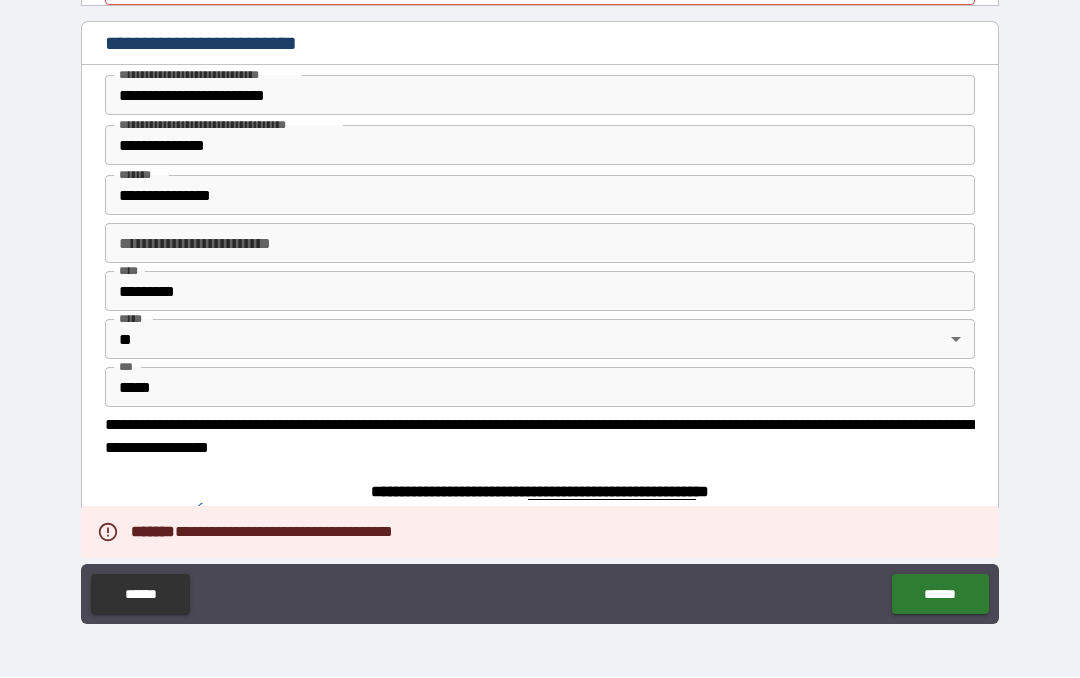 scroll, scrollTop: 0, scrollLeft: 0, axis: both 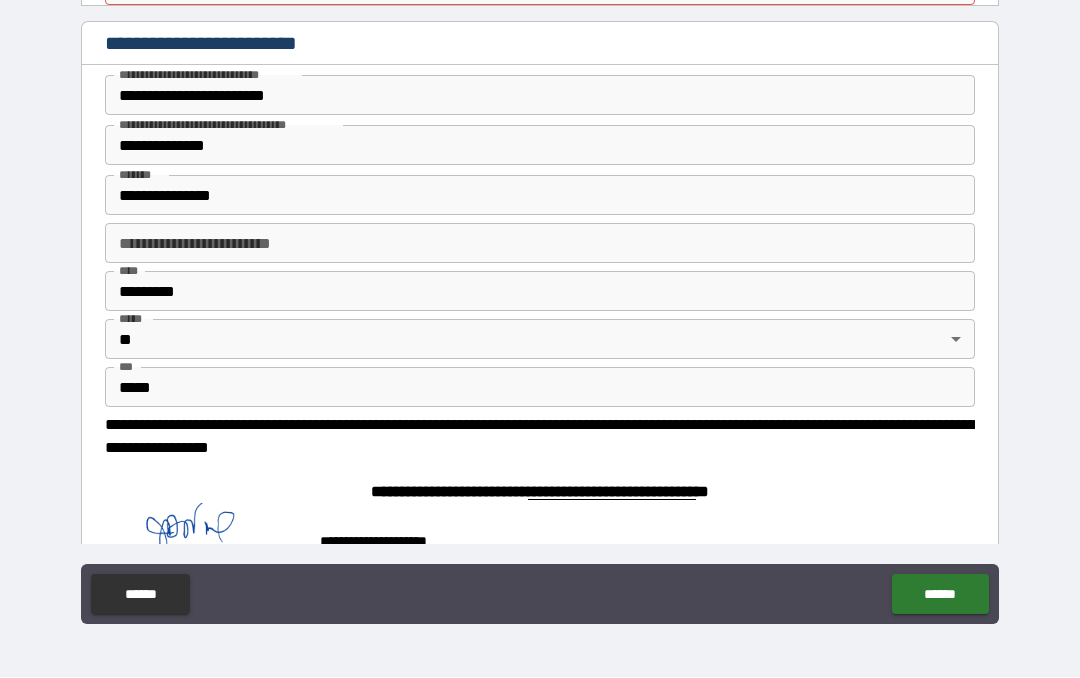 click on "**********" at bounding box center [540, 298] 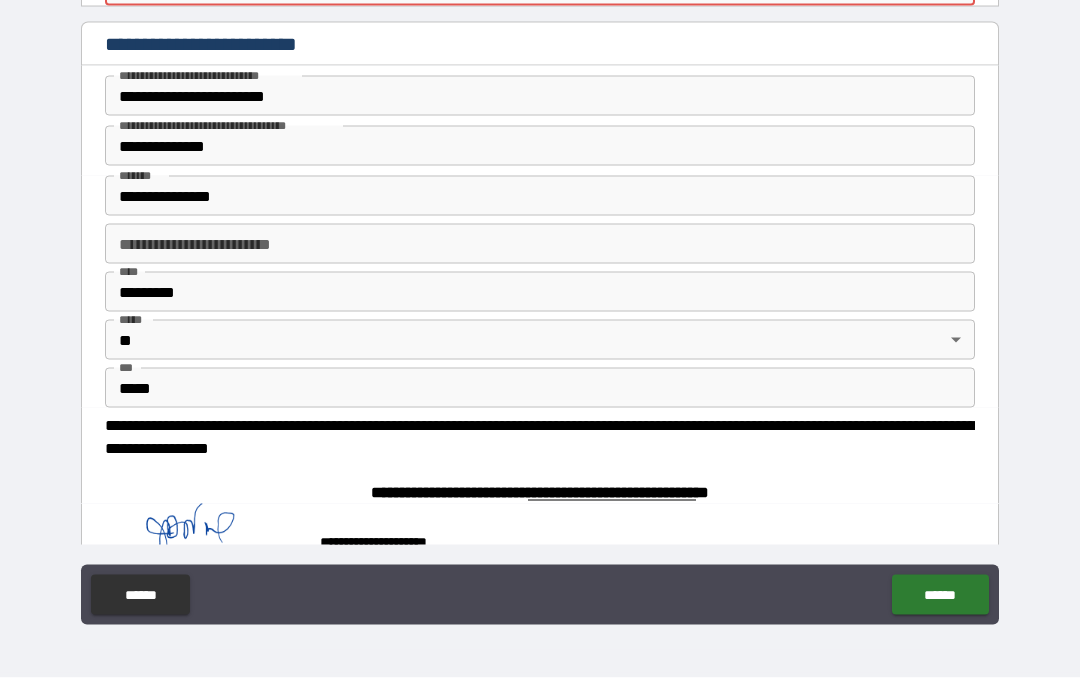 scroll, scrollTop: 0, scrollLeft: 0, axis: both 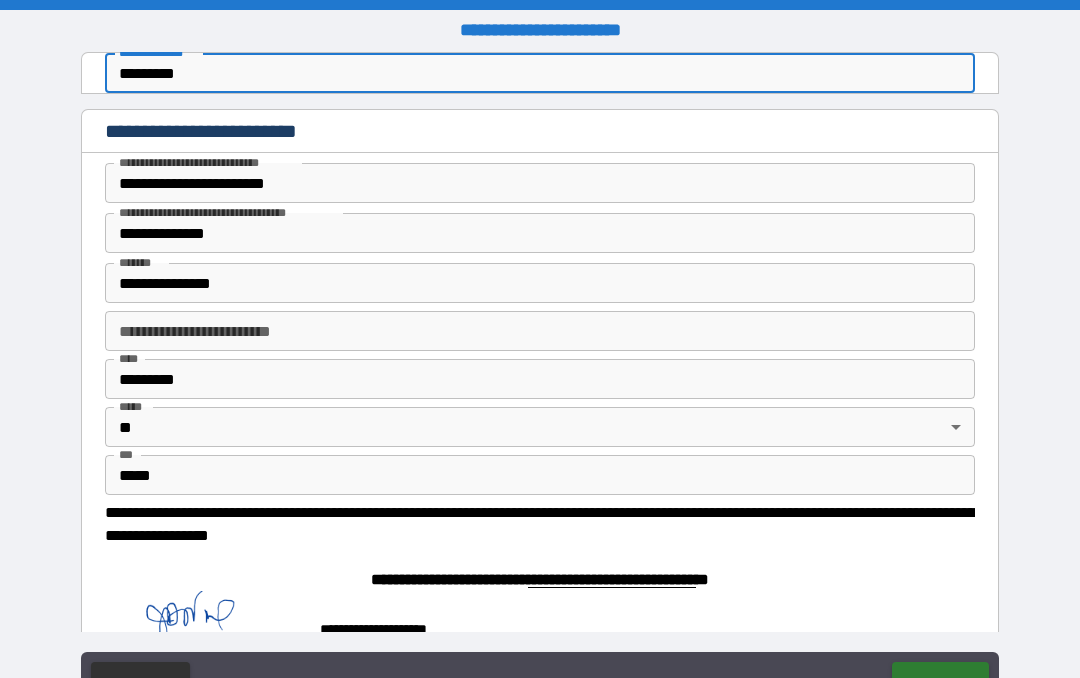type on "**********" 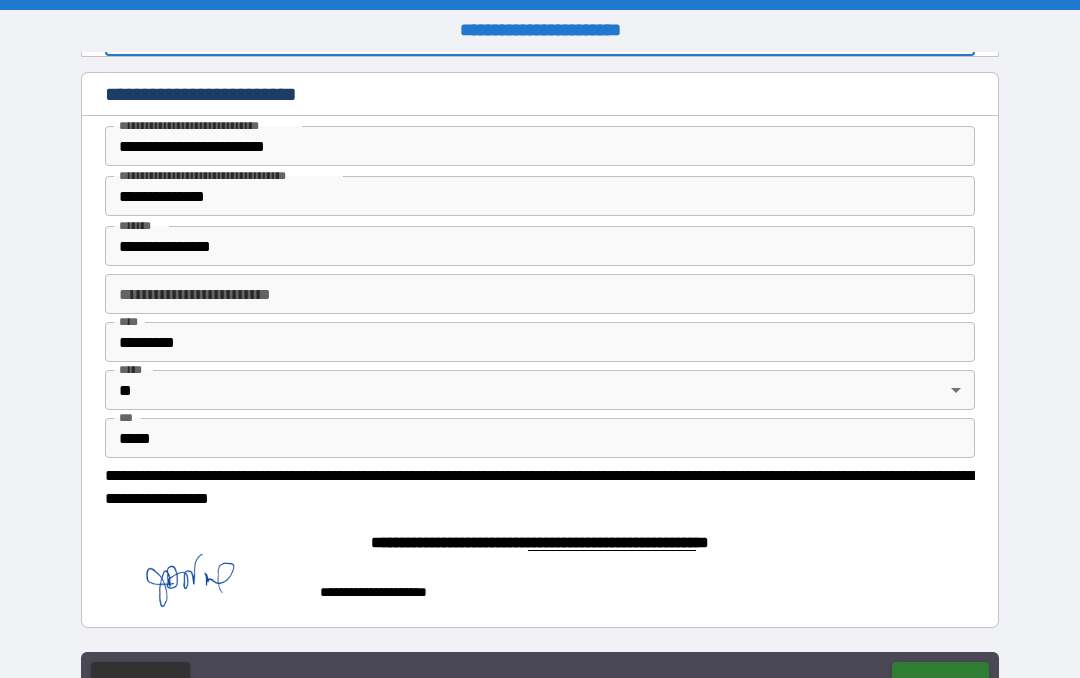 scroll, scrollTop: 36, scrollLeft: 0, axis: vertical 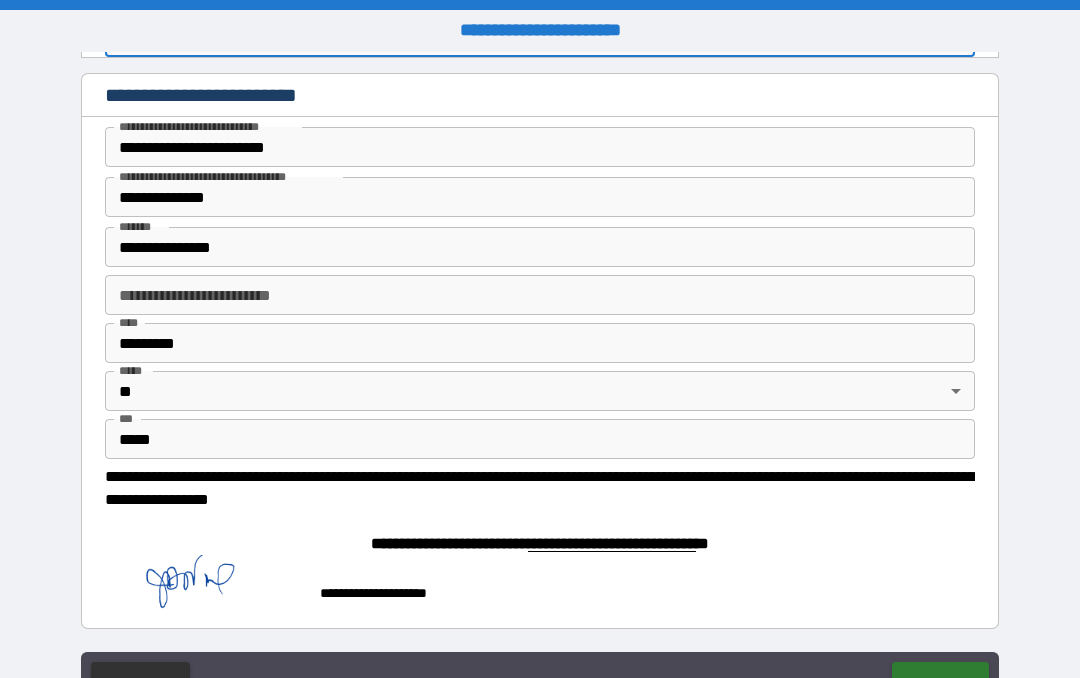click on "******" at bounding box center [940, 682] 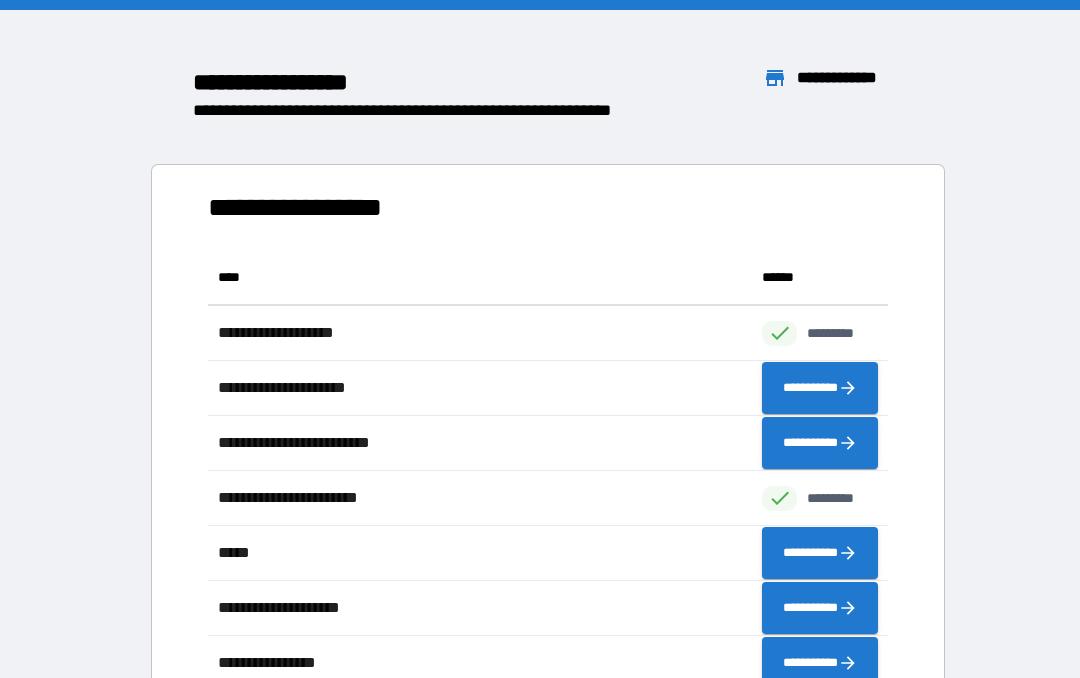 scroll, scrollTop: 1, scrollLeft: 1, axis: both 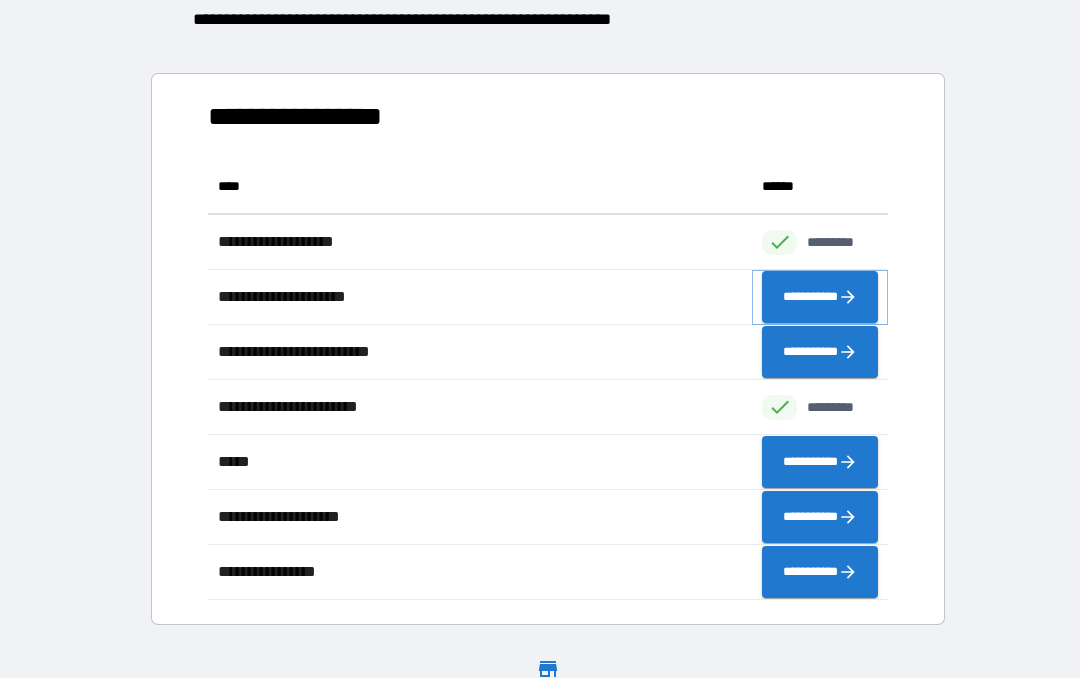 click on "**********" at bounding box center [820, 297] 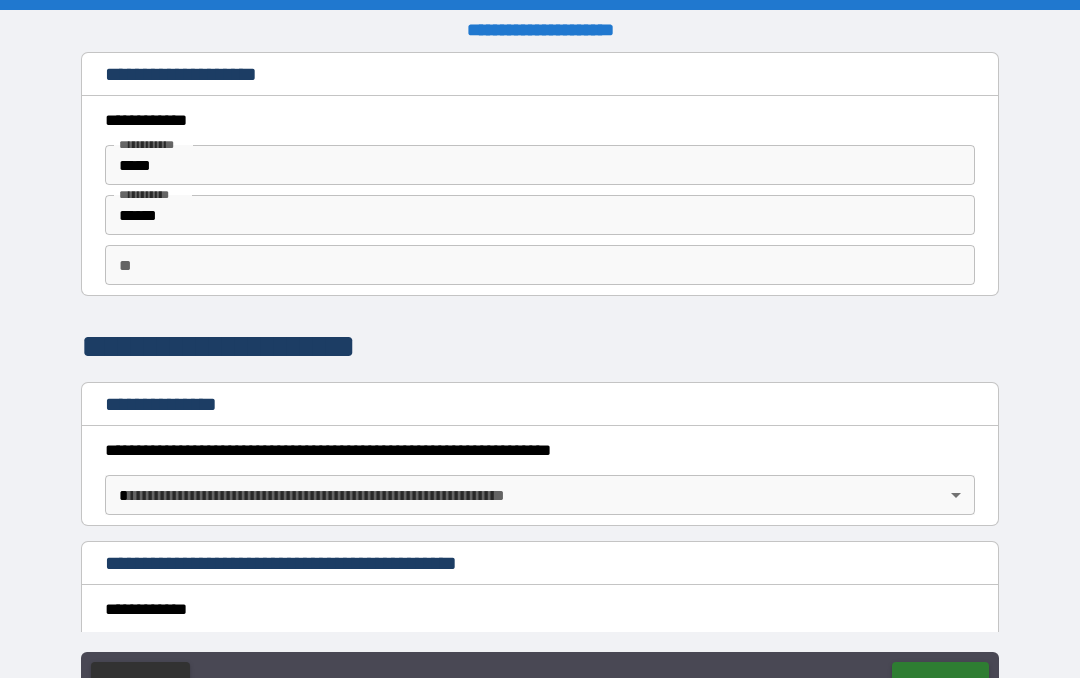 click on "**********" at bounding box center [540, 382] 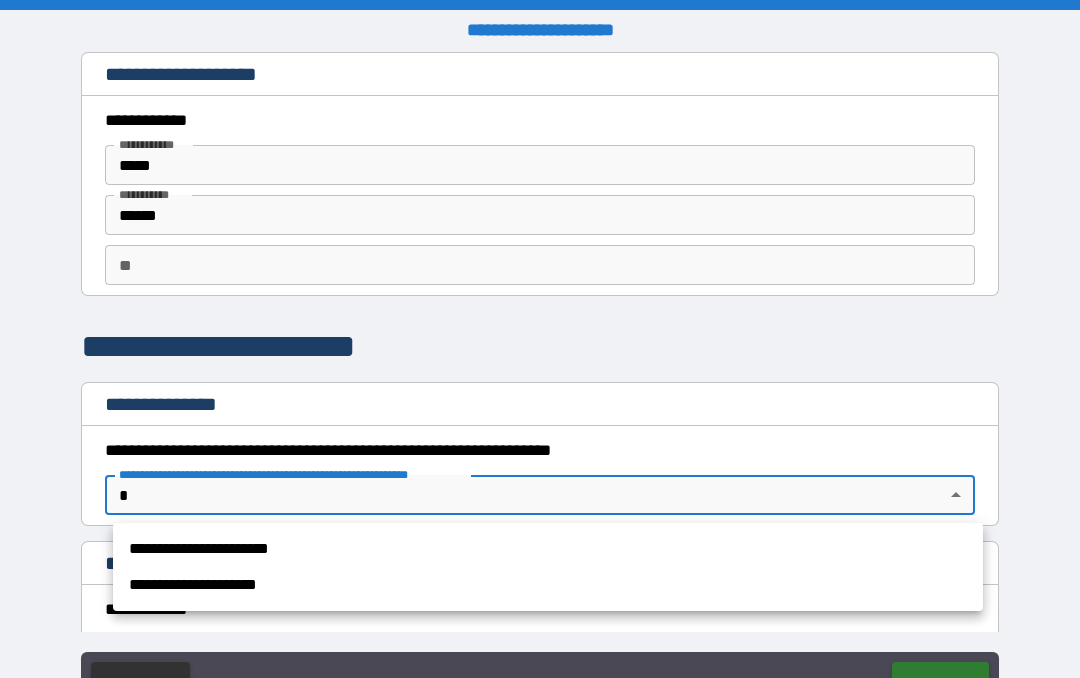 click on "**********" at bounding box center (548, 549) 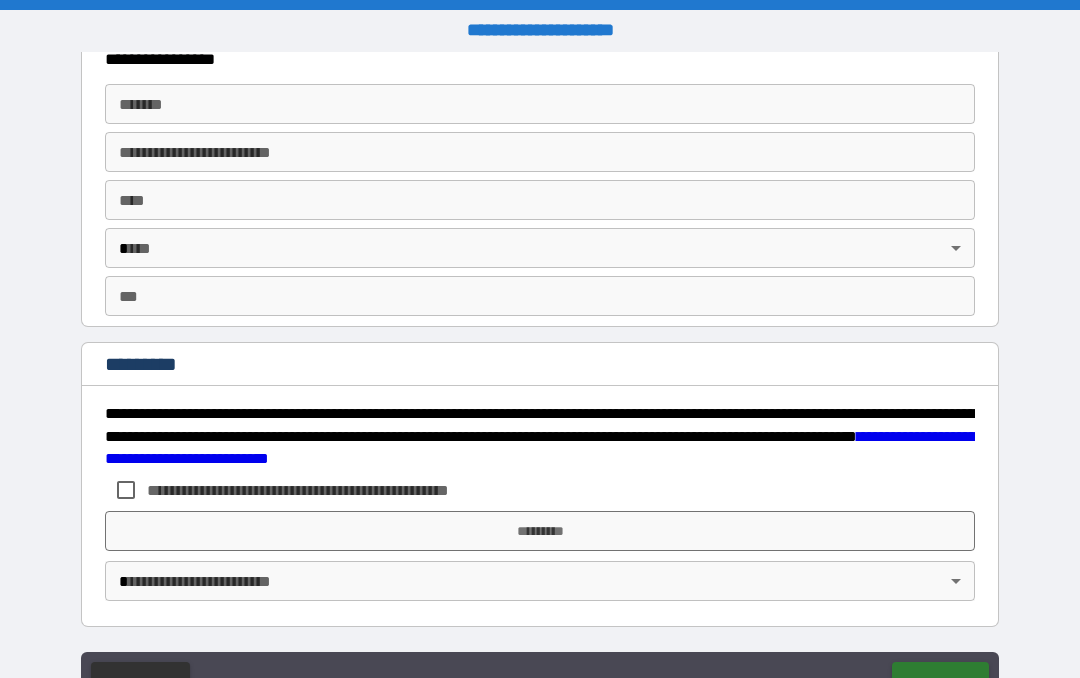 scroll, scrollTop: 1872, scrollLeft: 0, axis: vertical 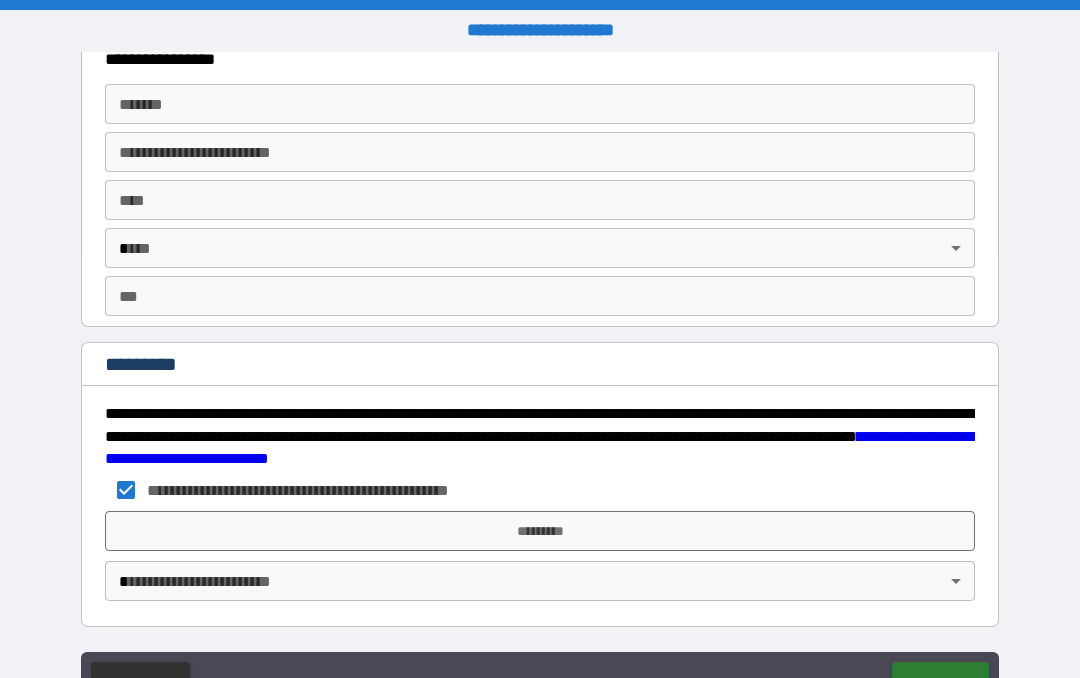 click on "*********" at bounding box center [540, 531] 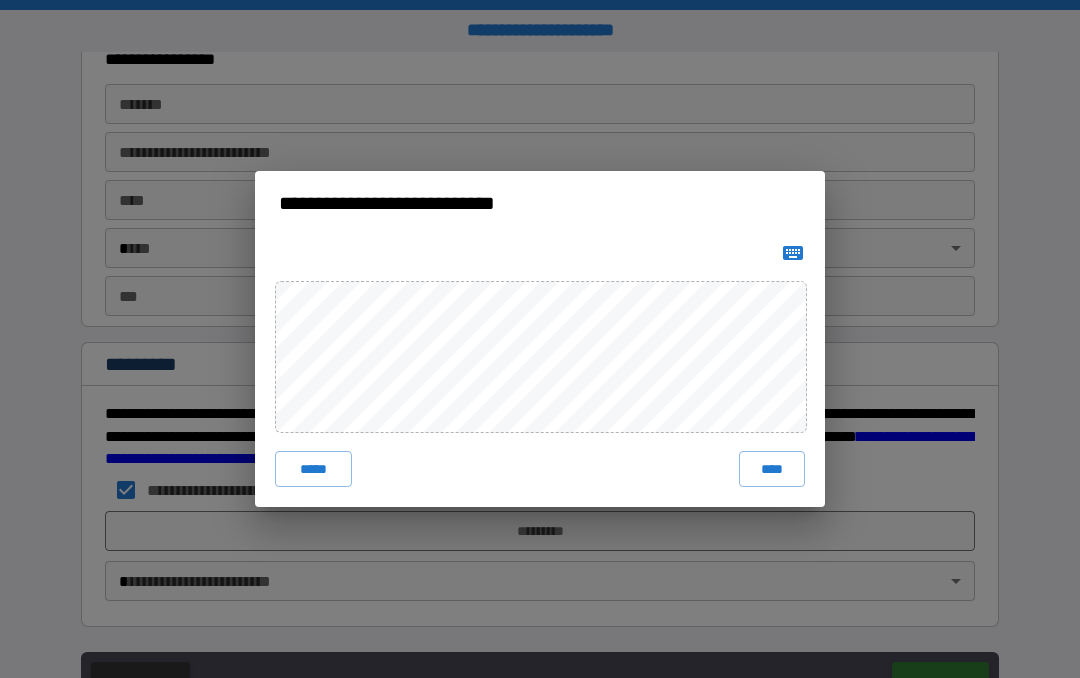 click on "****" at bounding box center [772, 469] 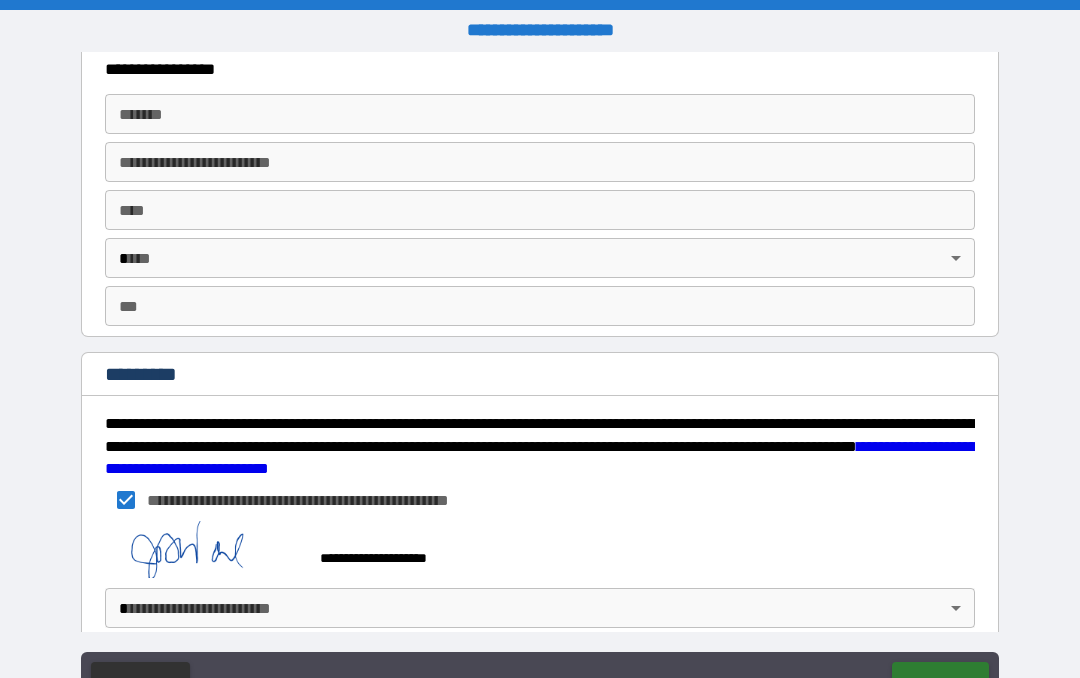 click on "******" at bounding box center (940, 682) 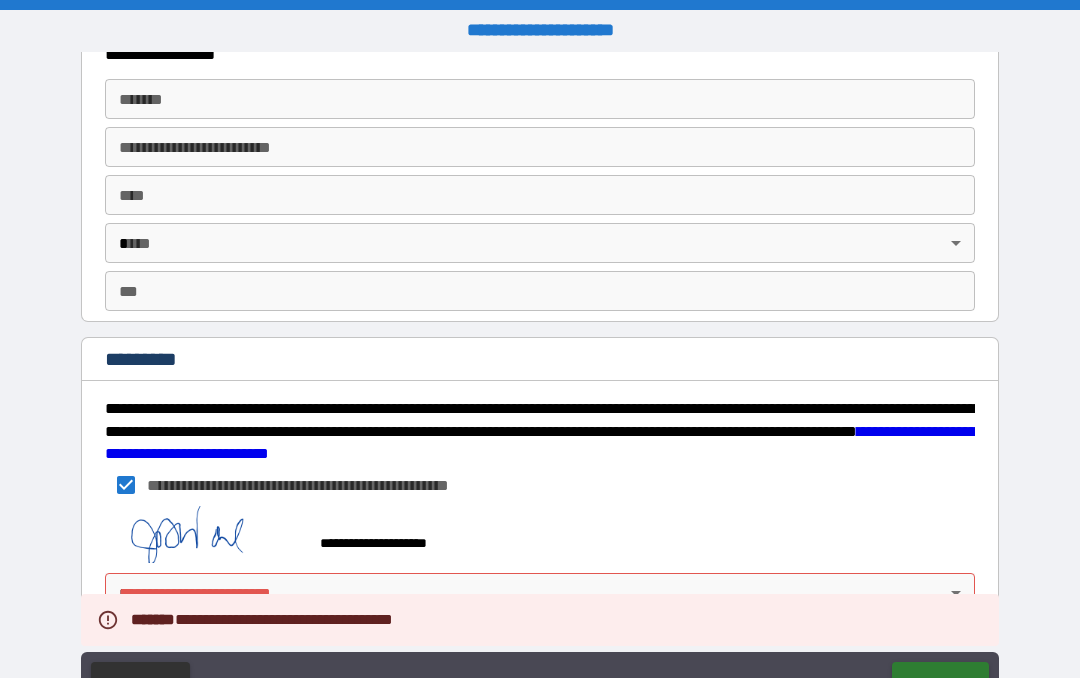 scroll, scrollTop: 1876, scrollLeft: 0, axis: vertical 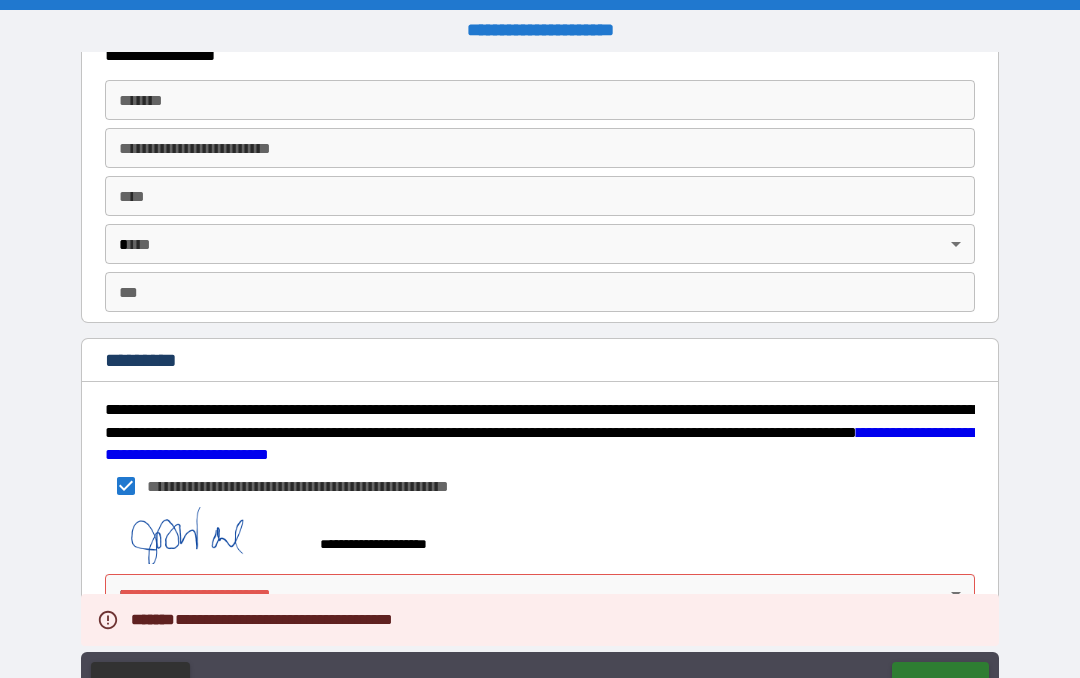 click on "**********" at bounding box center (540, 382) 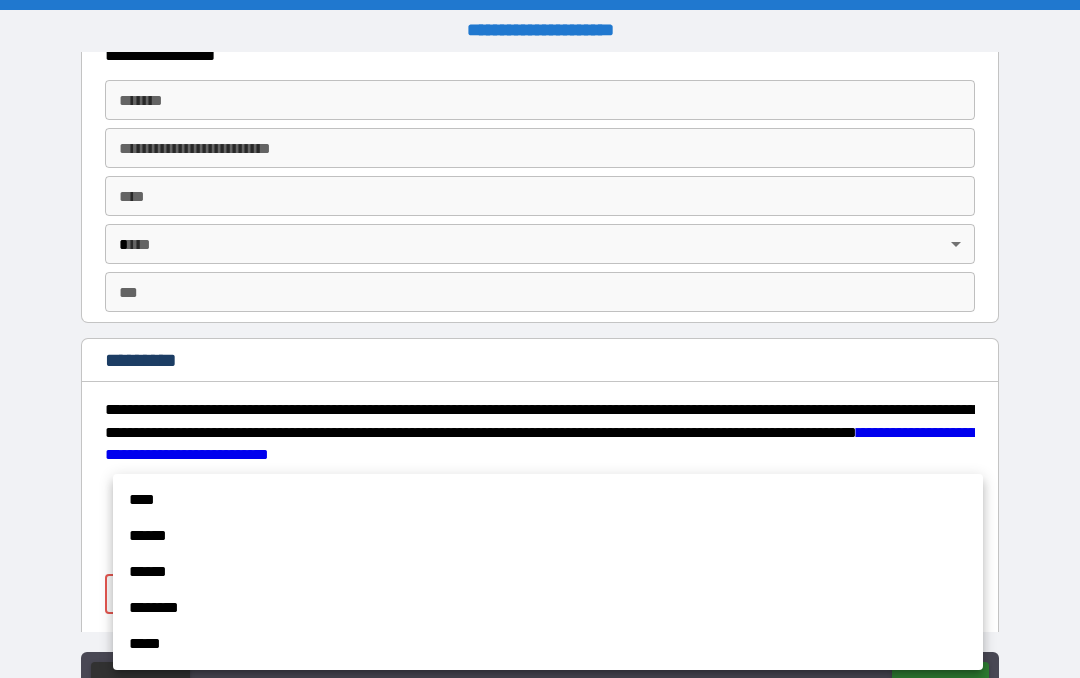 click on "******" at bounding box center (548, 536) 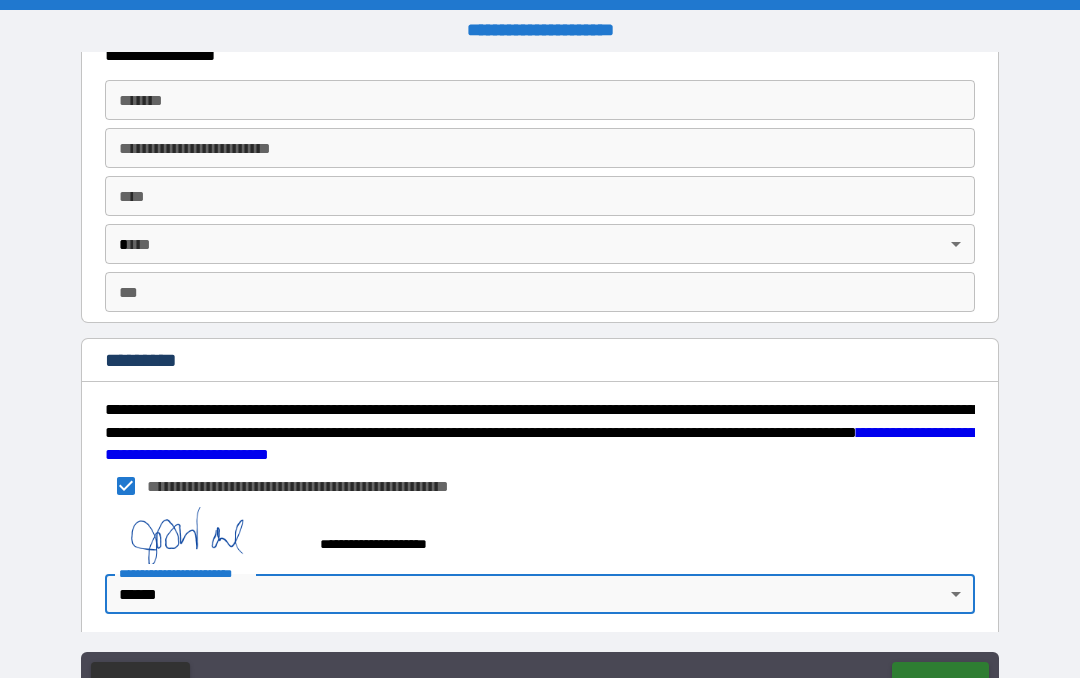 click on "******" at bounding box center [940, 682] 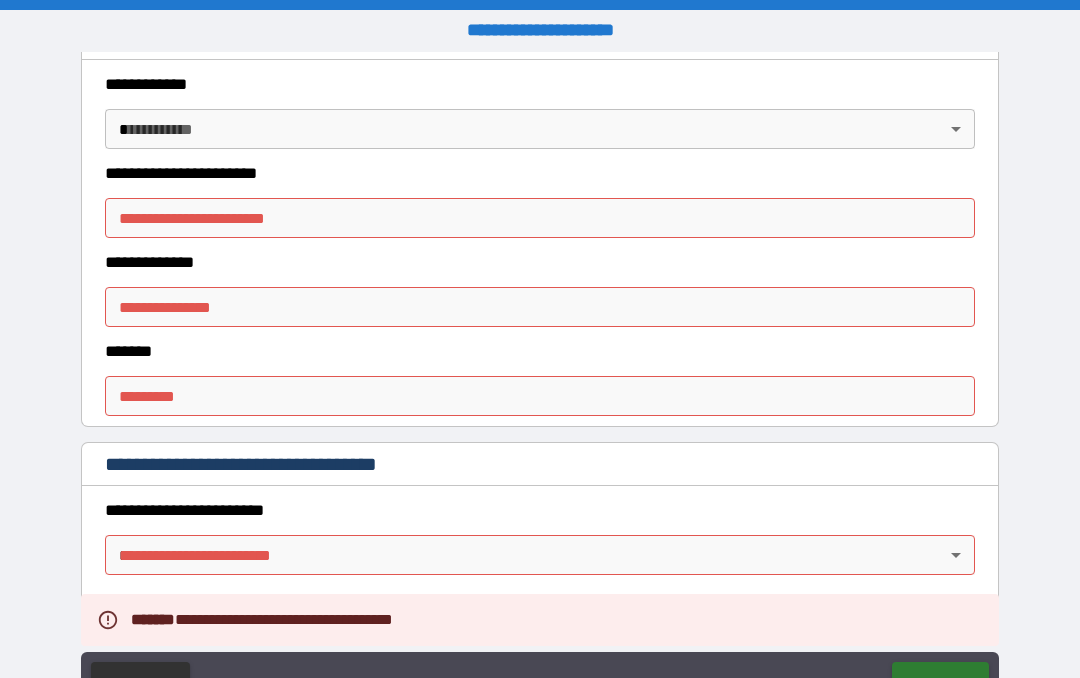 scroll, scrollTop: 527, scrollLeft: 0, axis: vertical 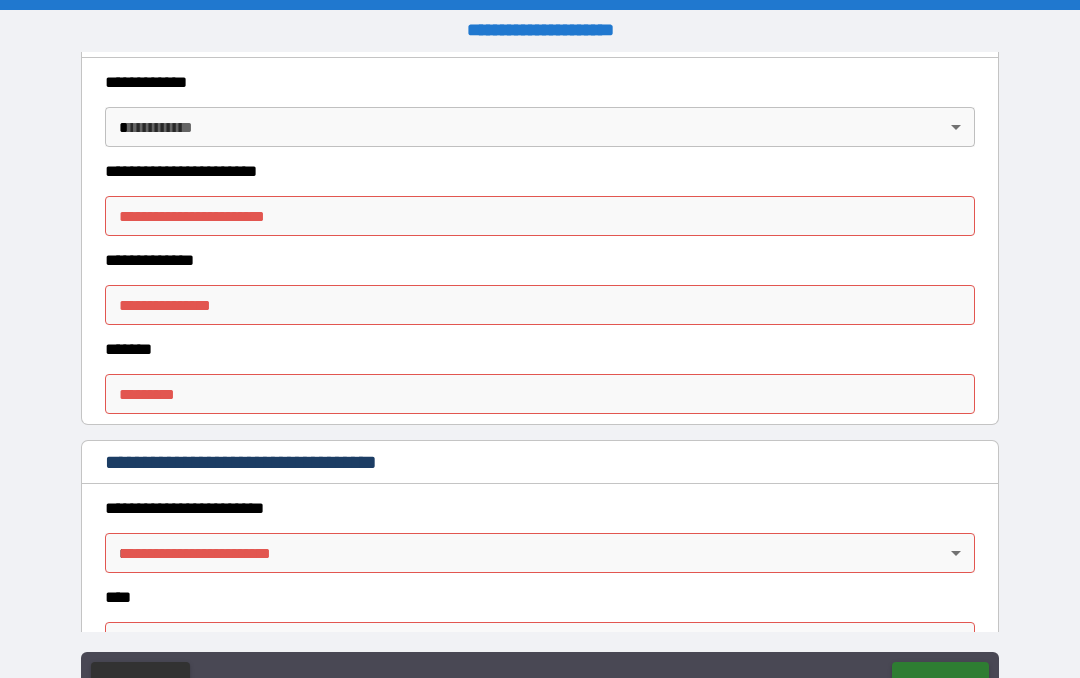 click on "**********" at bounding box center (540, 216) 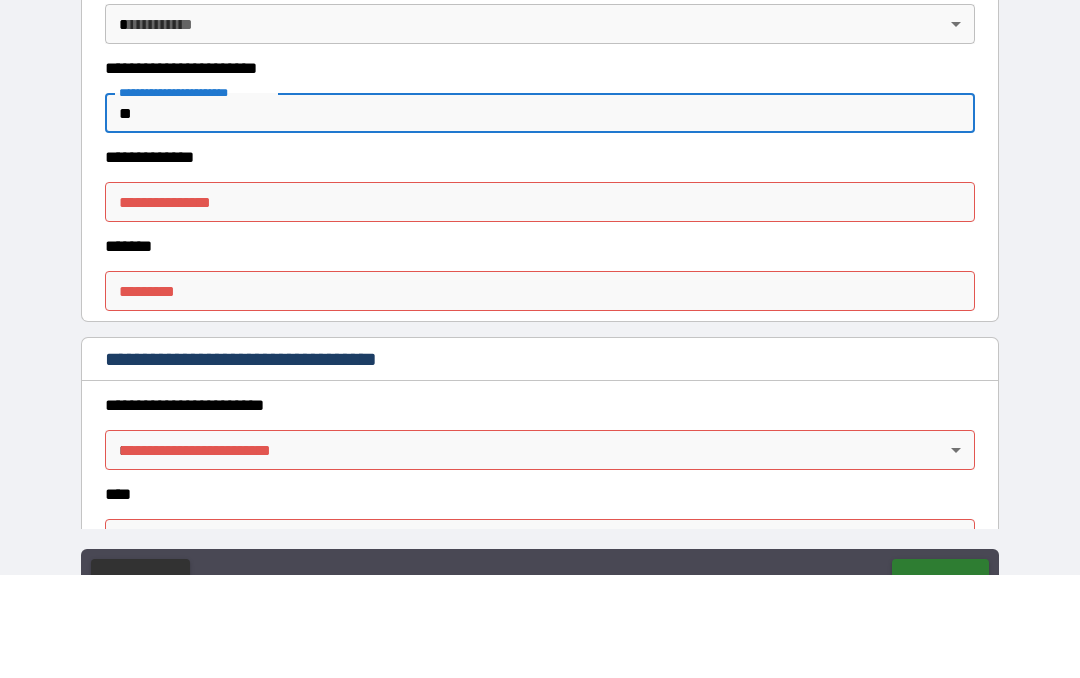type on "*" 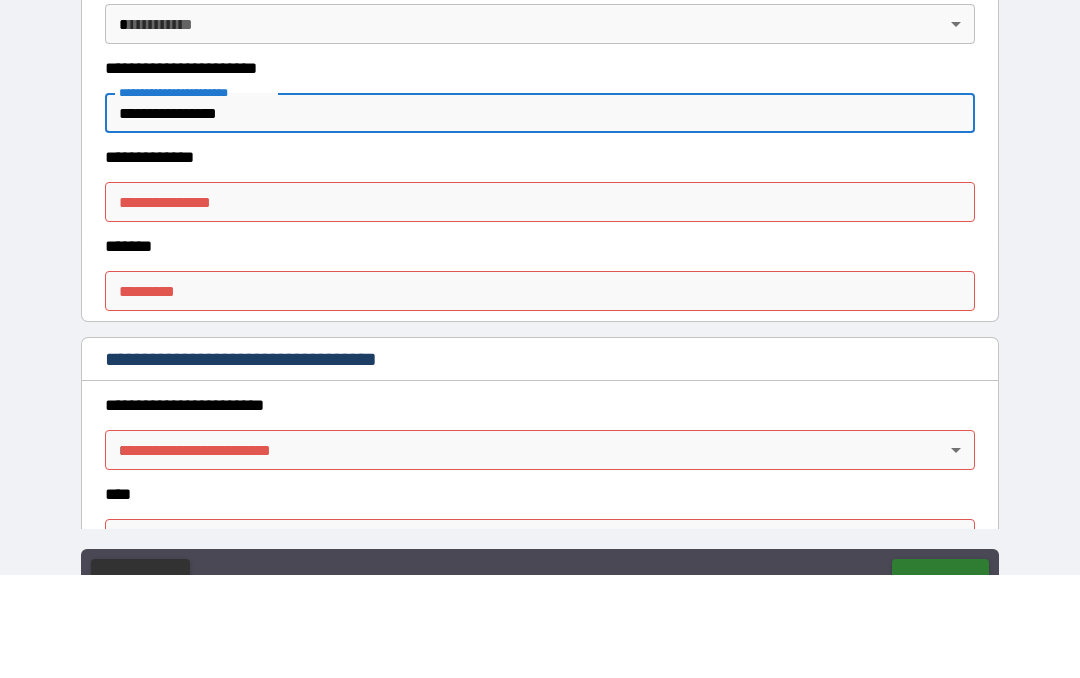 type on "**********" 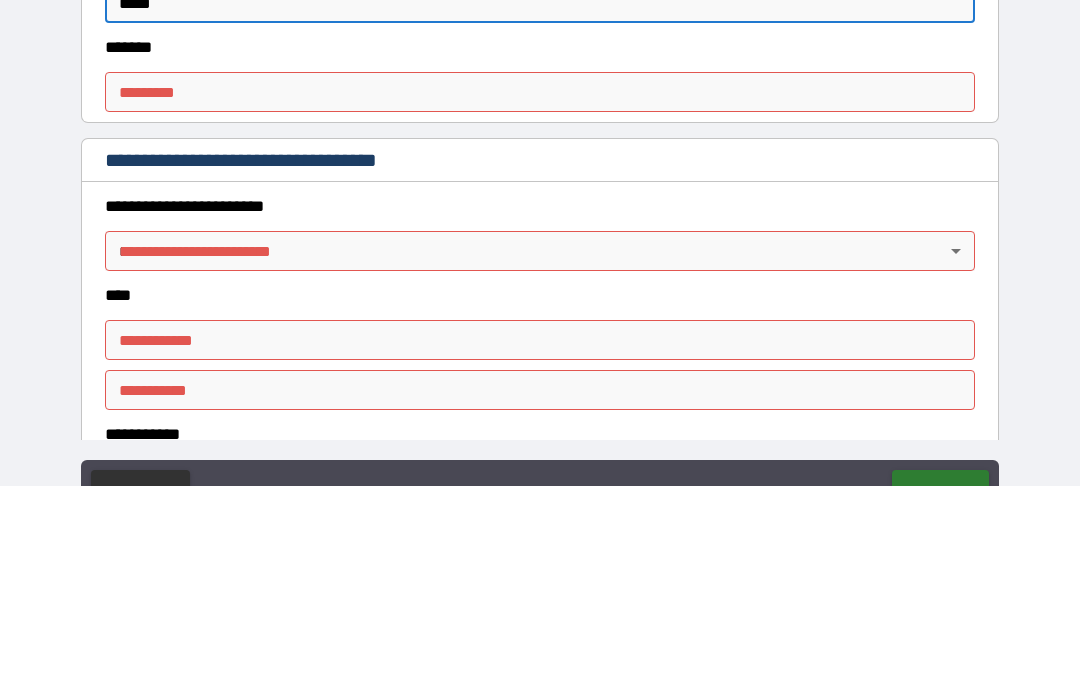 scroll, scrollTop: 637, scrollLeft: 0, axis: vertical 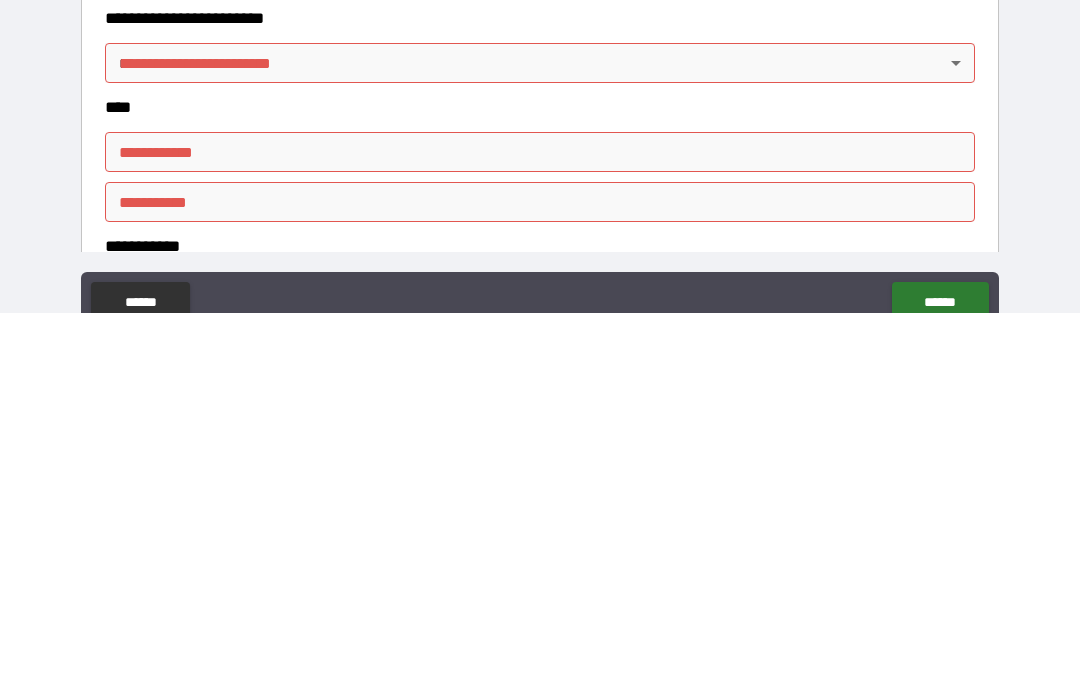 type on "*****" 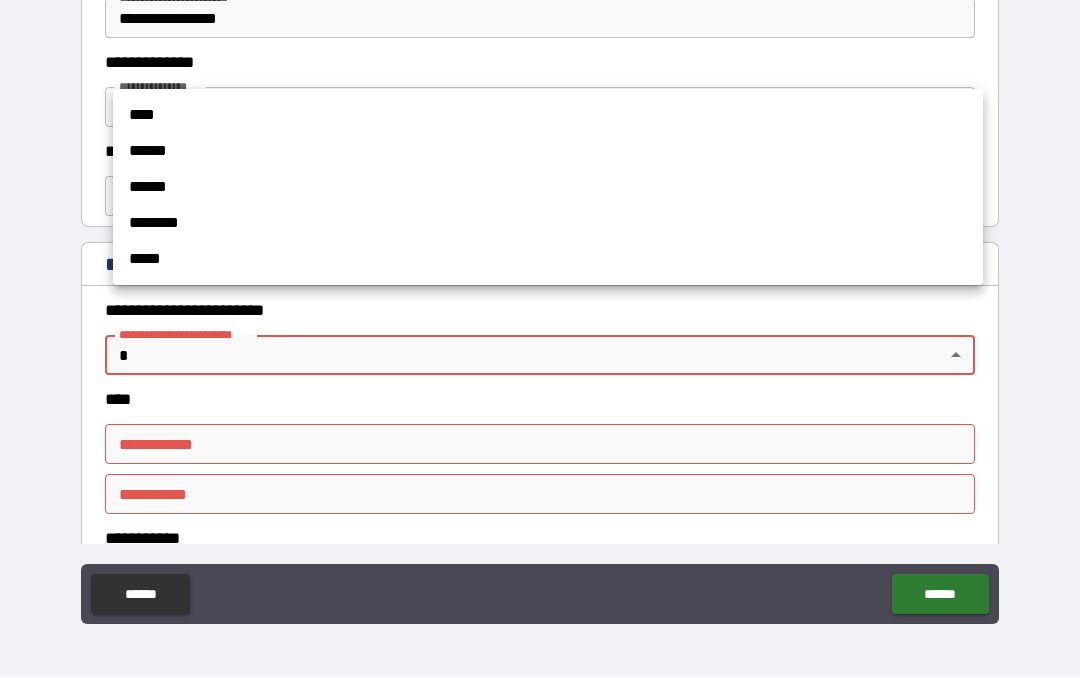 click at bounding box center [540, 339] 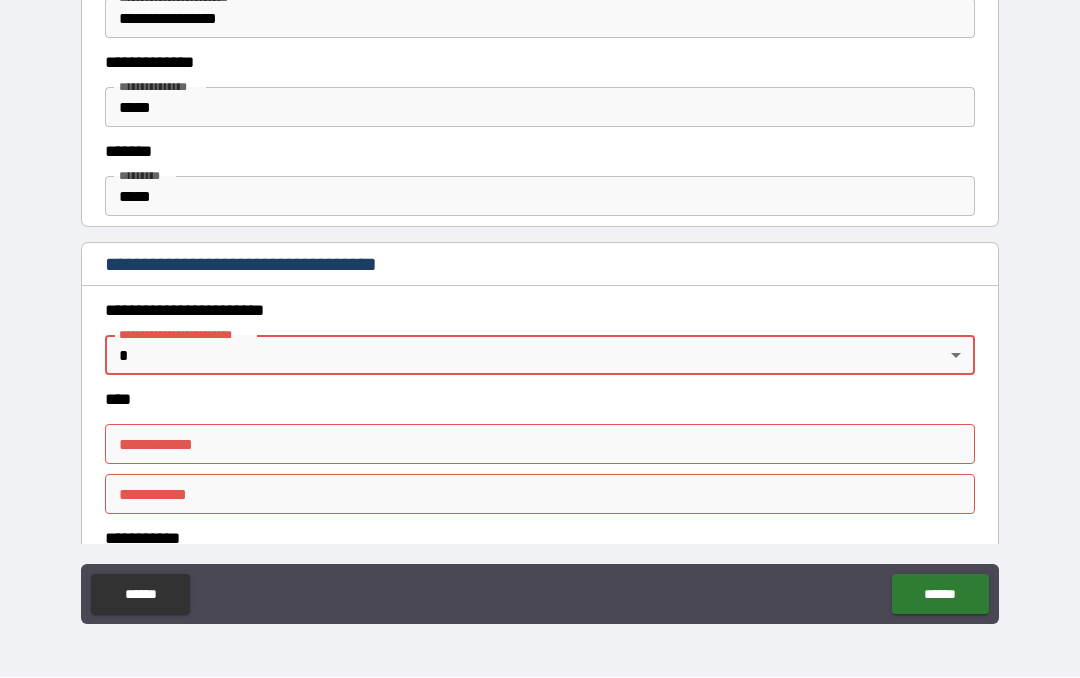 click on "**********" at bounding box center (540, 295) 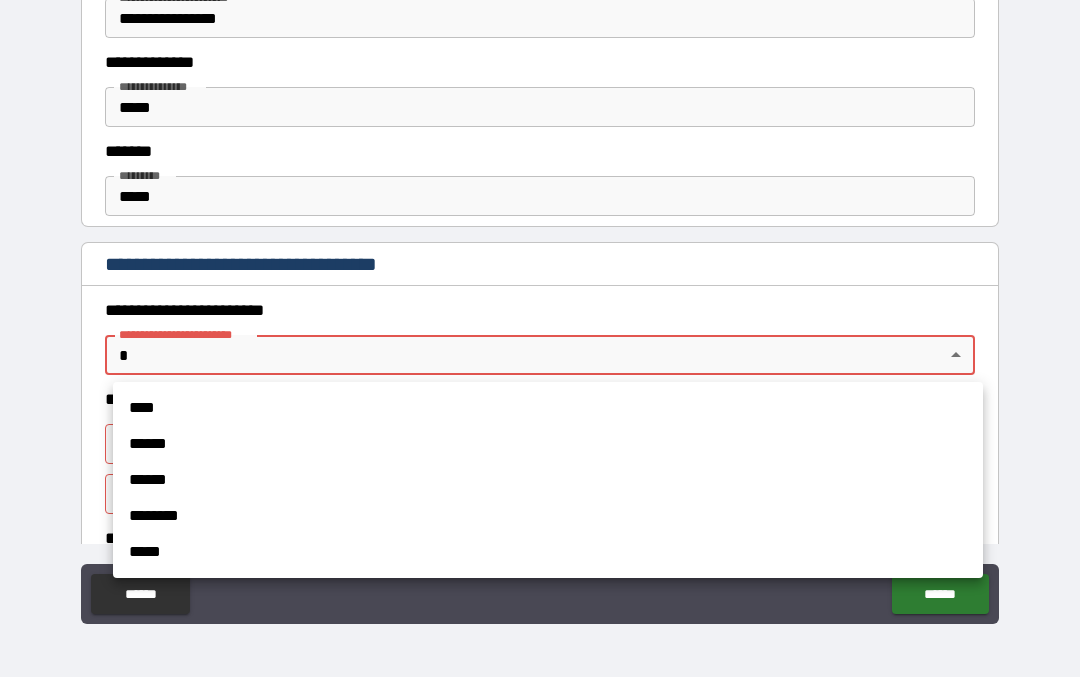click on "******" at bounding box center [548, 445] 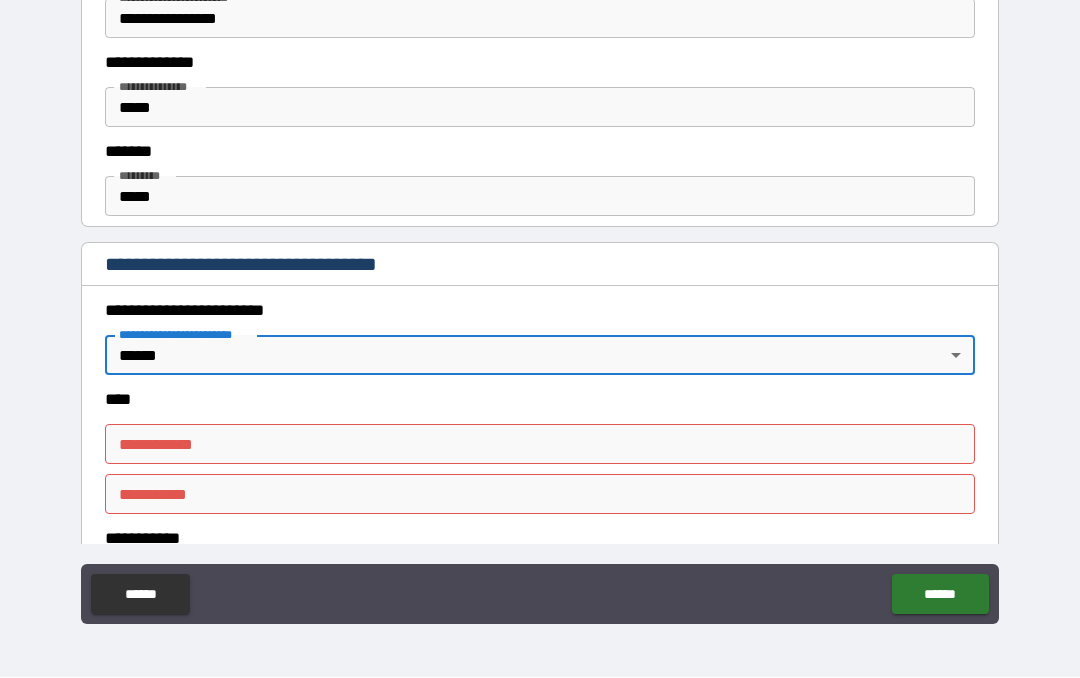 click on "**********" at bounding box center [540, 445] 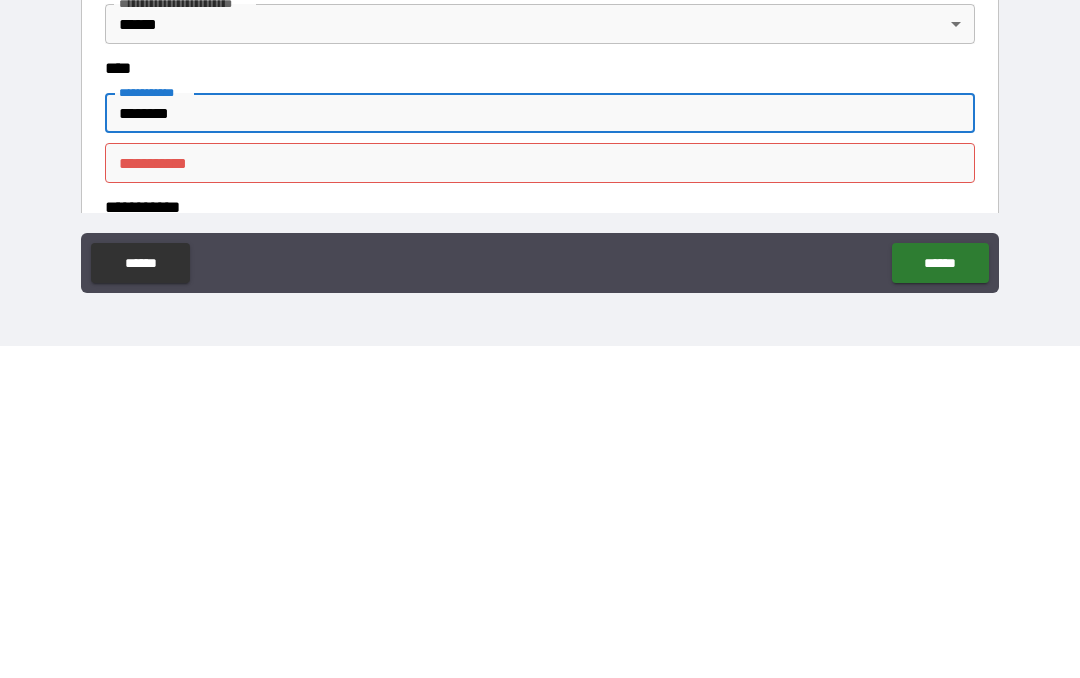 type on "********" 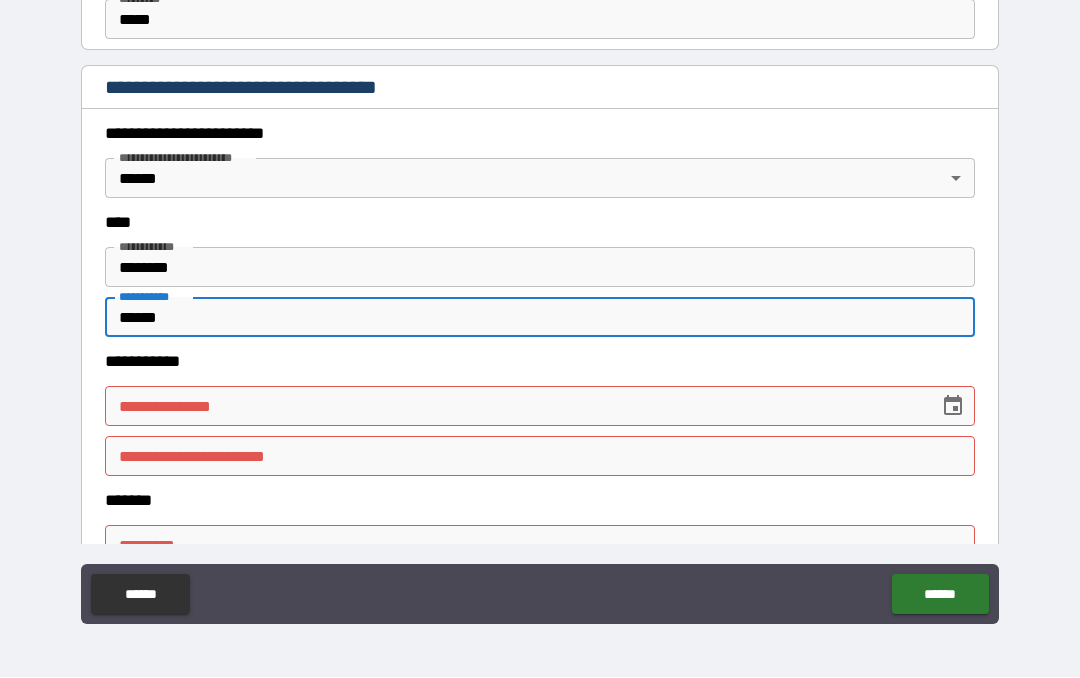 scroll, scrollTop: 816, scrollLeft: 0, axis: vertical 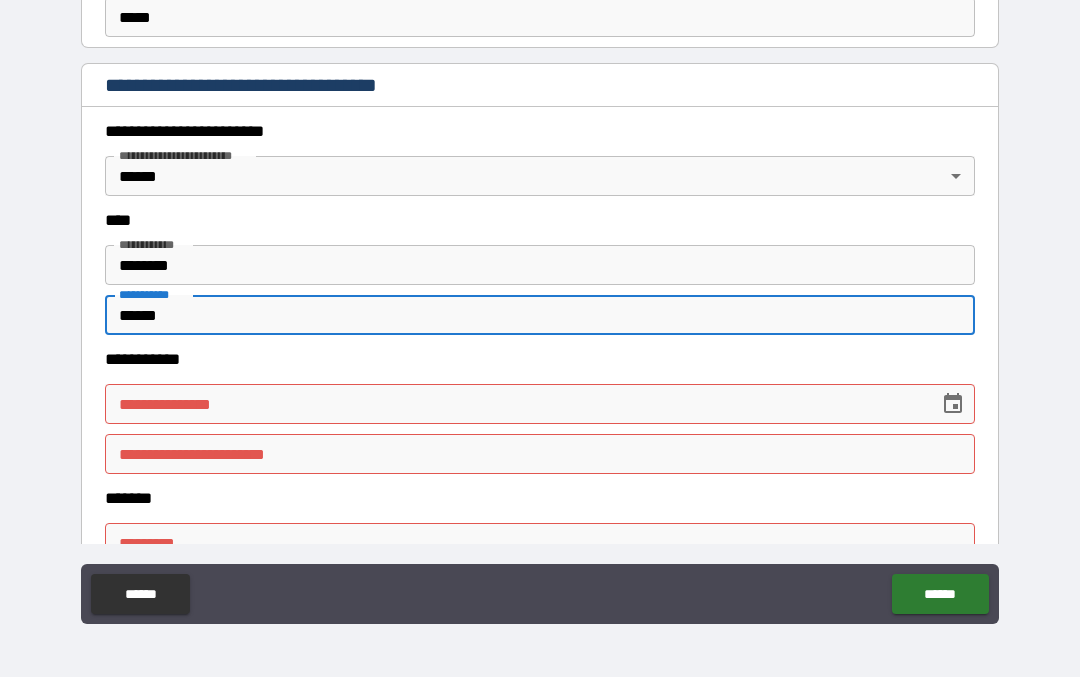 type on "******" 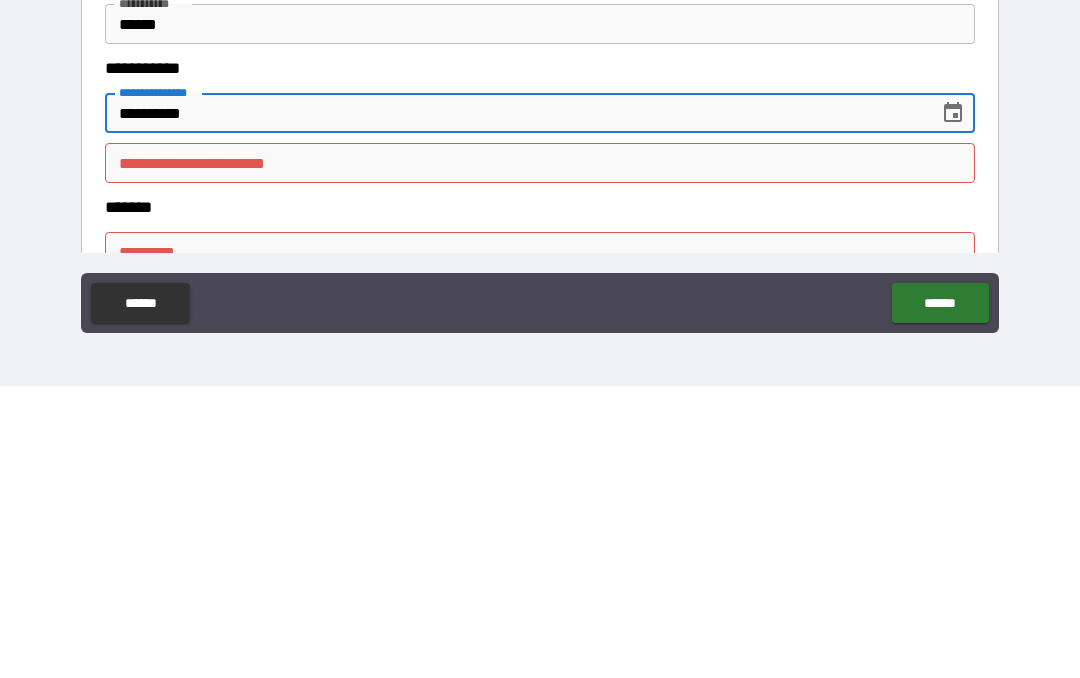 type on "**********" 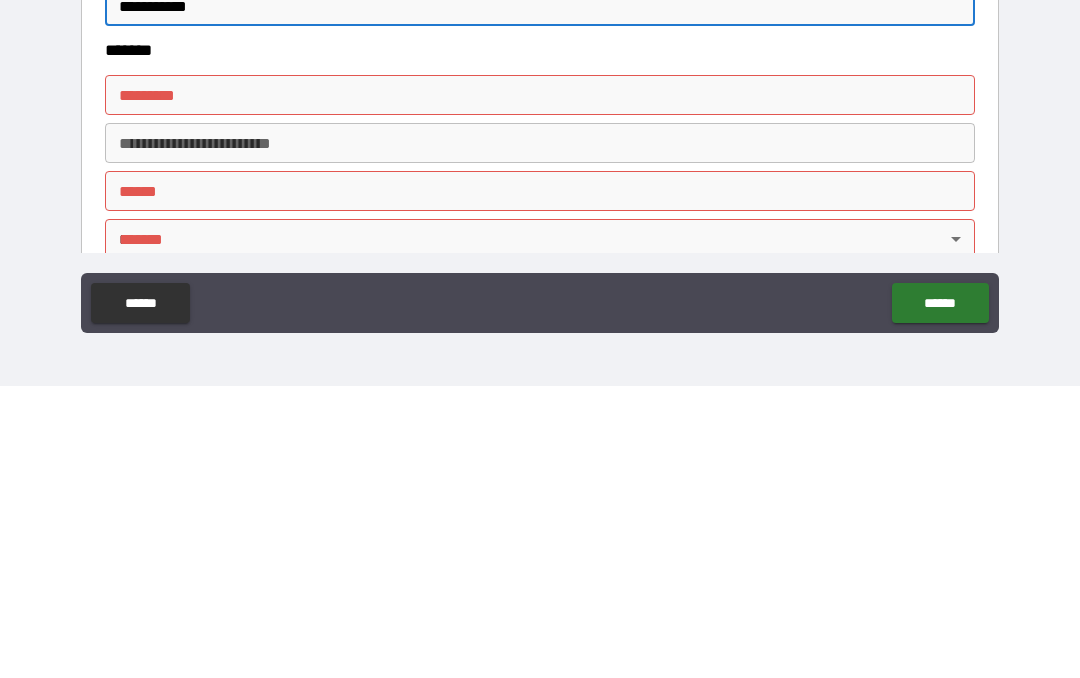 scroll, scrollTop: 986, scrollLeft: 0, axis: vertical 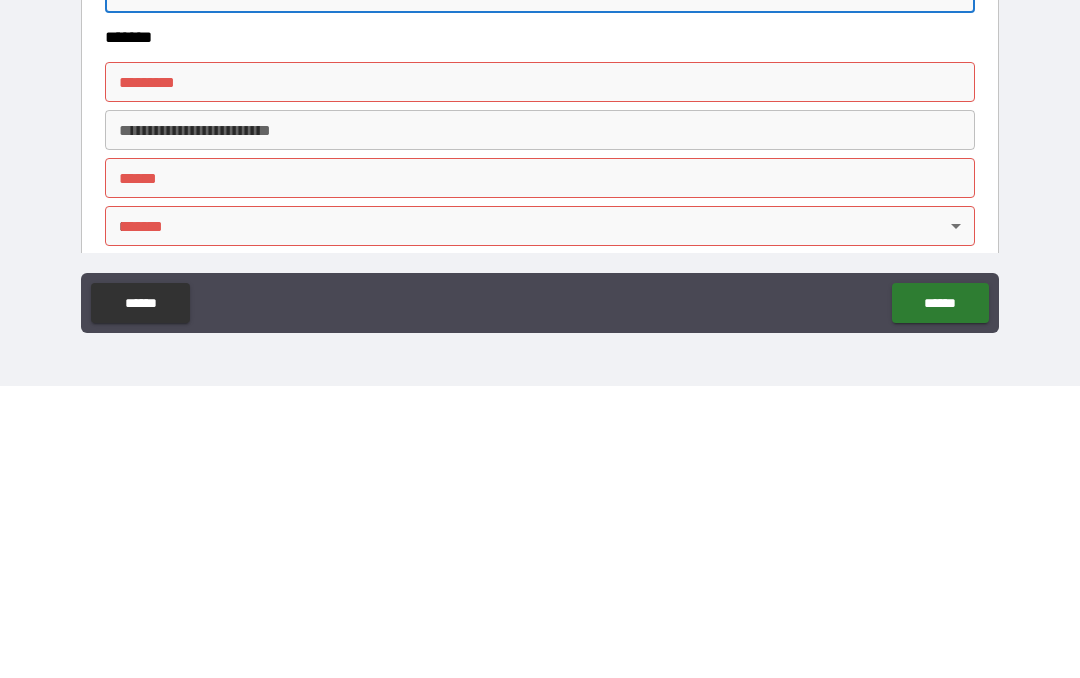 type on "**********" 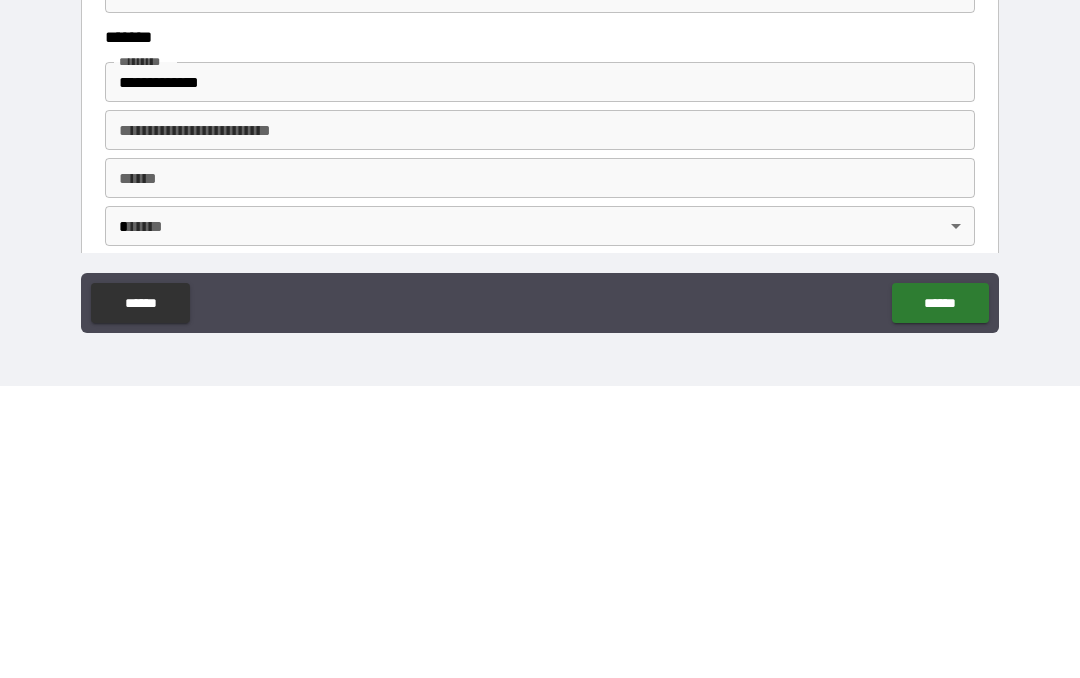 type on "**********" 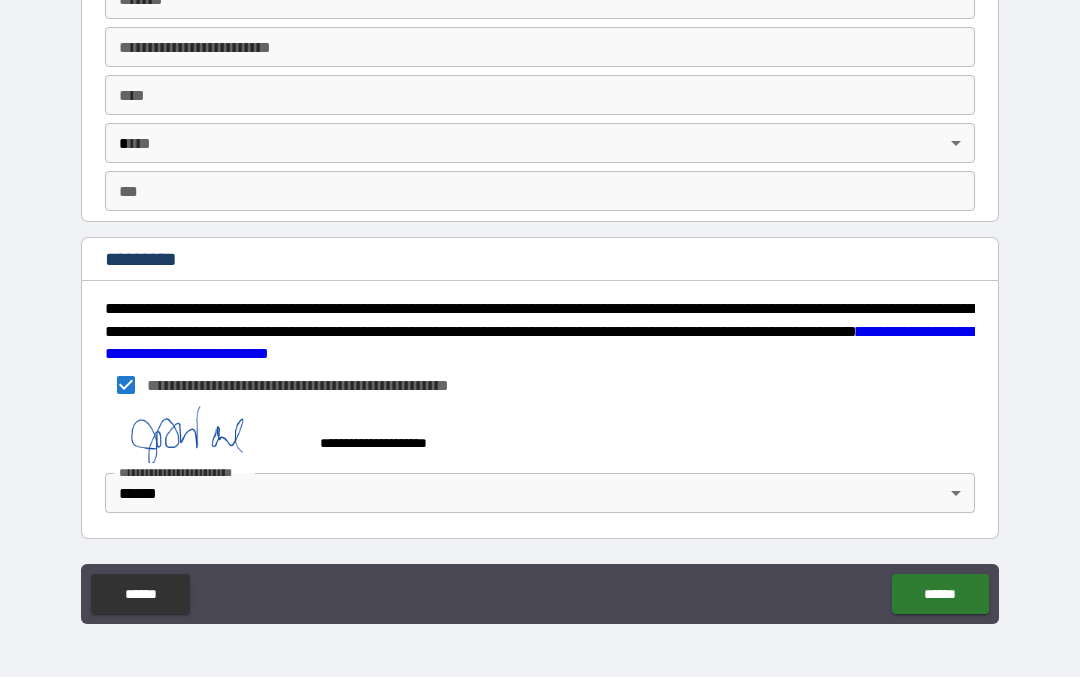 scroll, scrollTop: 1899, scrollLeft: 0, axis: vertical 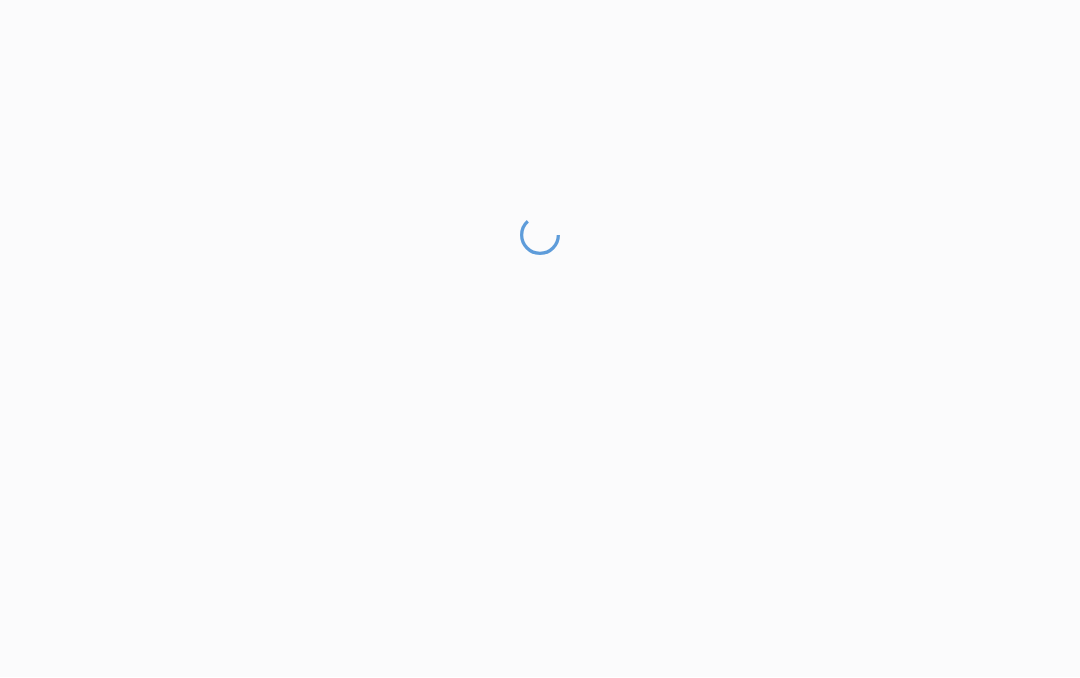 click at bounding box center (540, 447) 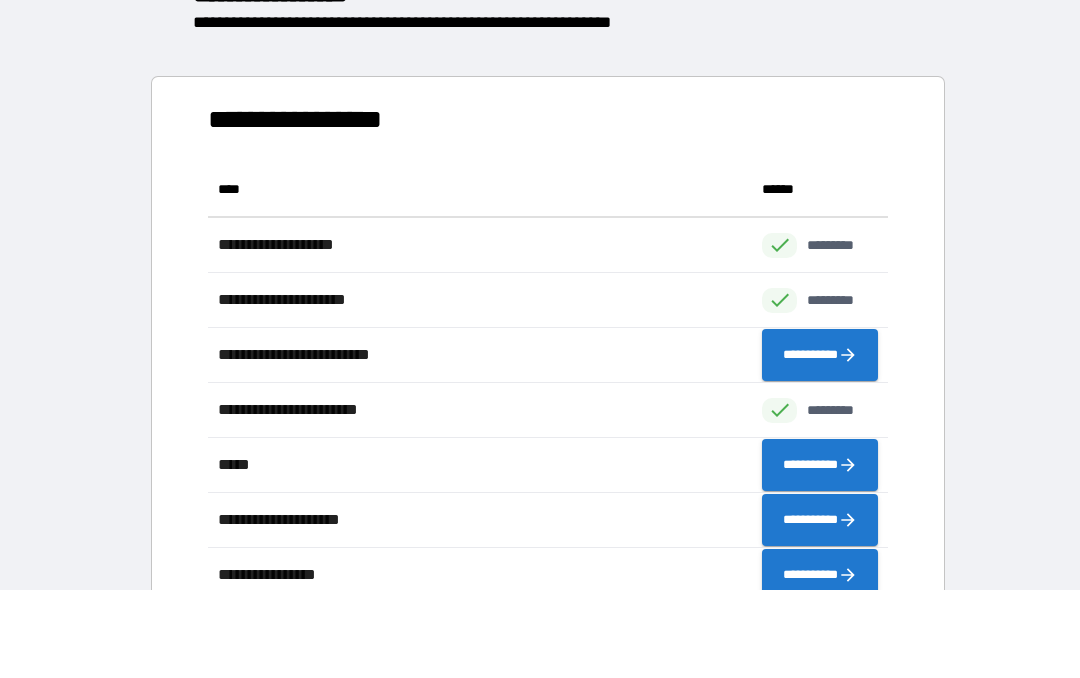scroll, scrollTop: 1, scrollLeft: 1, axis: both 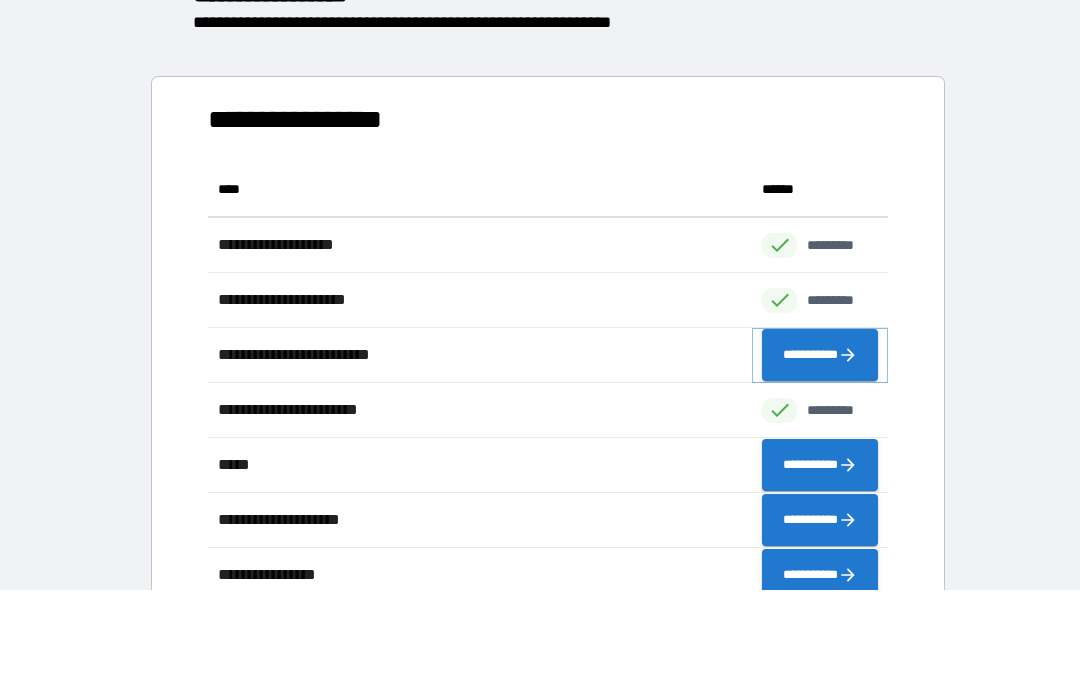 click on "**********" at bounding box center (820, 356) 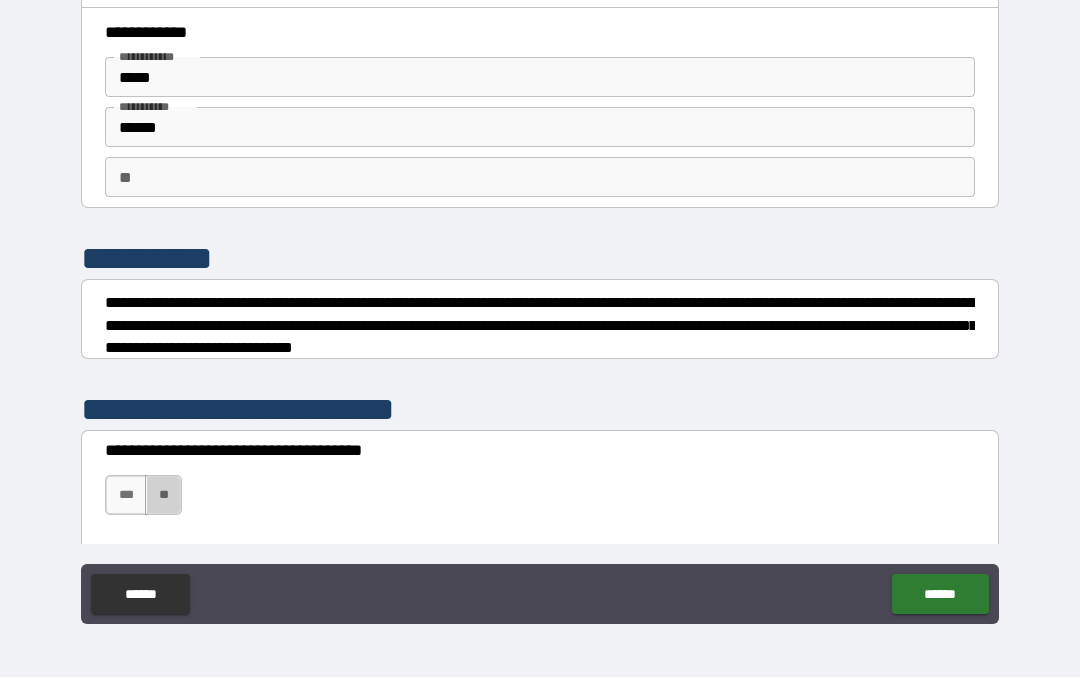 click on "**" at bounding box center [163, 496] 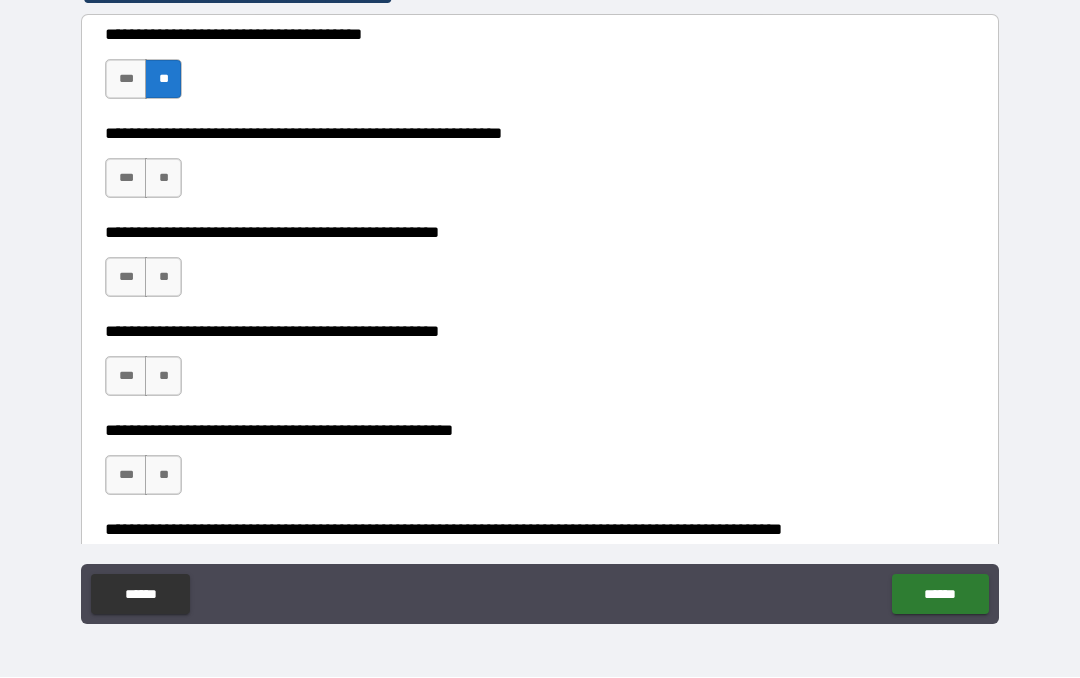 scroll, scrollTop: 424, scrollLeft: 0, axis: vertical 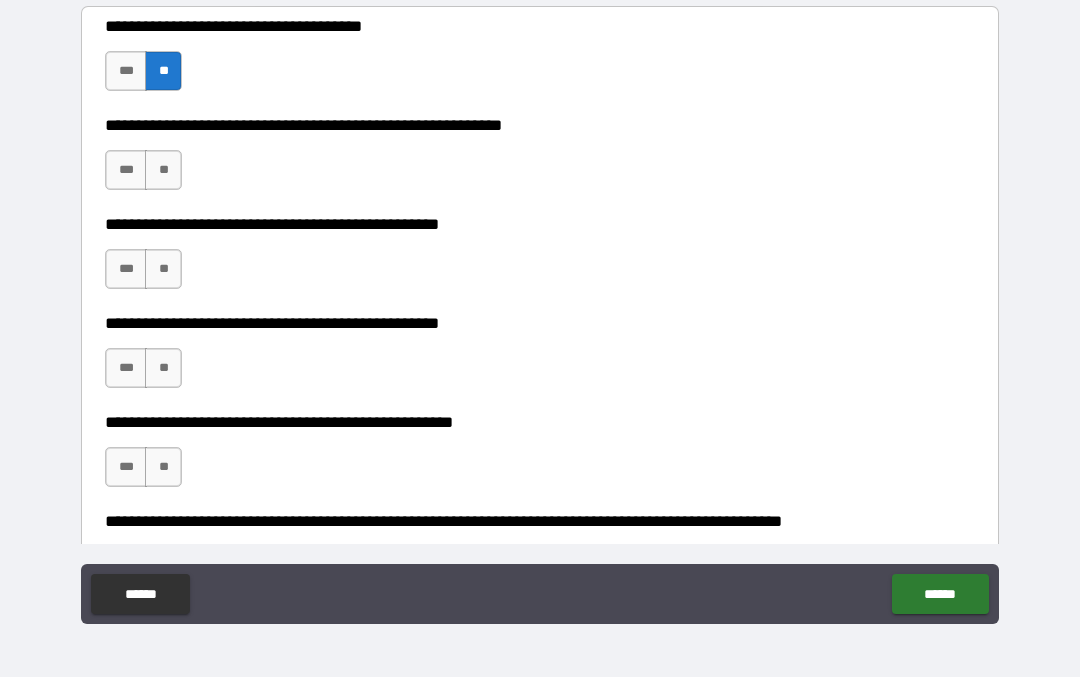 click on "***" at bounding box center [126, 171] 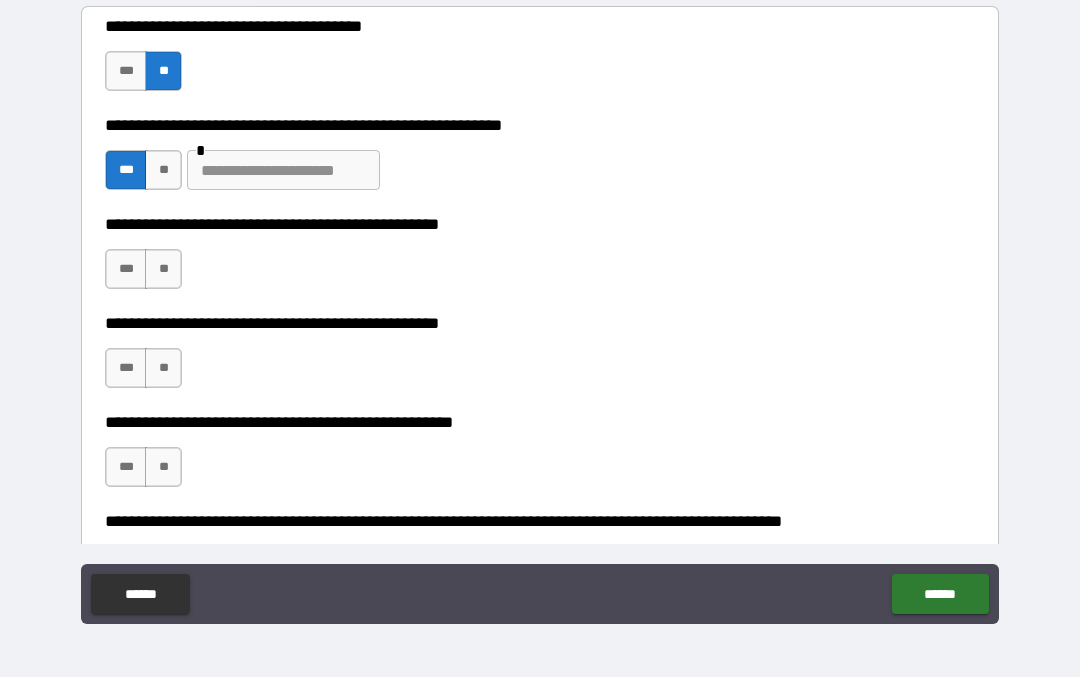 click at bounding box center [283, 171] 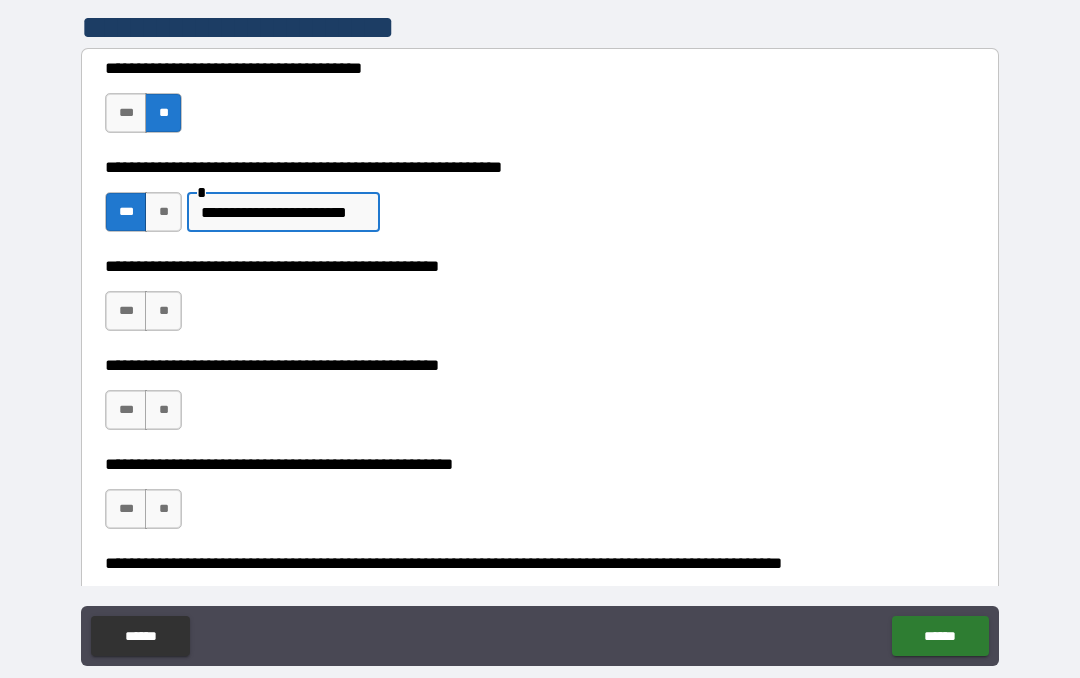 scroll, scrollTop: 36, scrollLeft: 0, axis: vertical 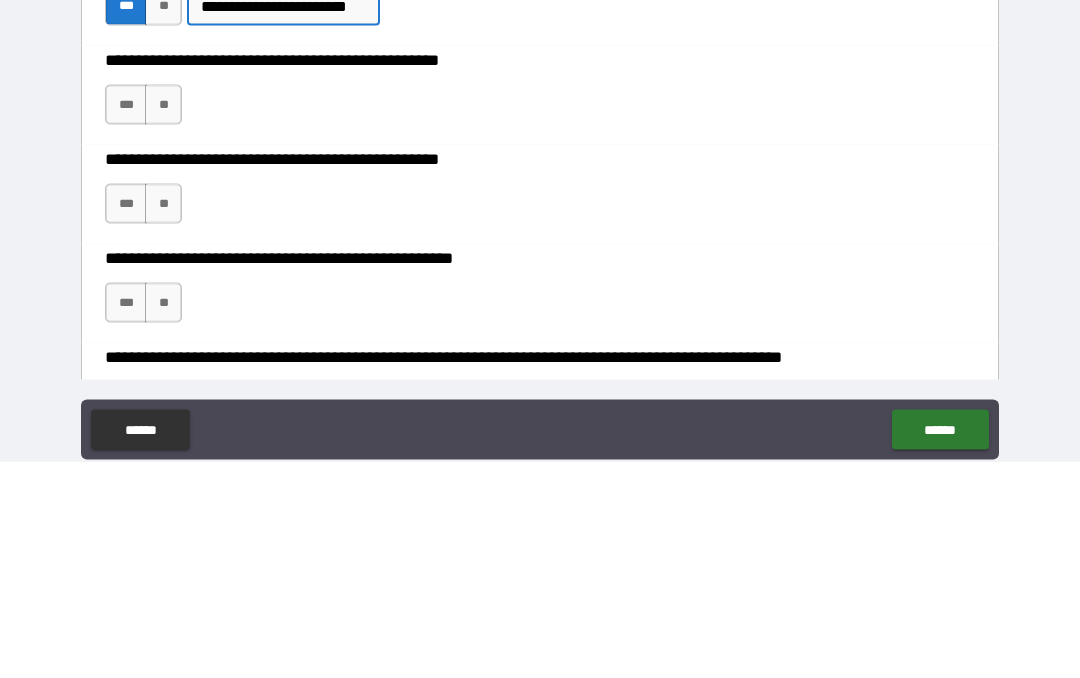 type on "**********" 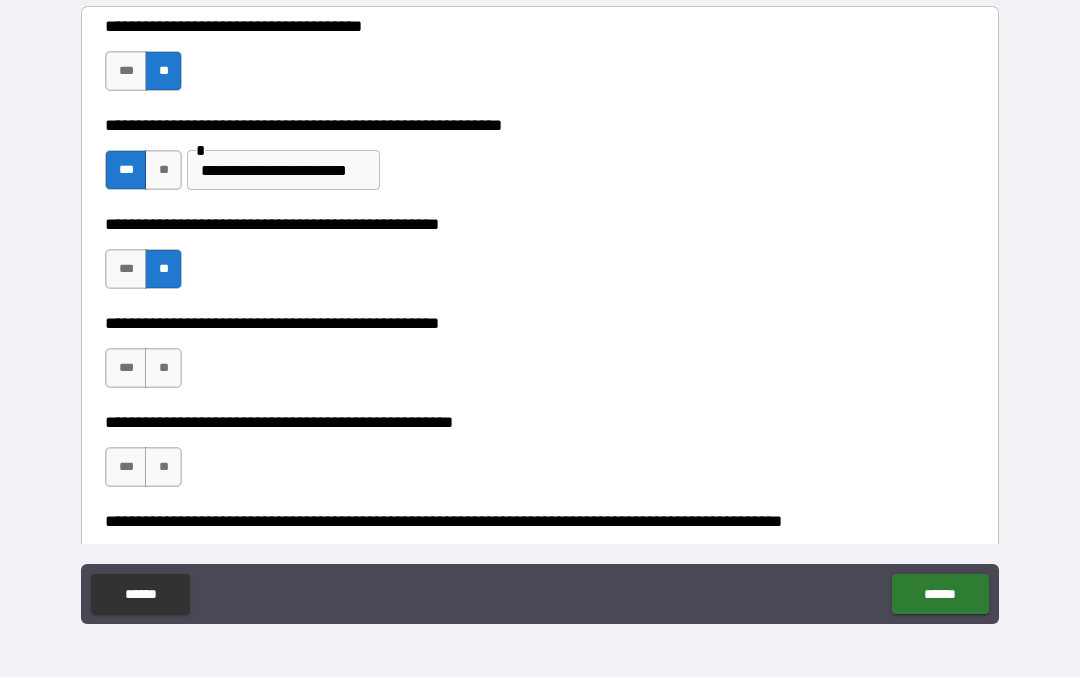 click on "**" at bounding box center (163, 369) 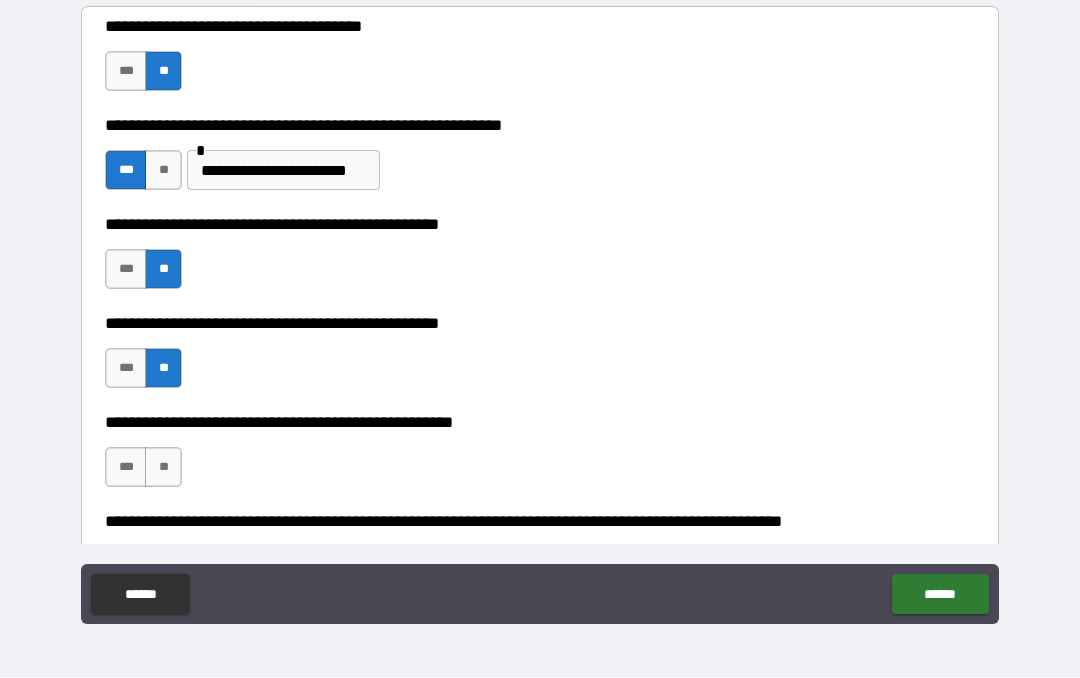 click on "**" at bounding box center (163, 468) 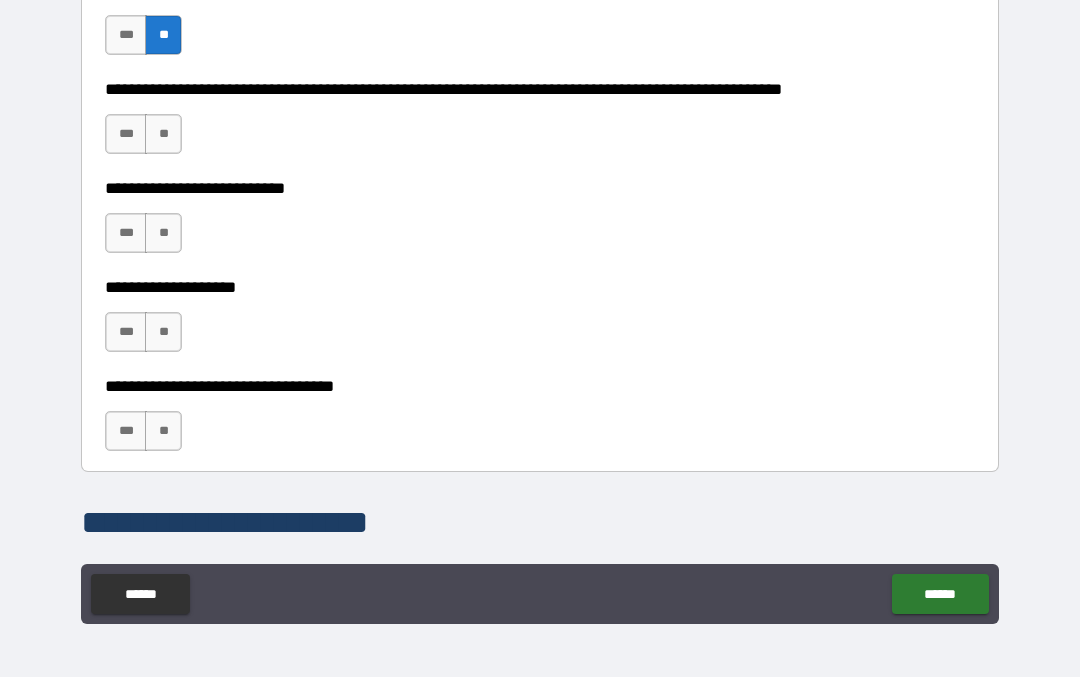 scroll, scrollTop: 857, scrollLeft: 0, axis: vertical 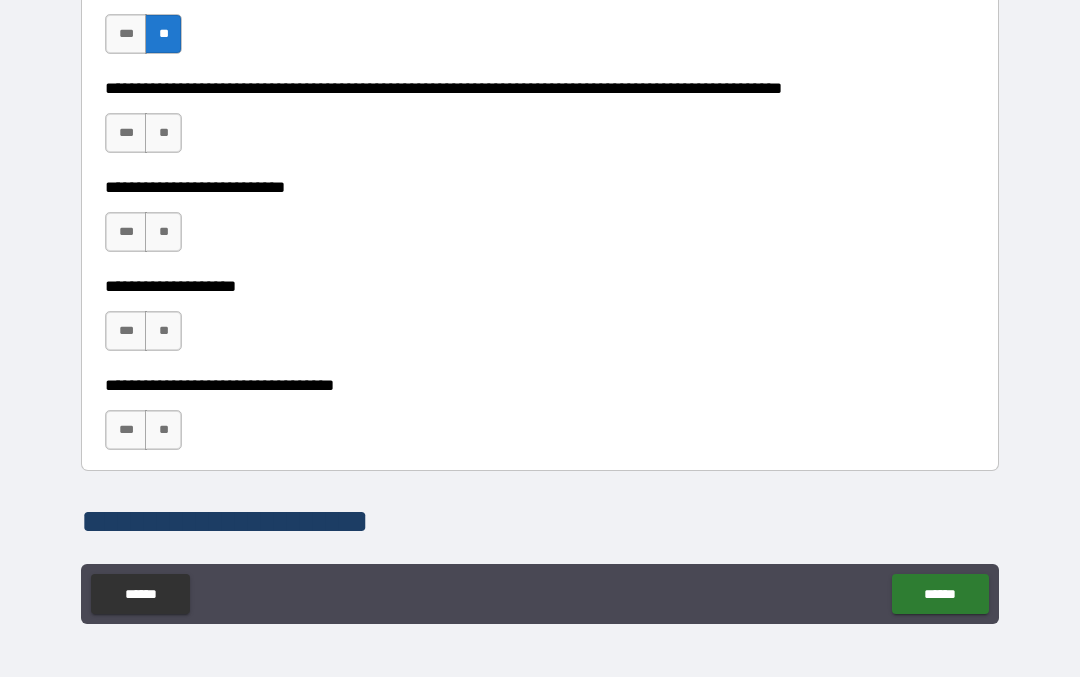 click on "**" at bounding box center (163, 431) 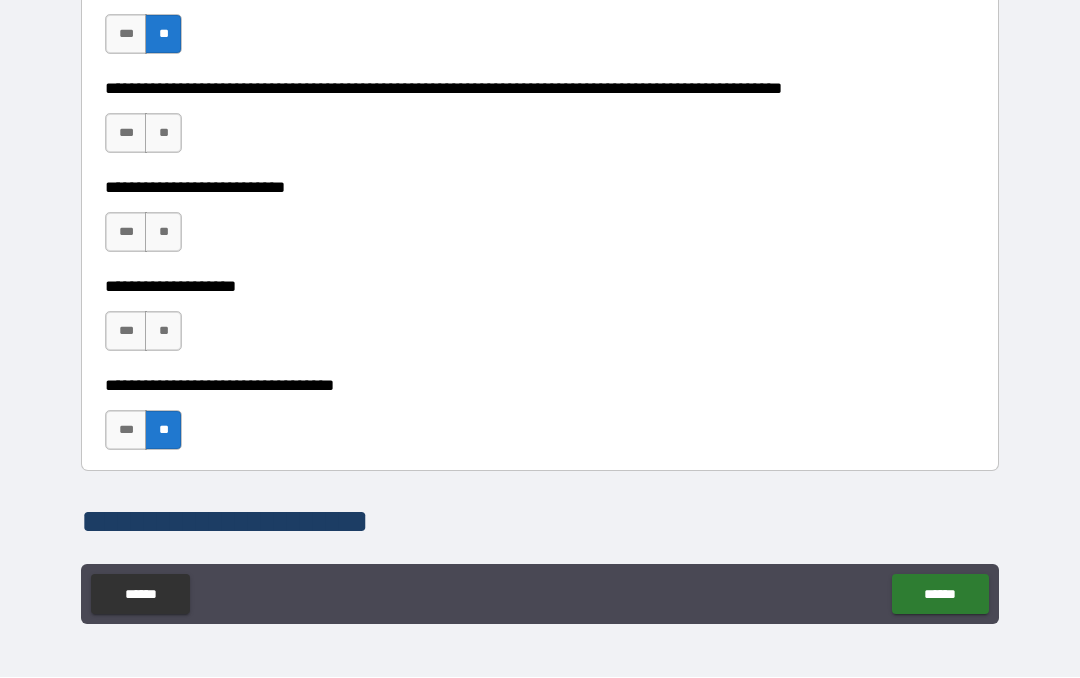 click on "**" at bounding box center [163, 332] 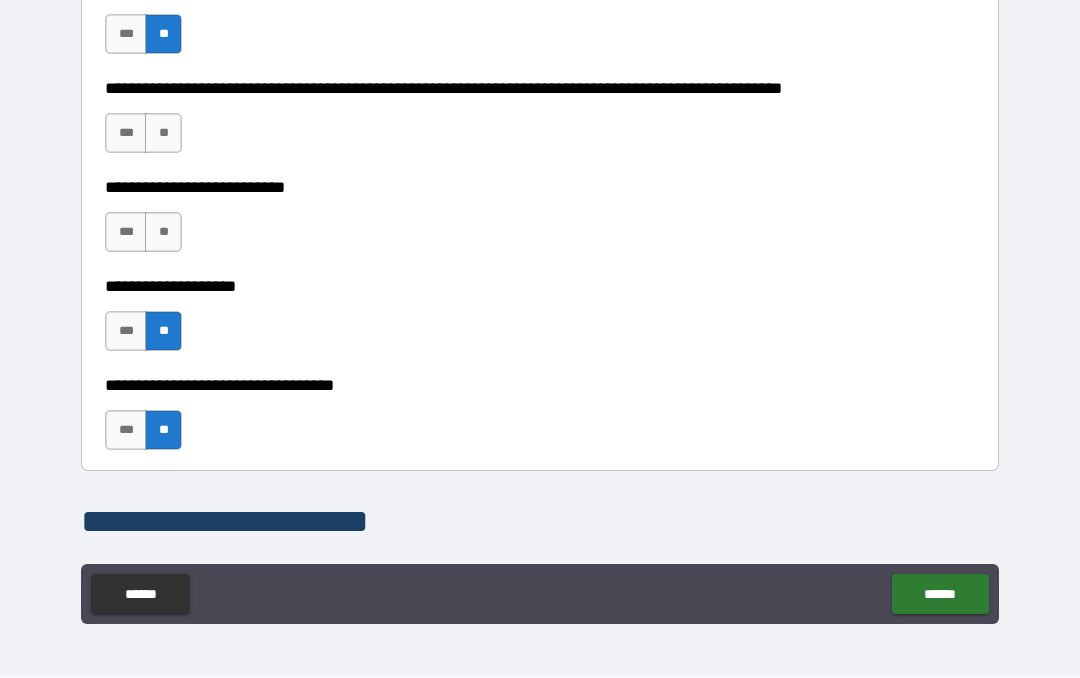 click on "**" at bounding box center [163, 233] 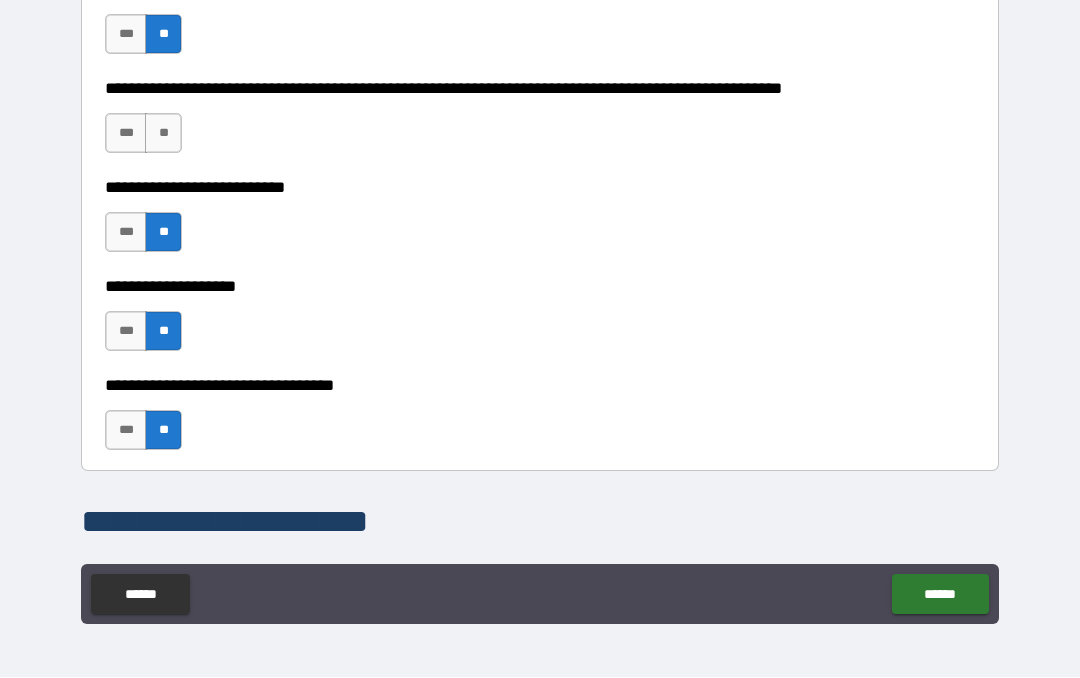 click on "**" at bounding box center (163, 134) 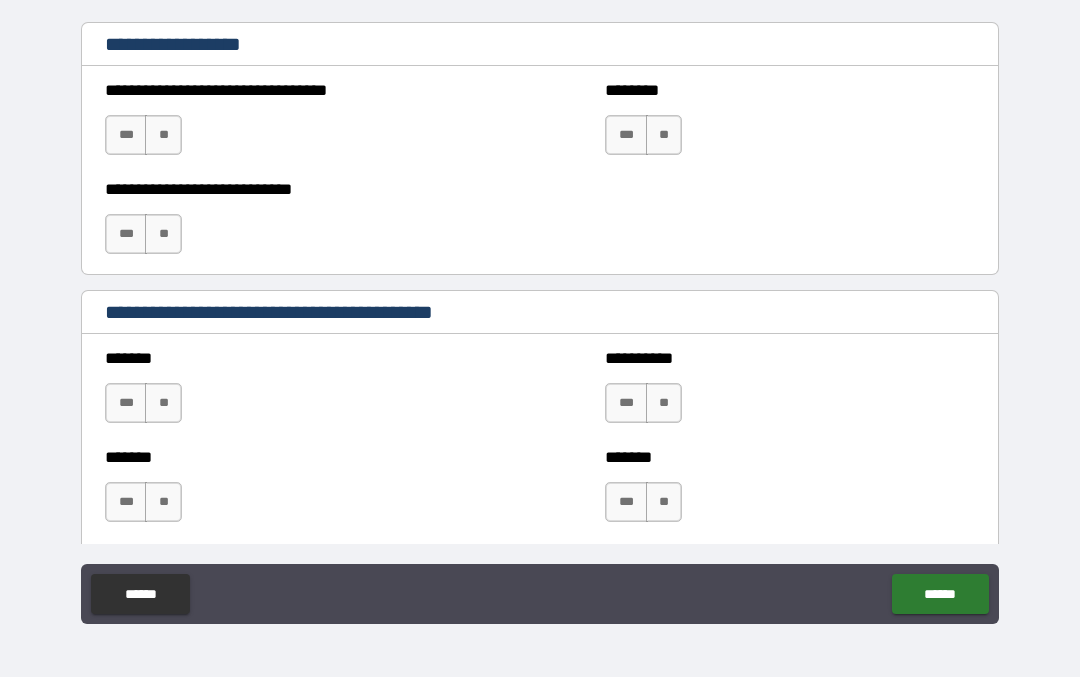 scroll, scrollTop: 1385, scrollLeft: 0, axis: vertical 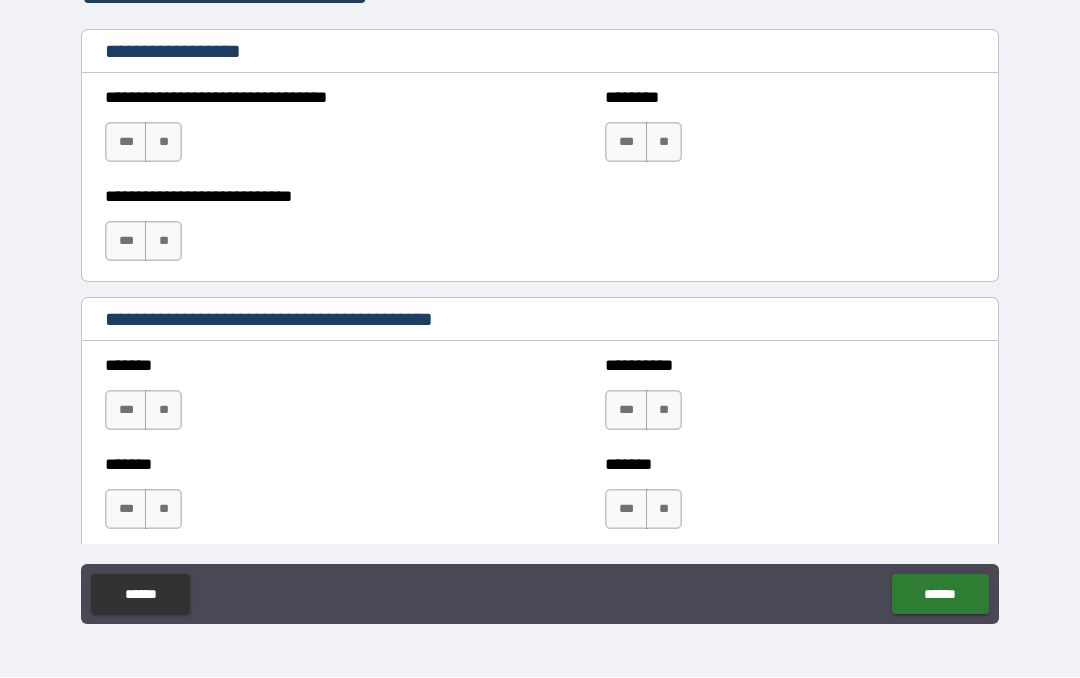 click on "**" at bounding box center (163, 143) 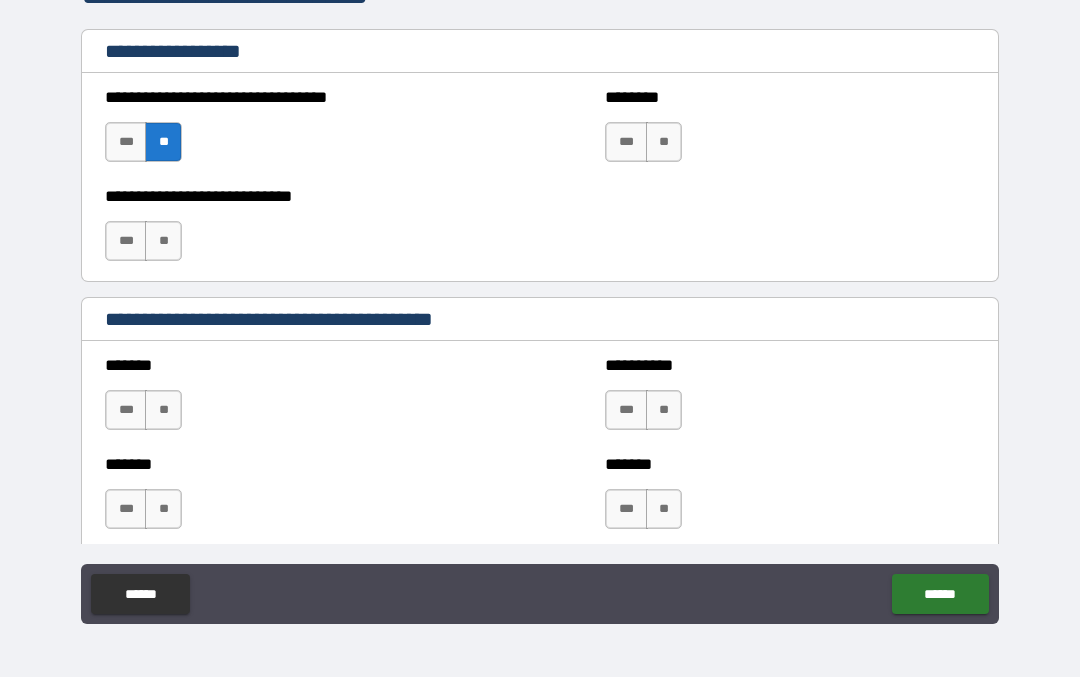 click on "**" at bounding box center (163, 242) 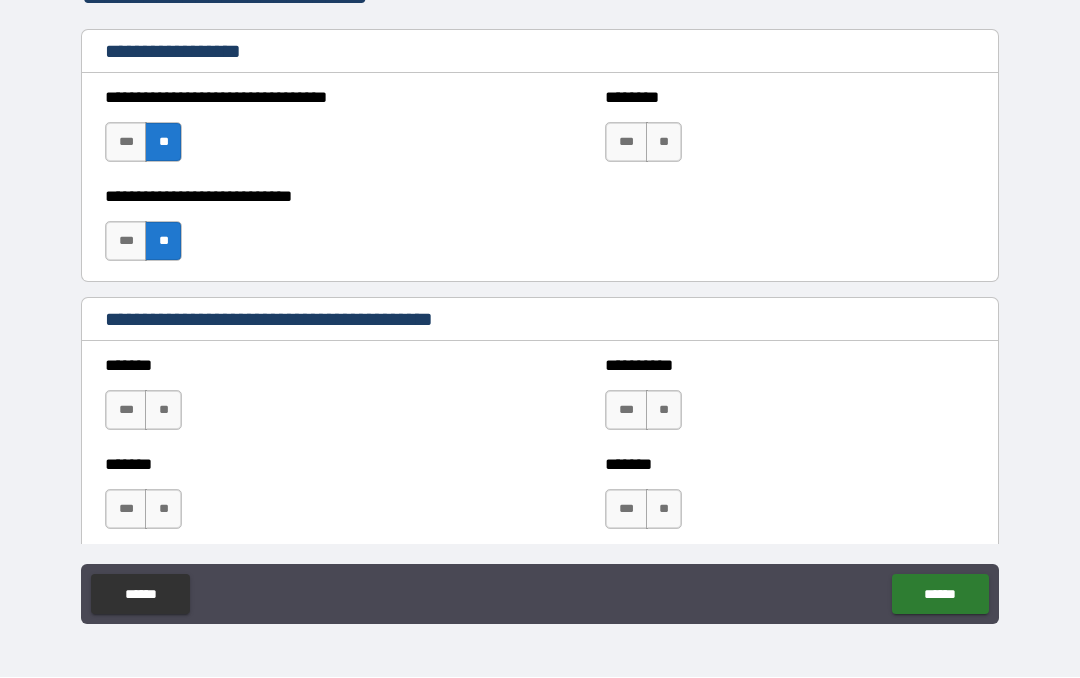 click on "**" at bounding box center [664, 143] 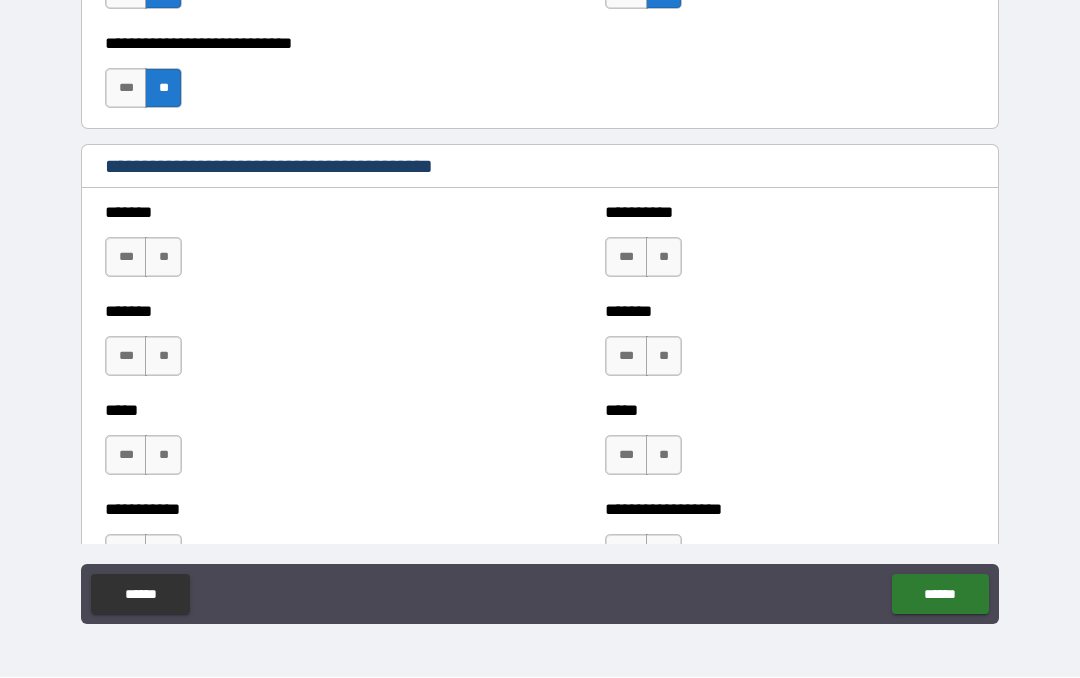scroll, scrollTop: 1565, scrollLeft: 0, axis: vertical 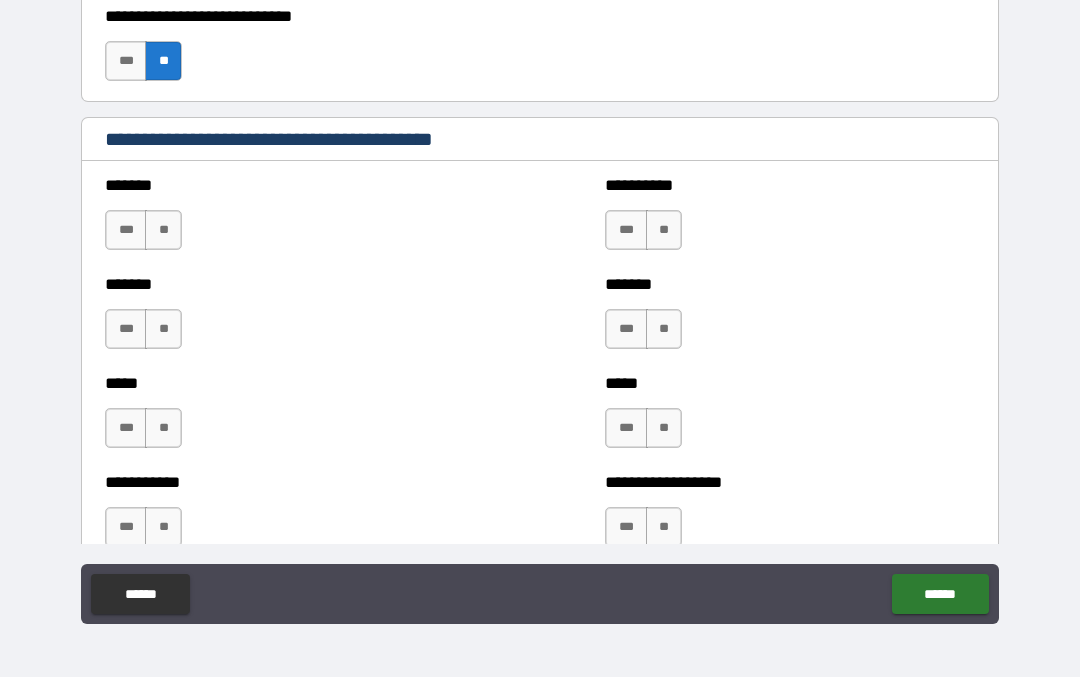 click on "**" at bounding box center [163, 231] 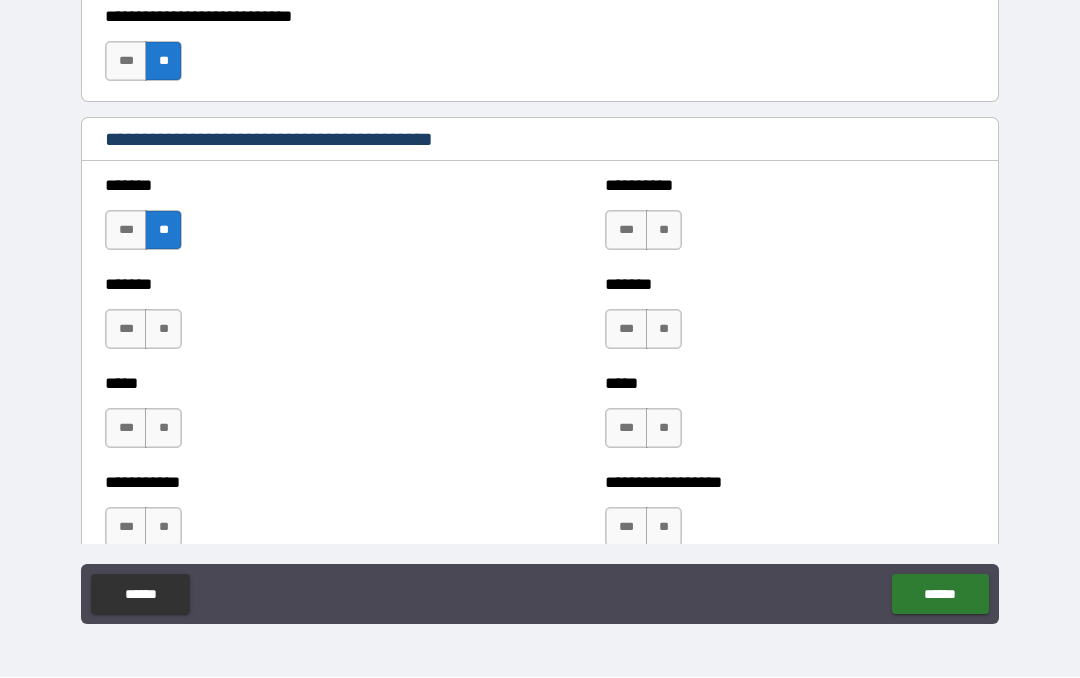 click on "******* *** **" at bounding box center (290, 320) 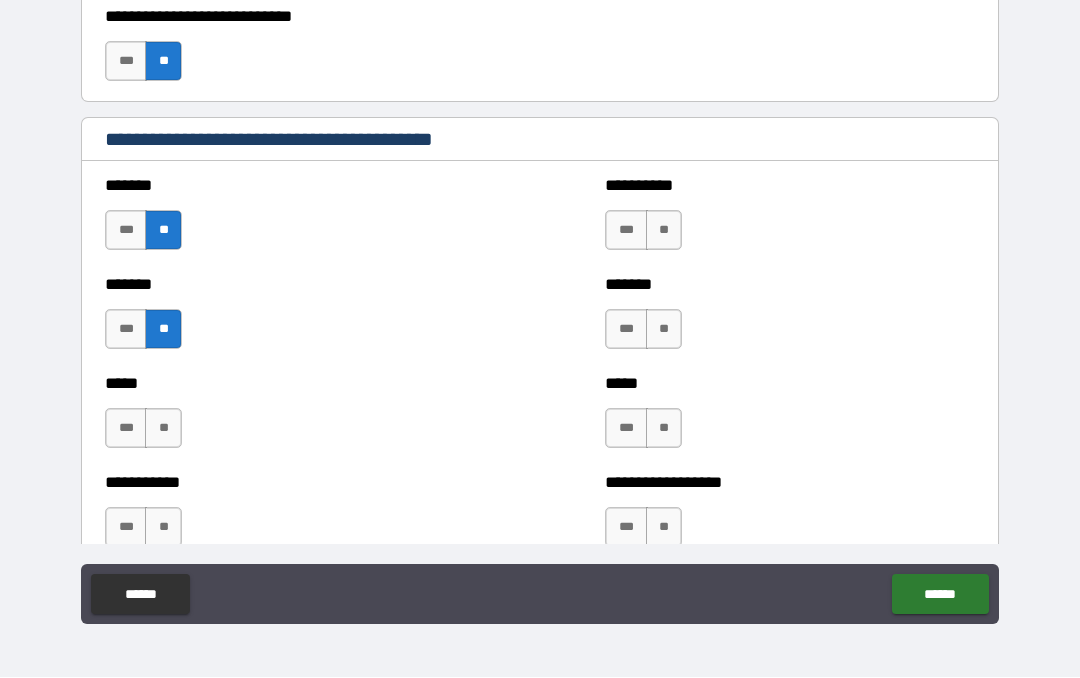 click on "**" at bounding box center (163, 528) 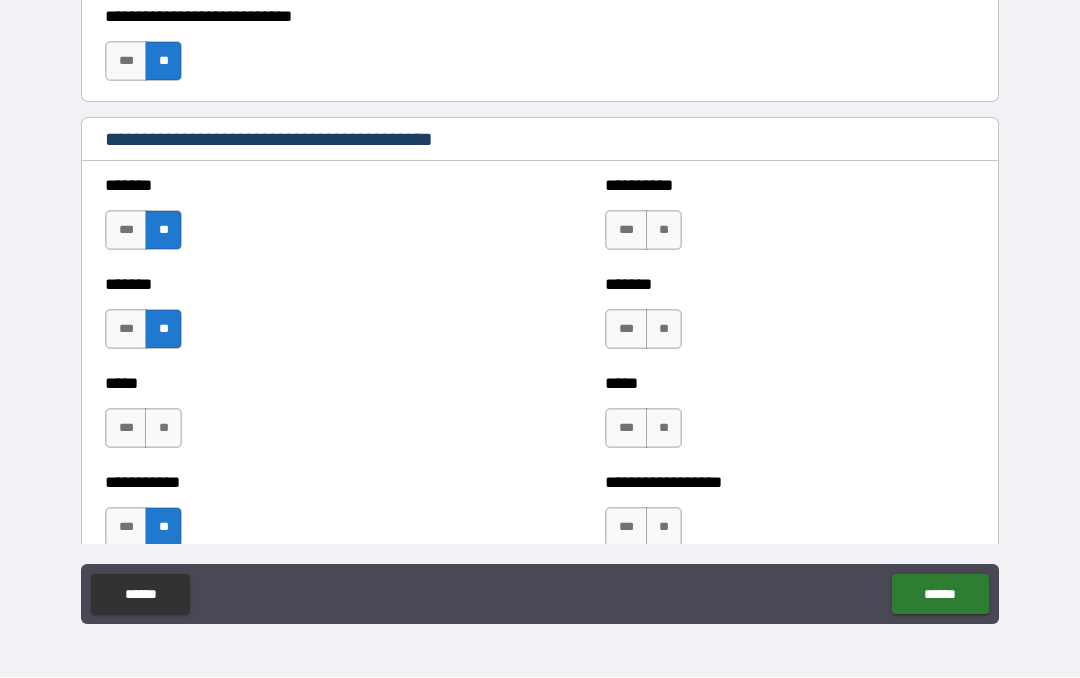 click on "**" at bounding box center [163, 429] 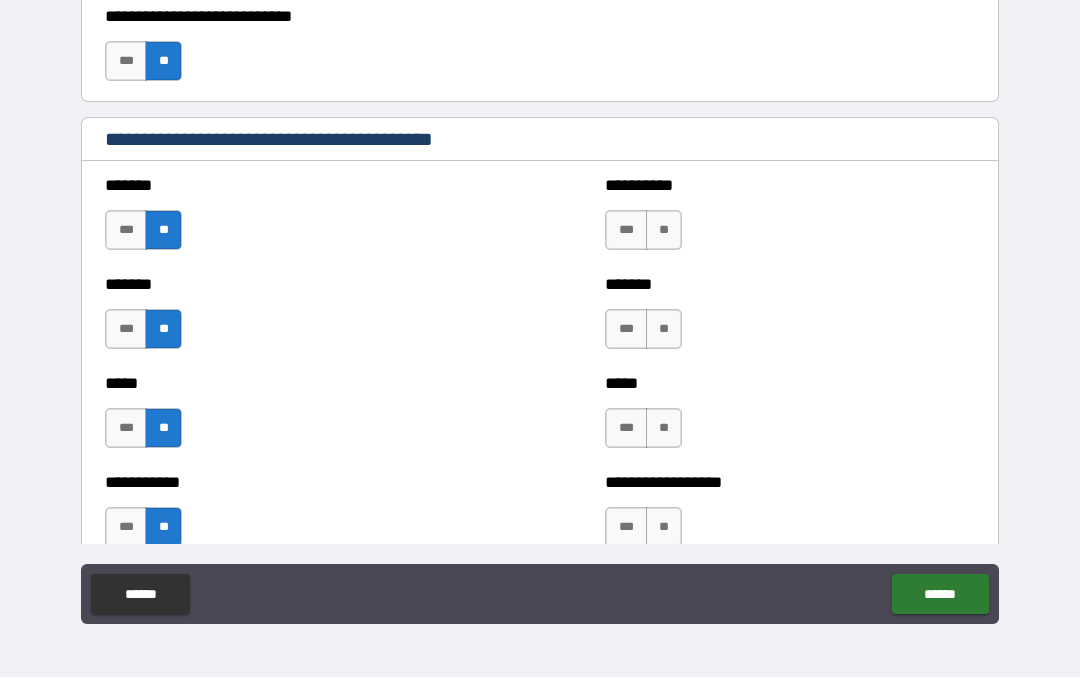 click on "**" at bounding box center [664, 231] 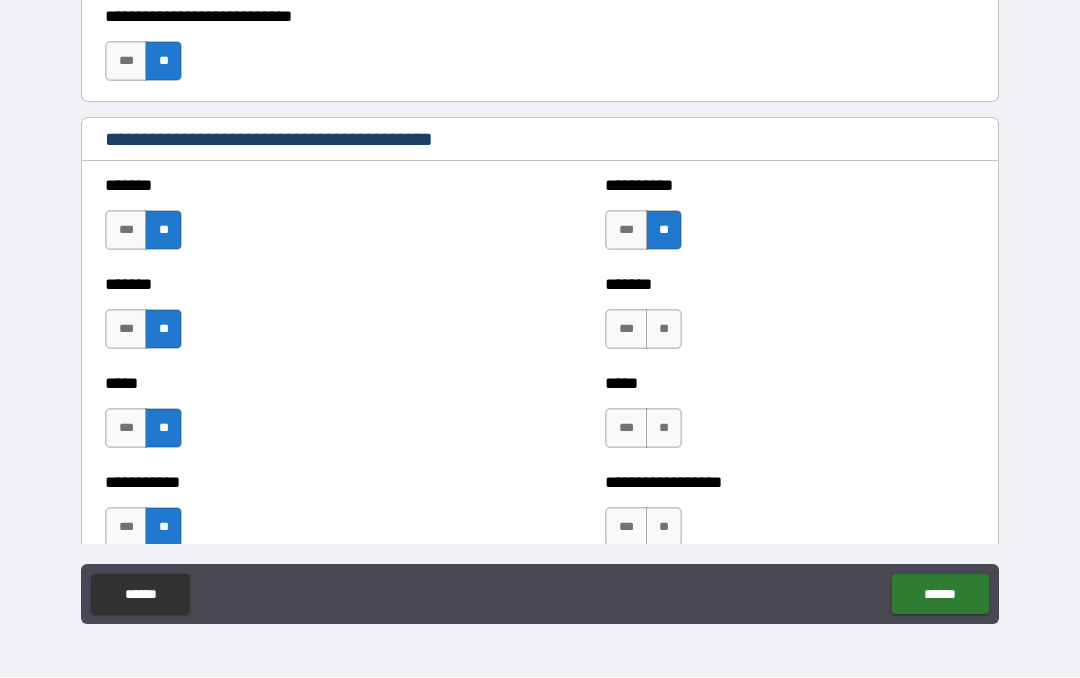 click on "**" at bounding box center (664, 330) 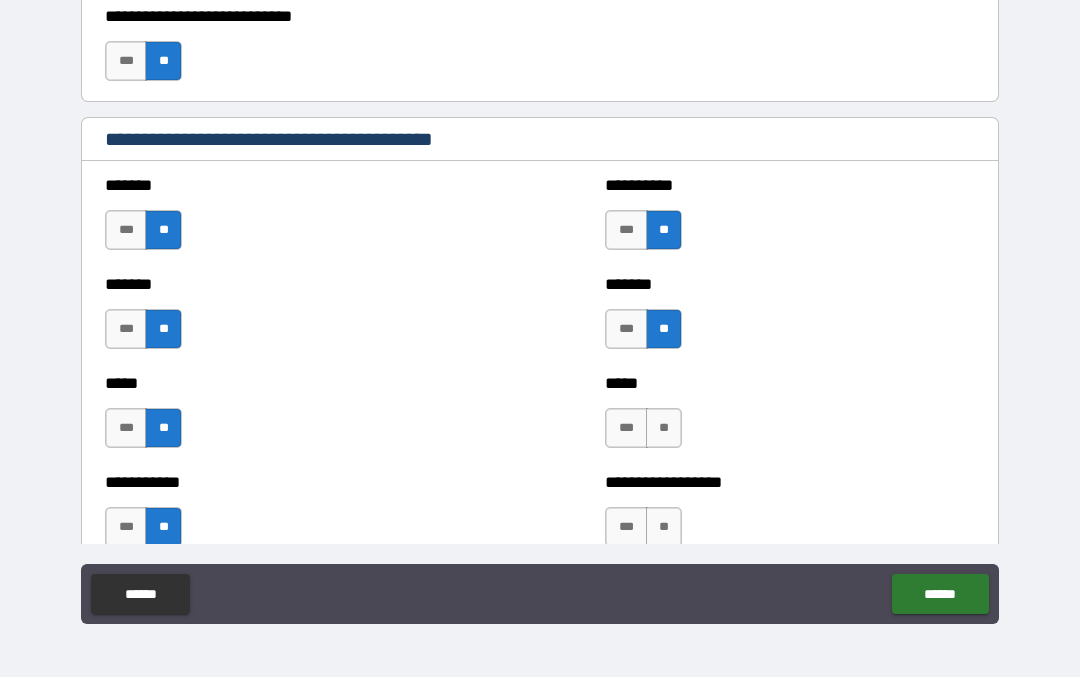 click on "**" at bounding box center (664, 429) 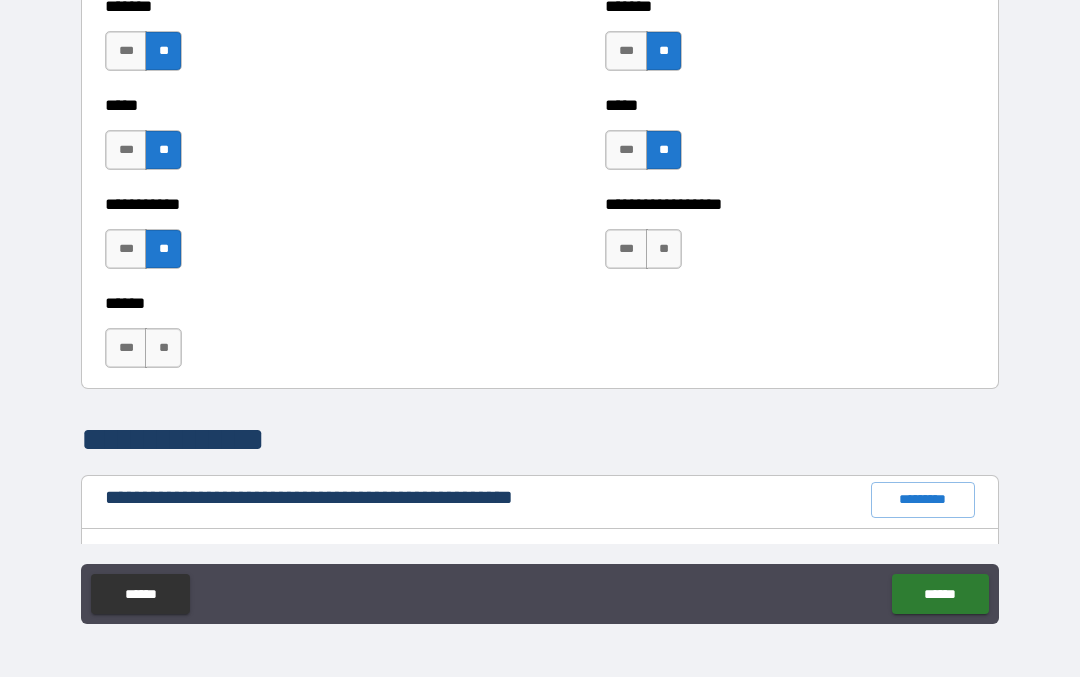 scroll, scrollTop: 1844, scrollLeft: 0, axis: vertical 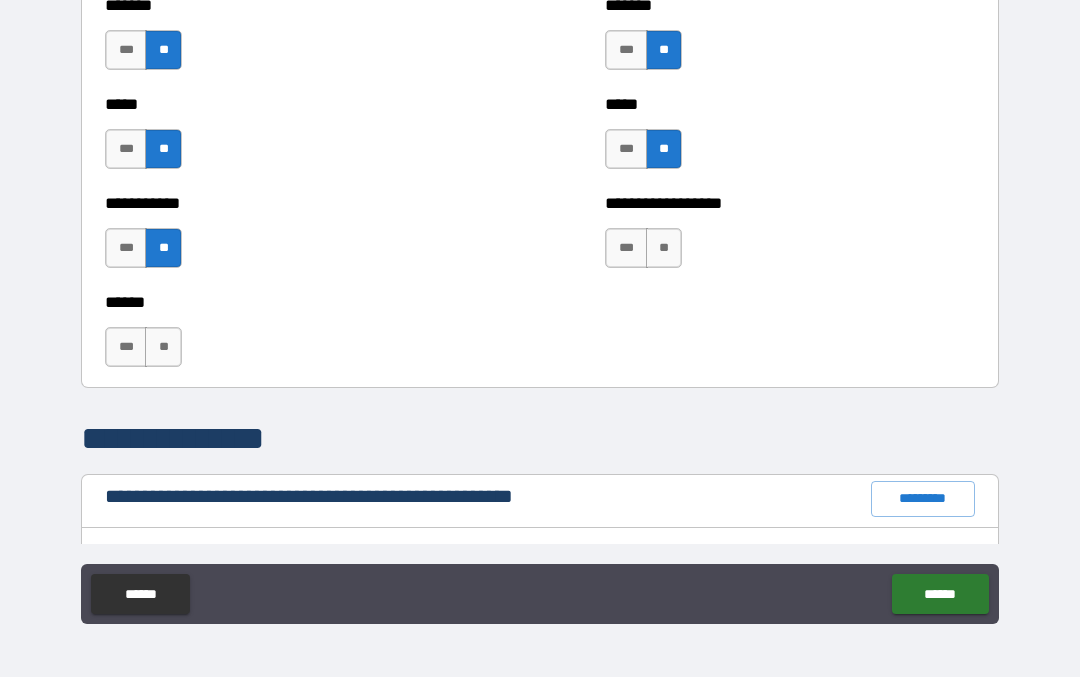 click on "**" at bounding box center [664, 249] 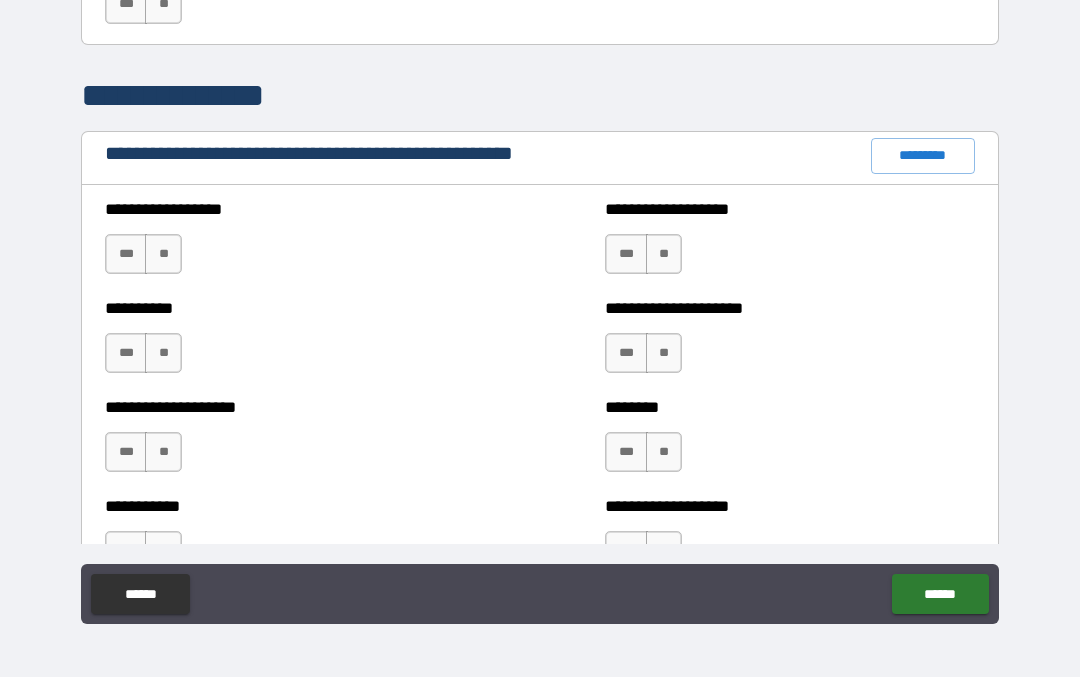 scroll, scrollTop: 2208, scrollLeft: 0, axis: vertical 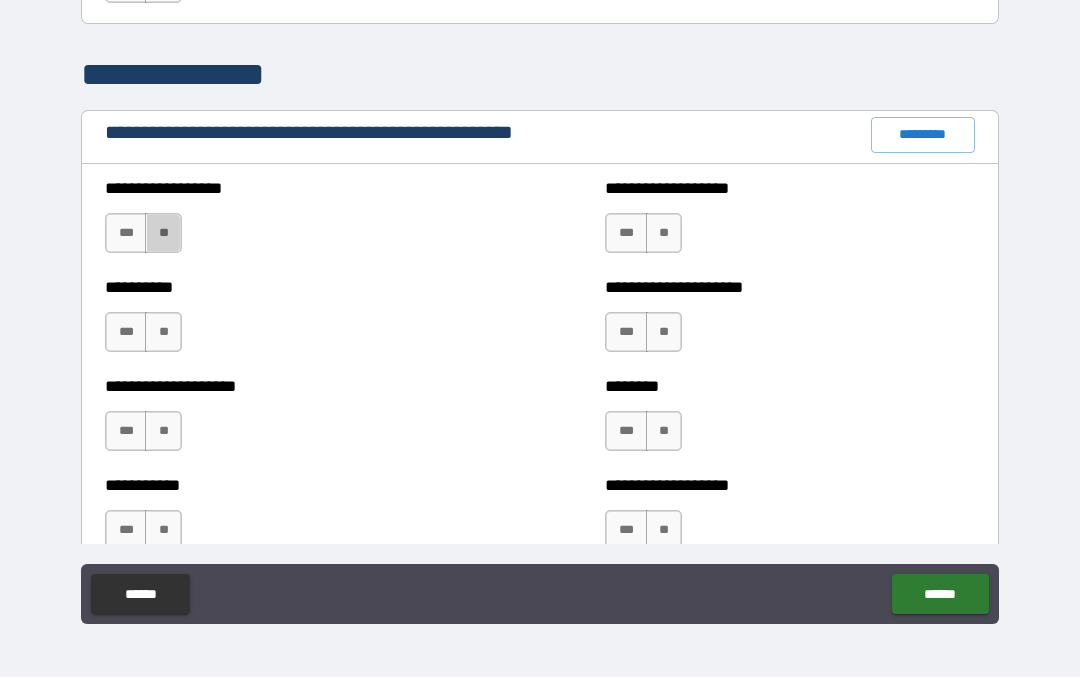 click on "**" at bounding box center [163, 234] 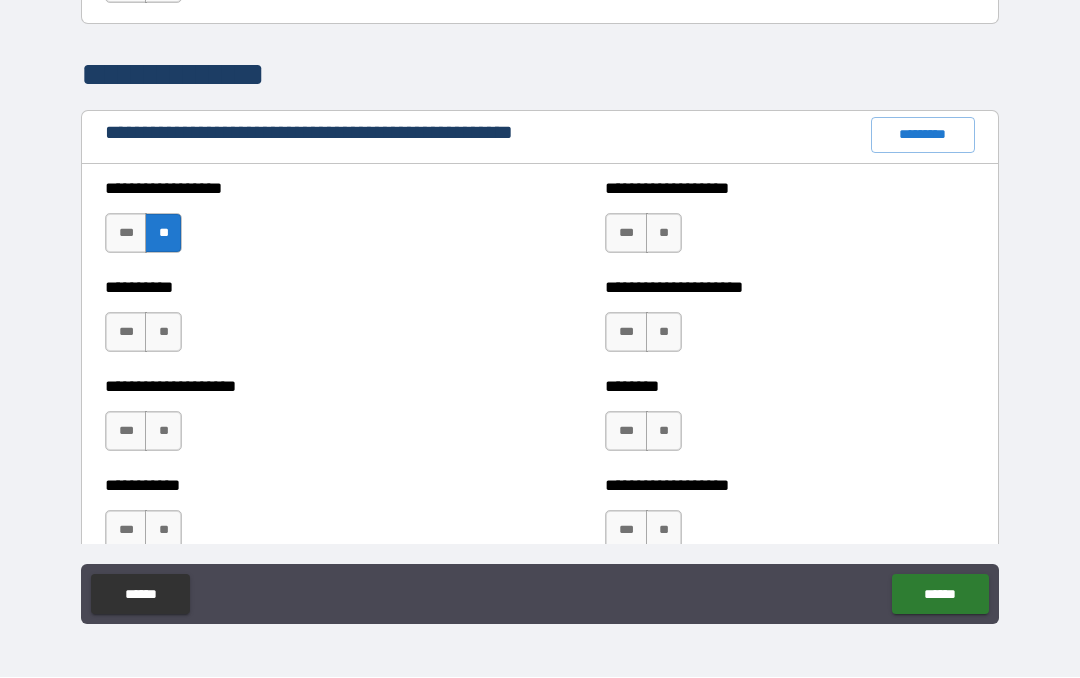 click on "**" at bounding box center [163, 333] 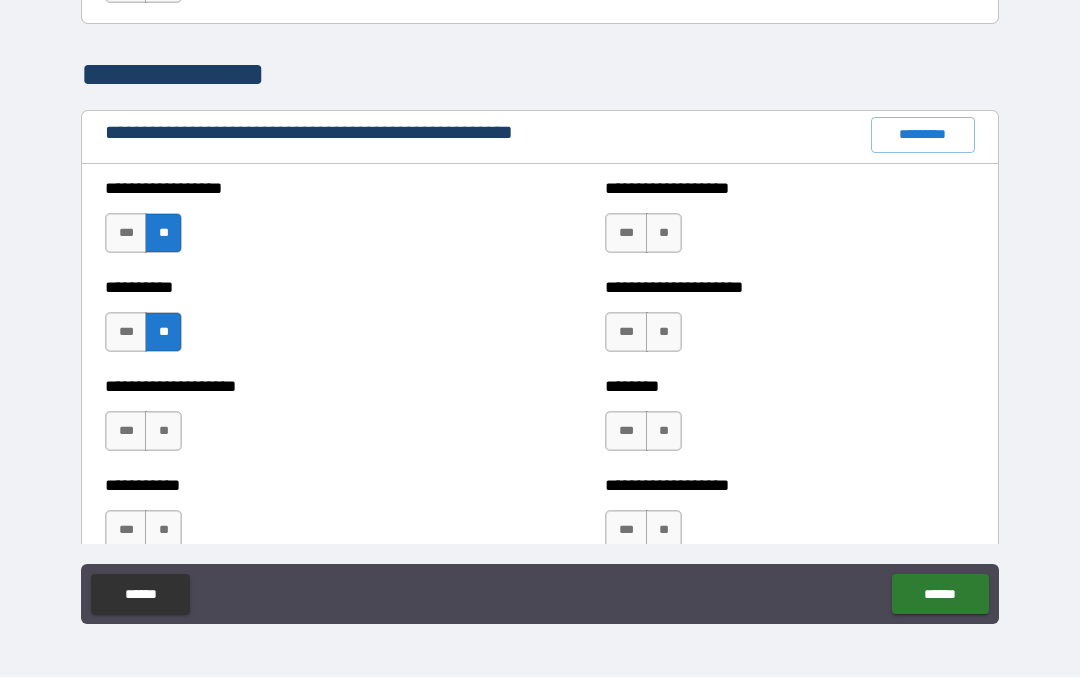 click on "**" at bounding box center [163, 432] 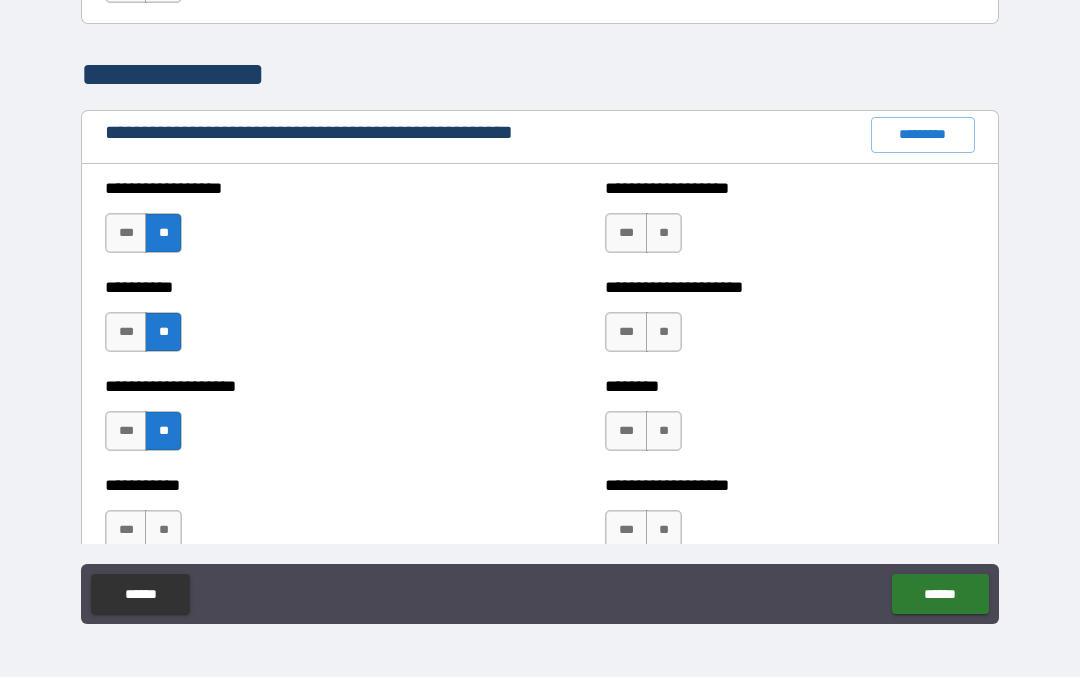 click on "**" at bounding box center [163, 531] 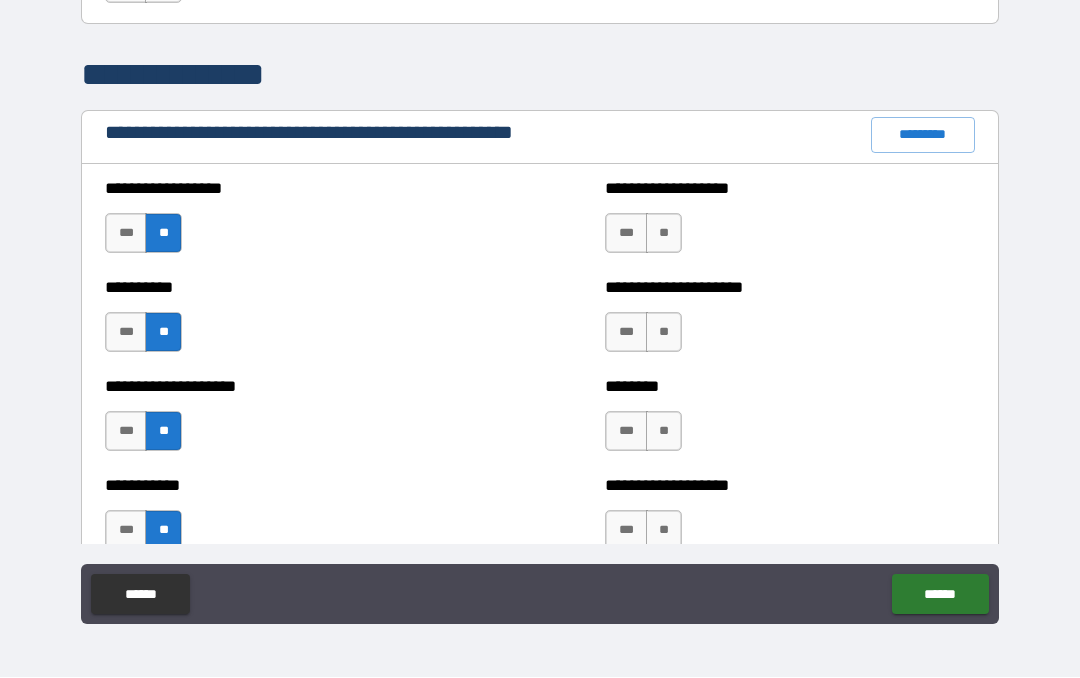 click on "**" at bounding box center [664, 234] 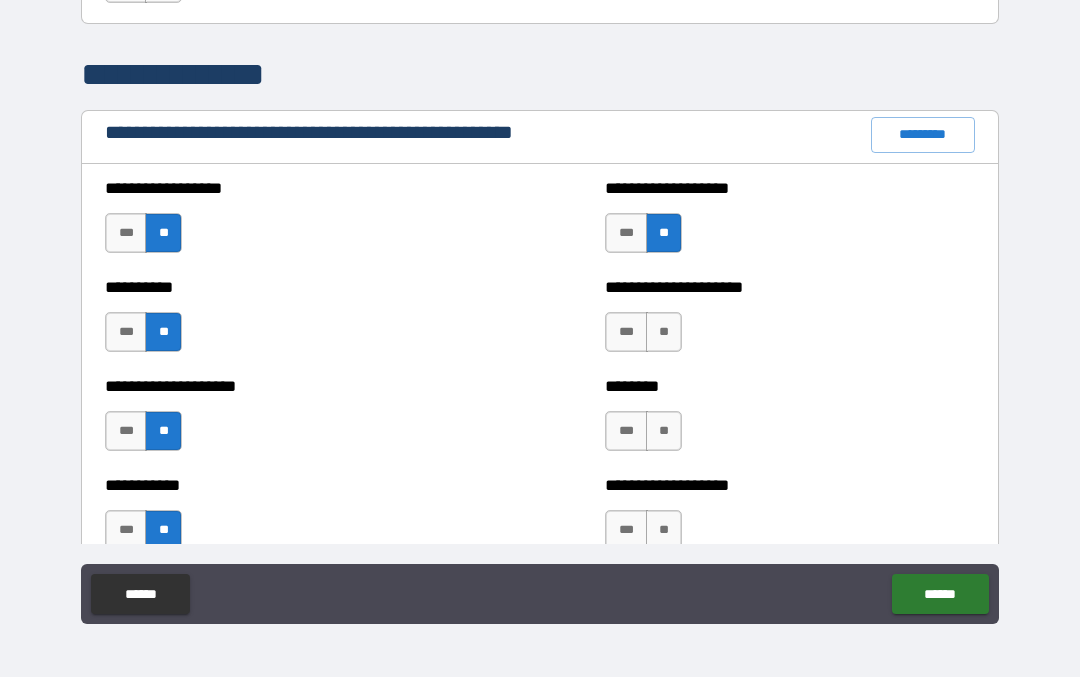 click on "**" at bounding box center (664, 333) 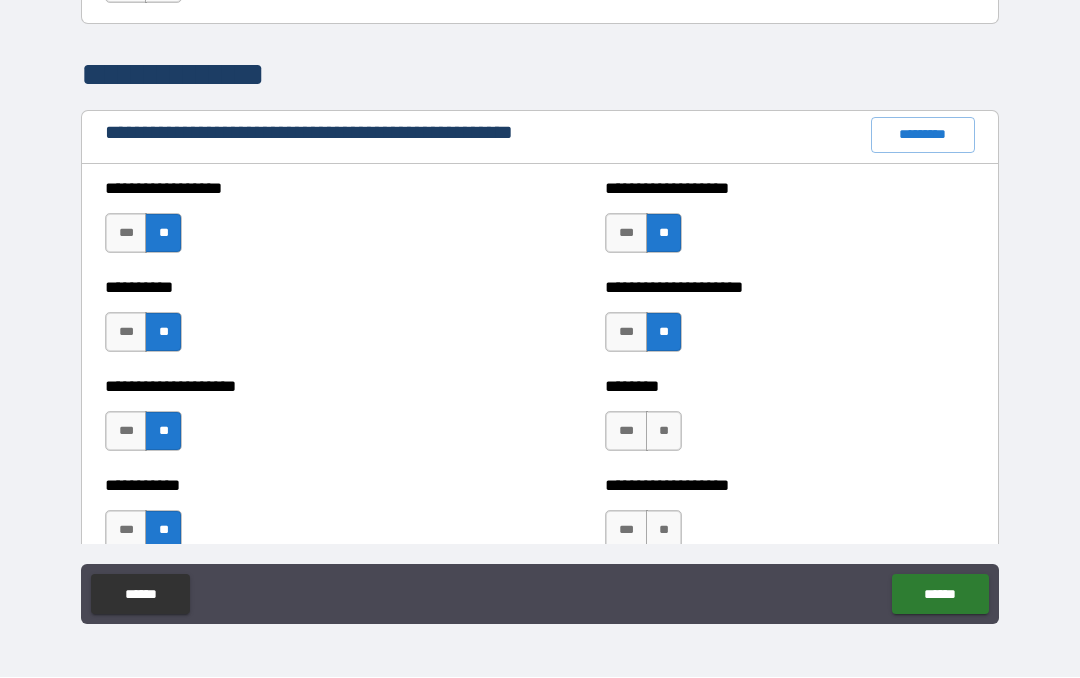 click on "**" at bounding box center (664, 432) 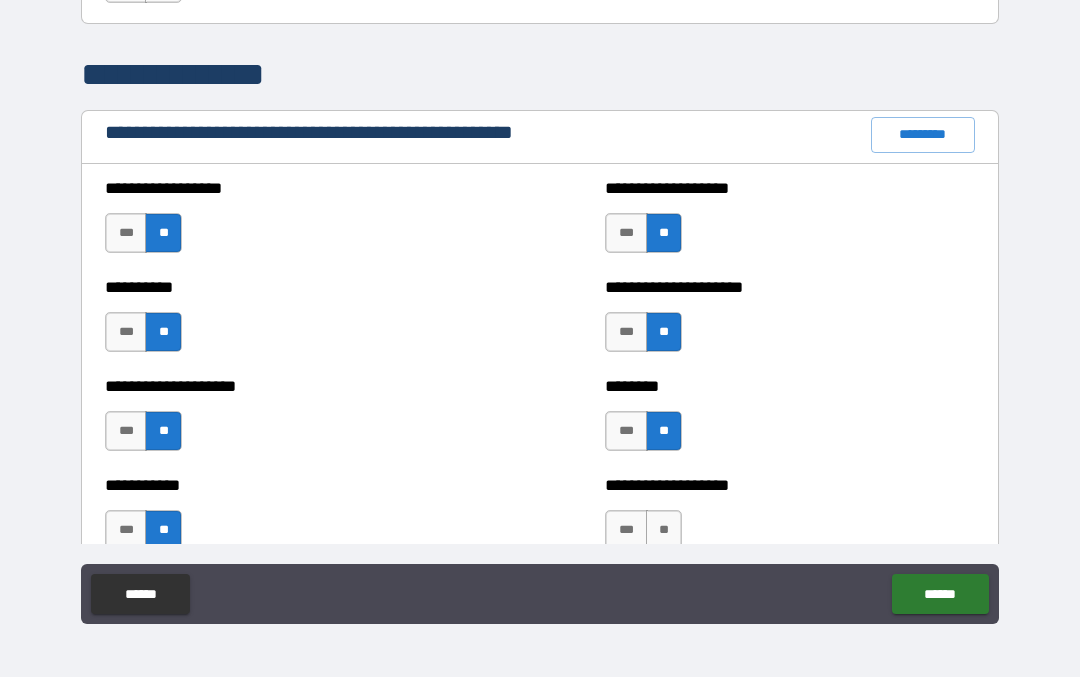 click on "**" at bounding box center (664, 531) 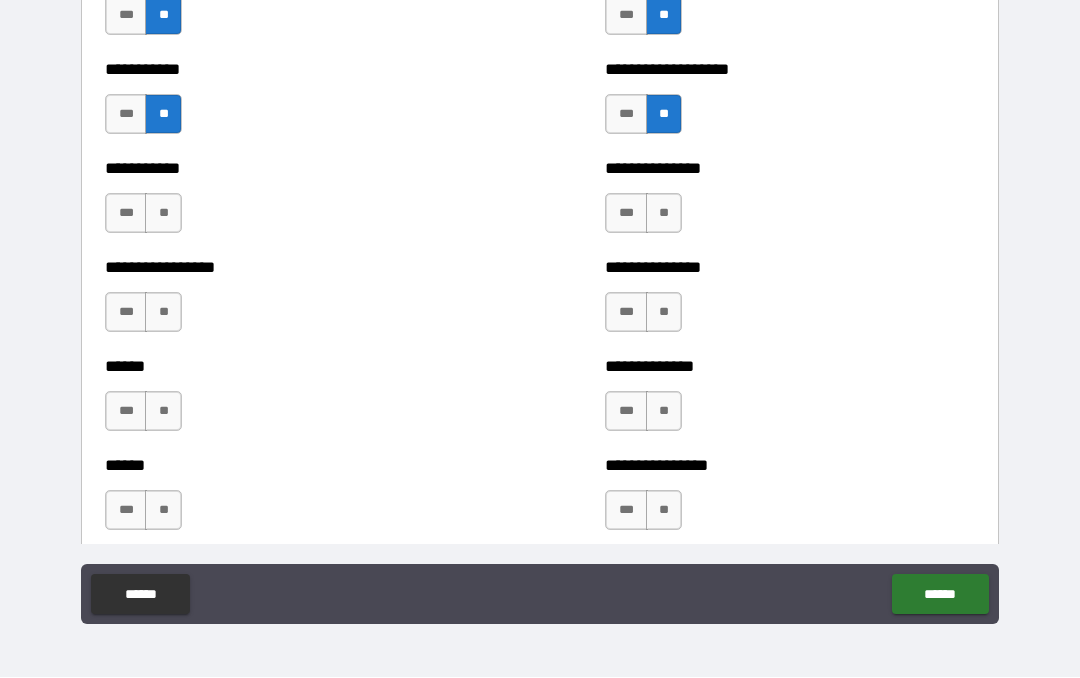 scroll, scrollTop: 2651, scrollLeft: 0, axis: vertical 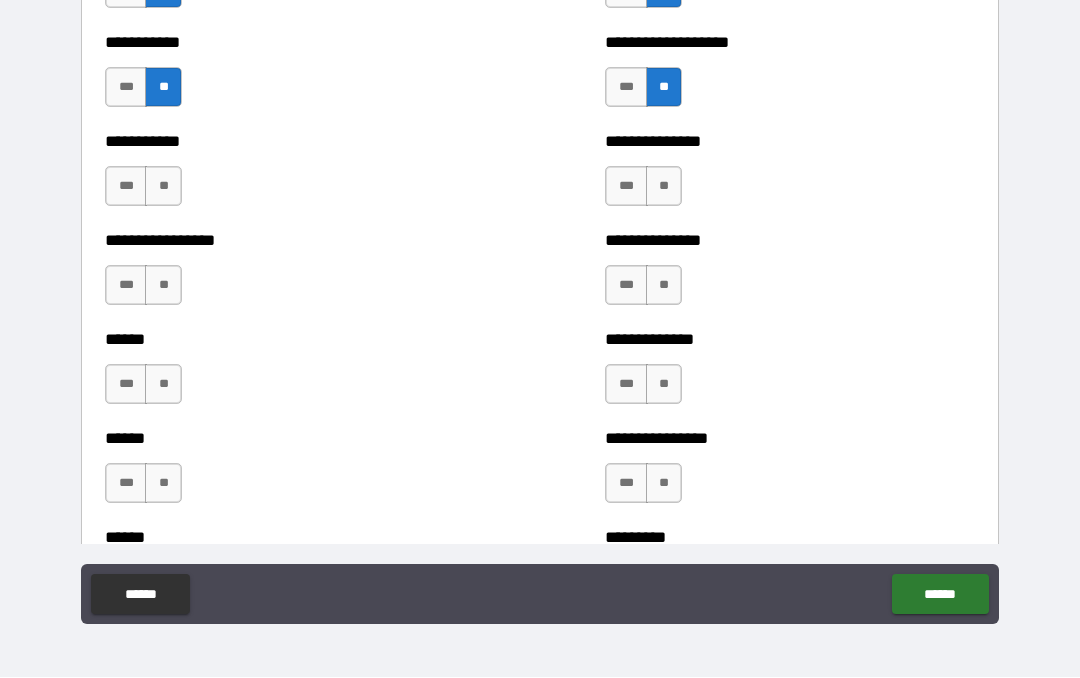 click on "**" at bounding box center (664, 187) 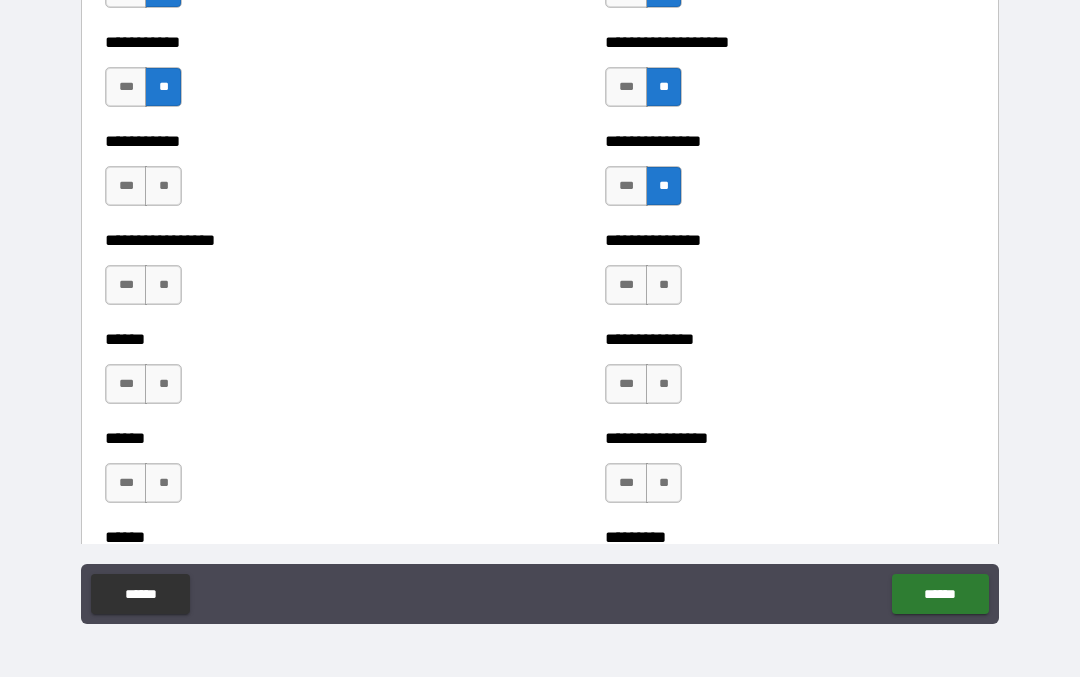 click on "**" at bounding box center (664, 286) 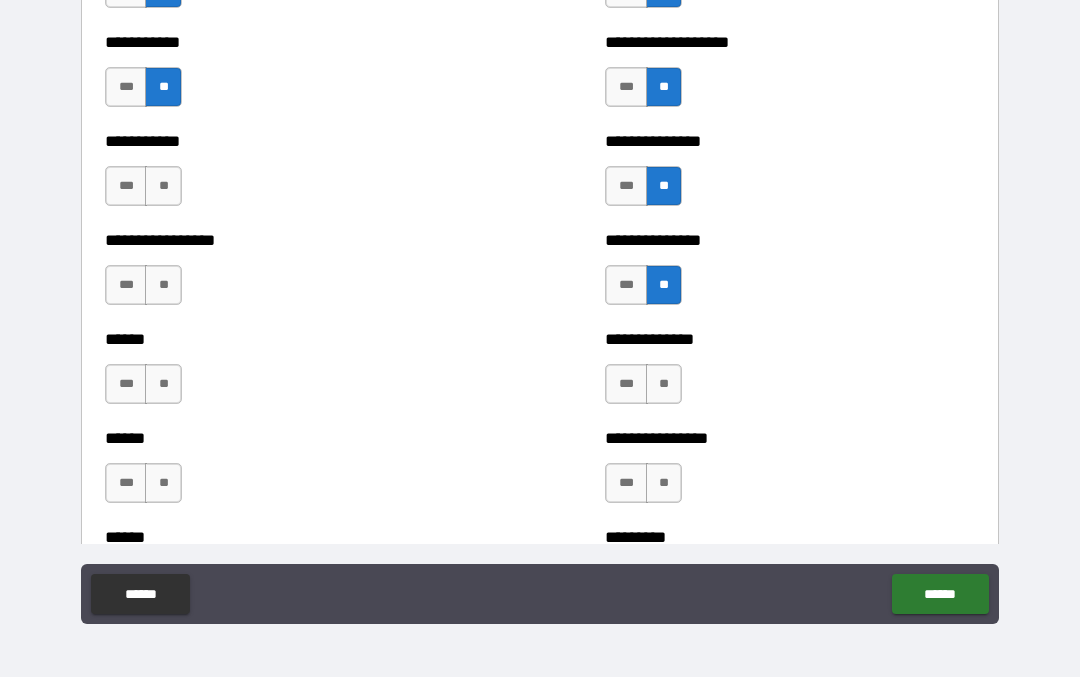 click on "**" at bounding box center [664, 385] 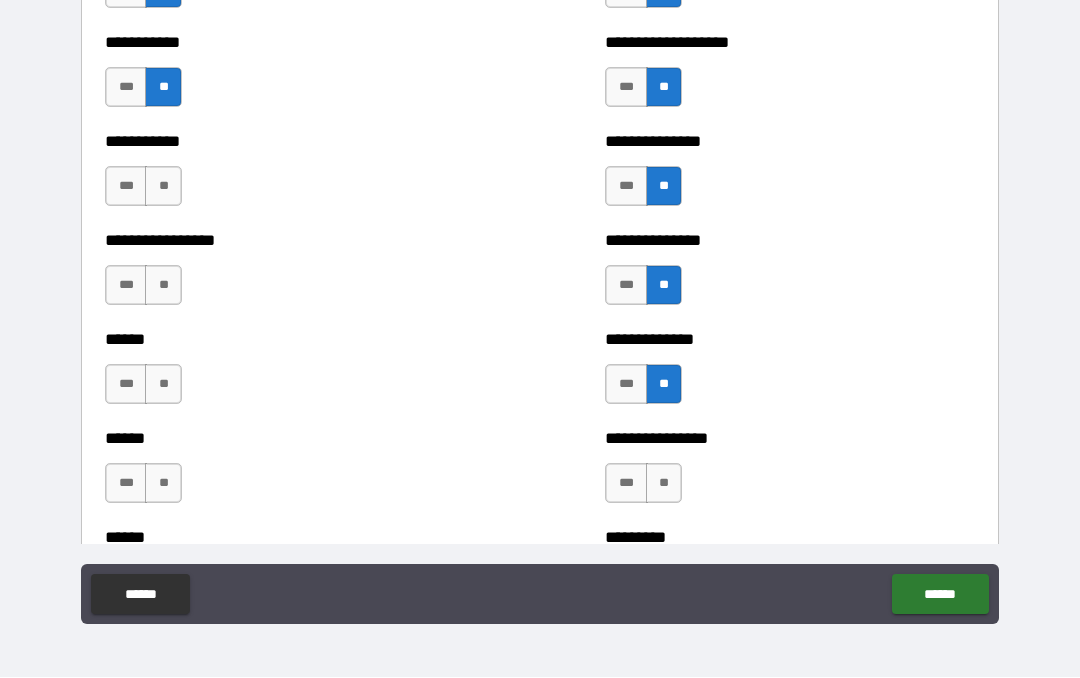 click on "**" at bounding box center (664, 484) 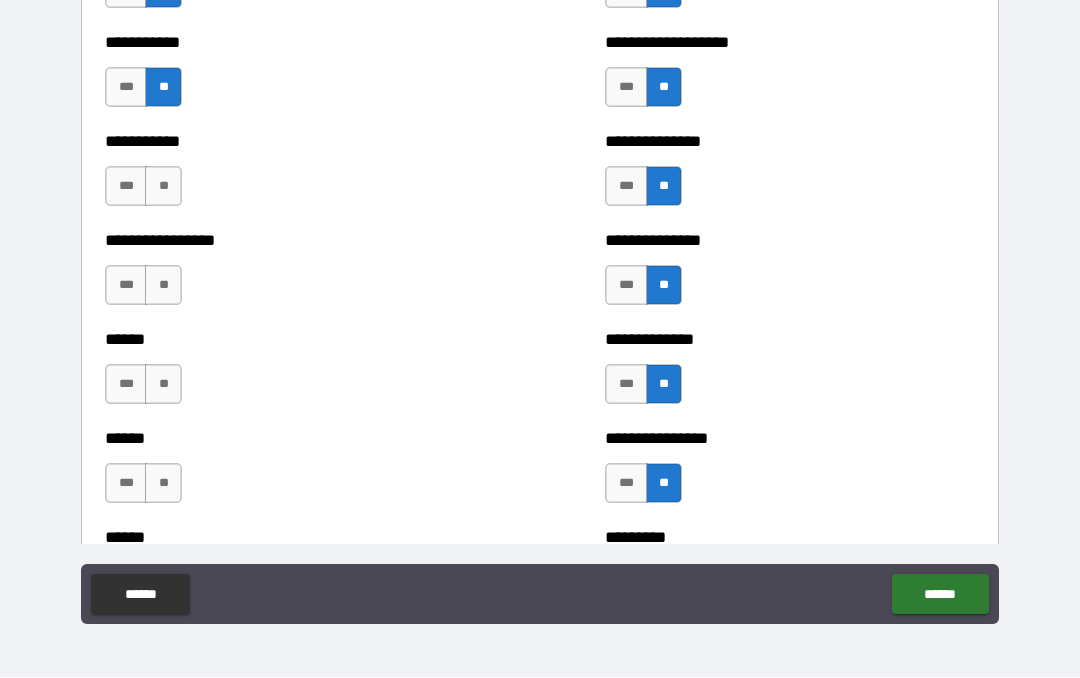 click on "**" at bounding box center [163, 484] 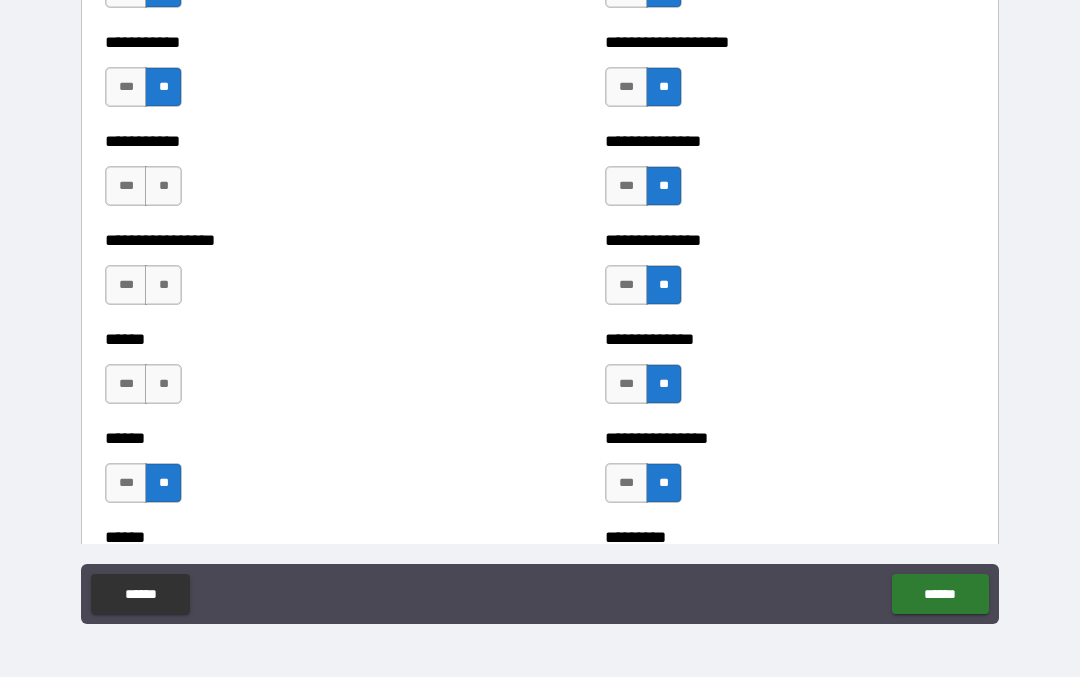 click on "**" at bounding box center (163, 385) 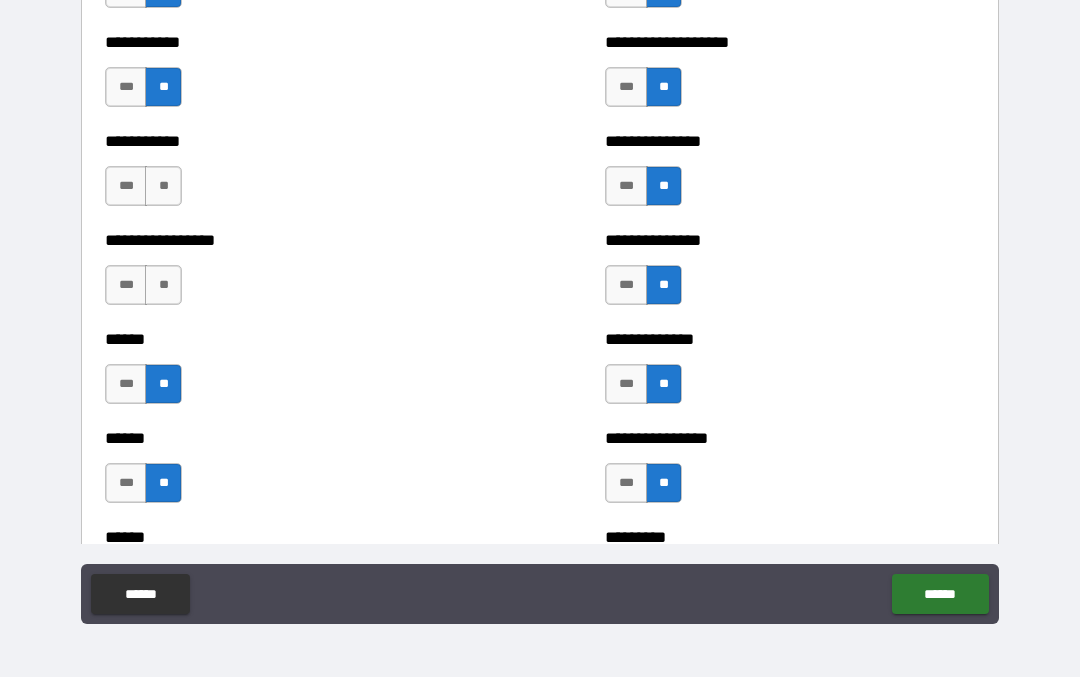 click on "**" at bounding box center (163, 286) 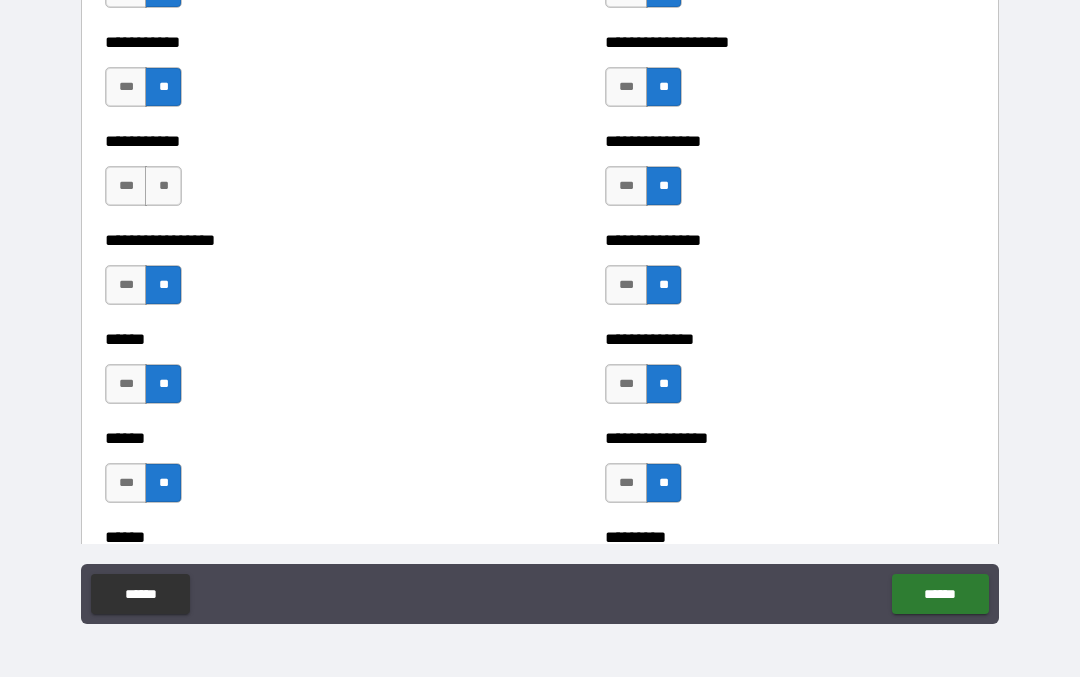 click on "**" at bounding box center (163, 187) 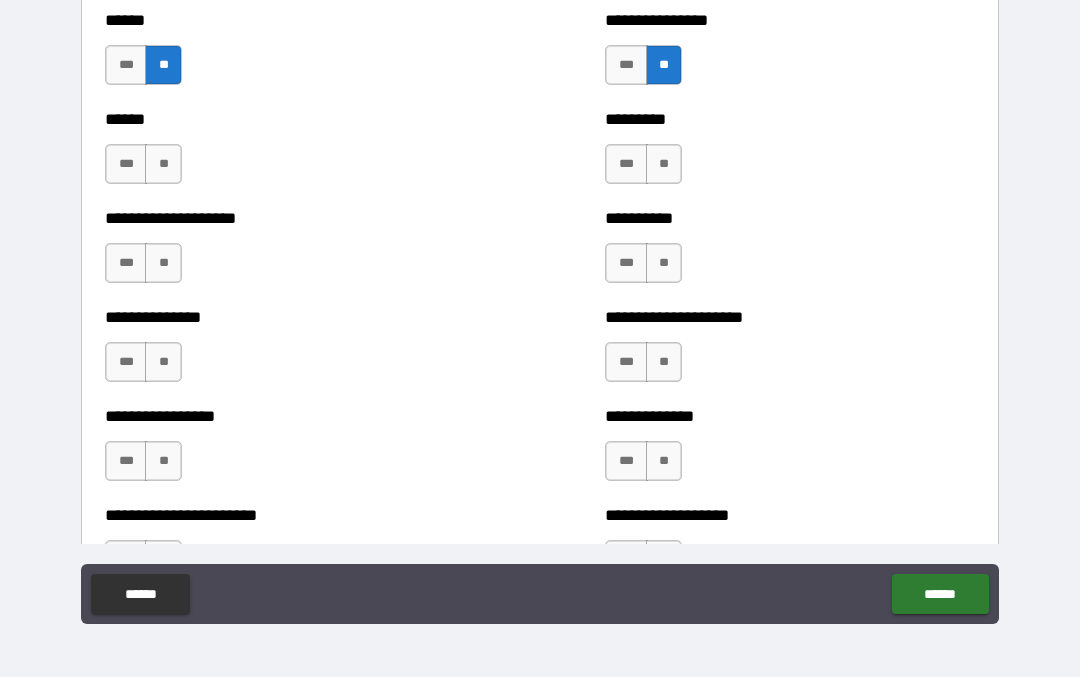 scroll, scrollTop: 3068, scrollLeft: 0, axis: vertical 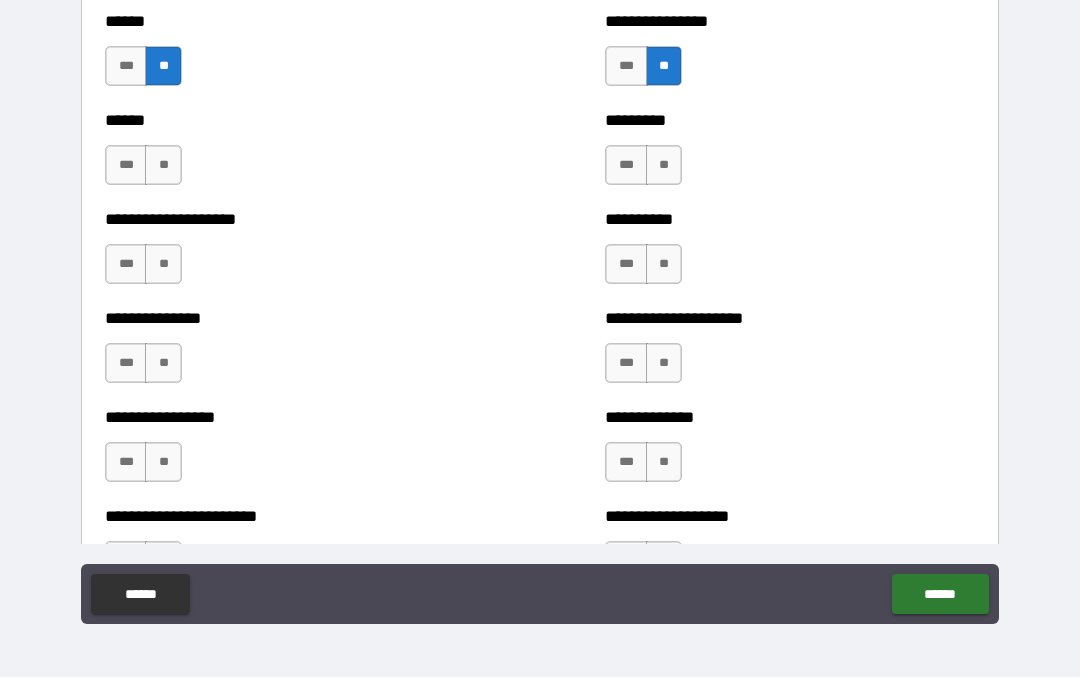 click on "**" at bounding box center (664, 166) 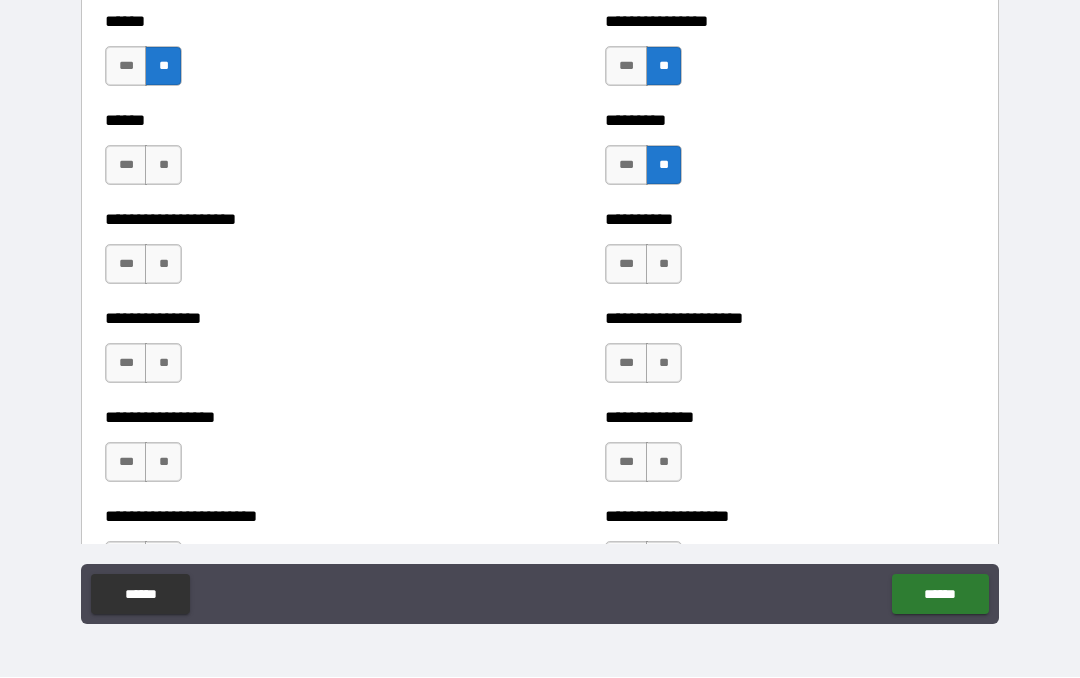 click on "**" at bounding box center [664, 265] 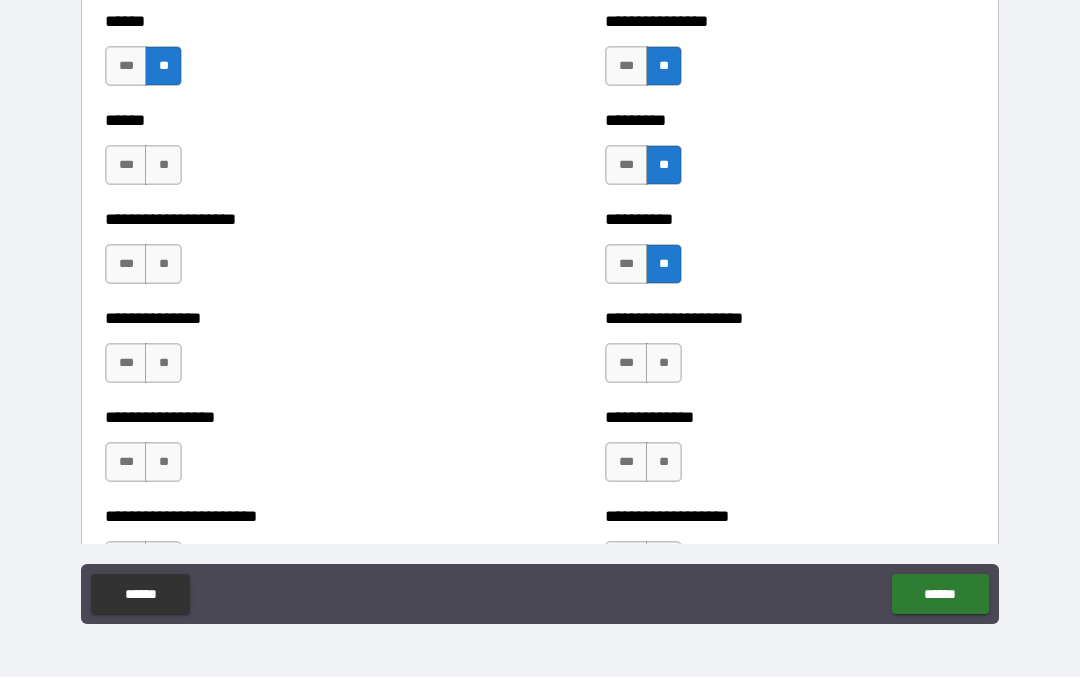 click on "**" at bounding box center [664, 364] 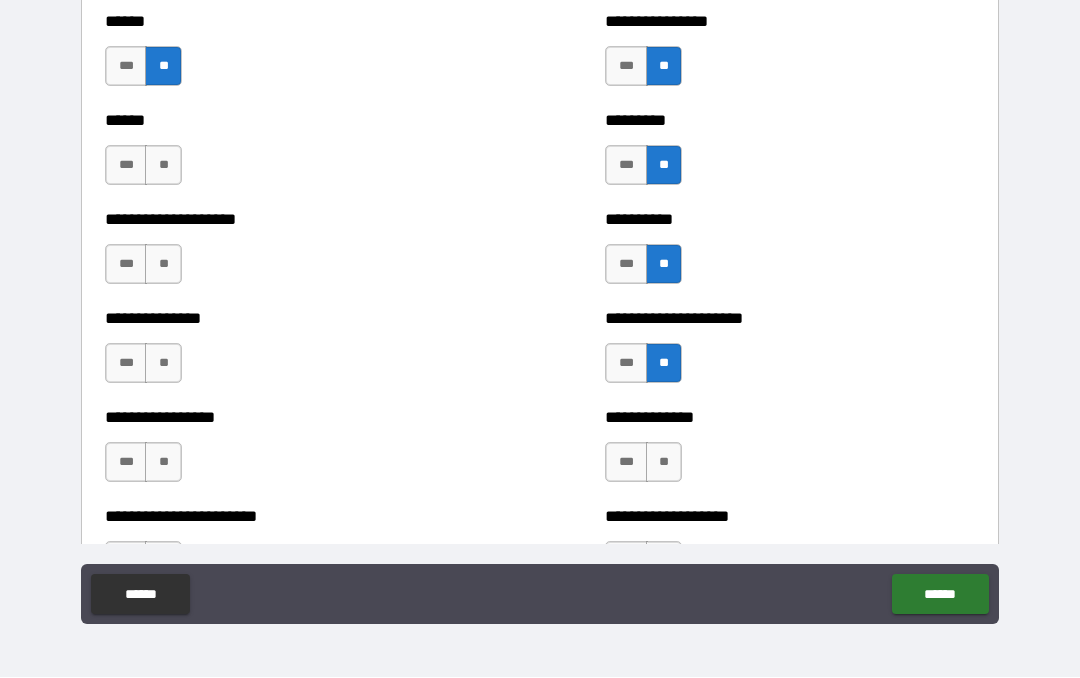 click on "**" at bounding box center [664, 463] 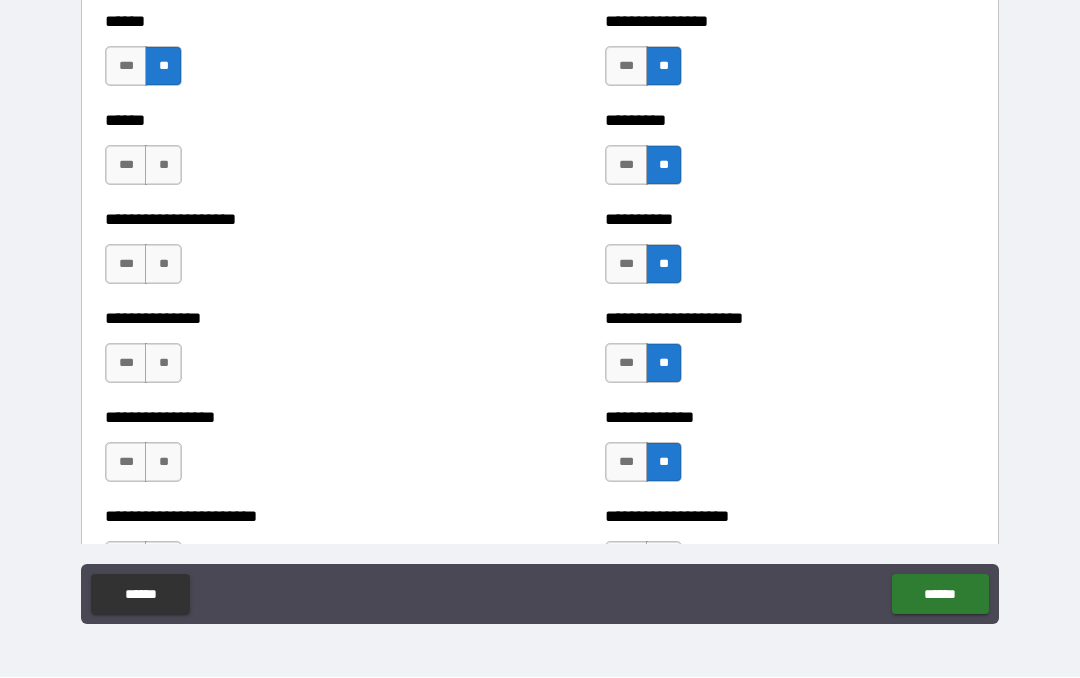 click on "**" at bounding box center (163, 463) 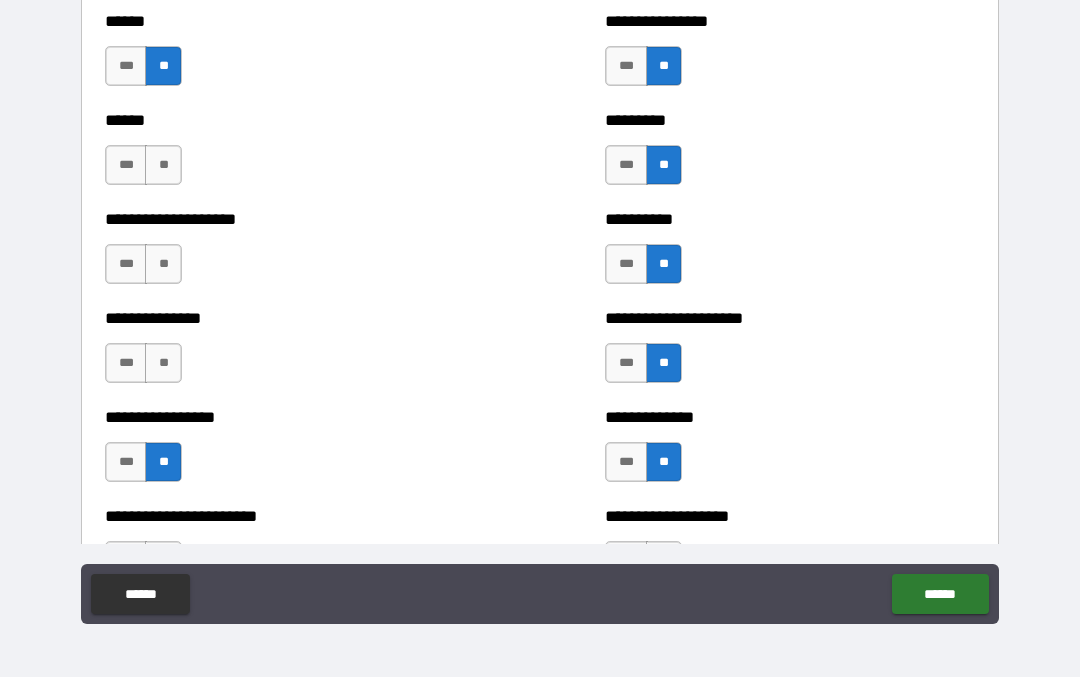 click on "**" at bounding box center [163, 364] 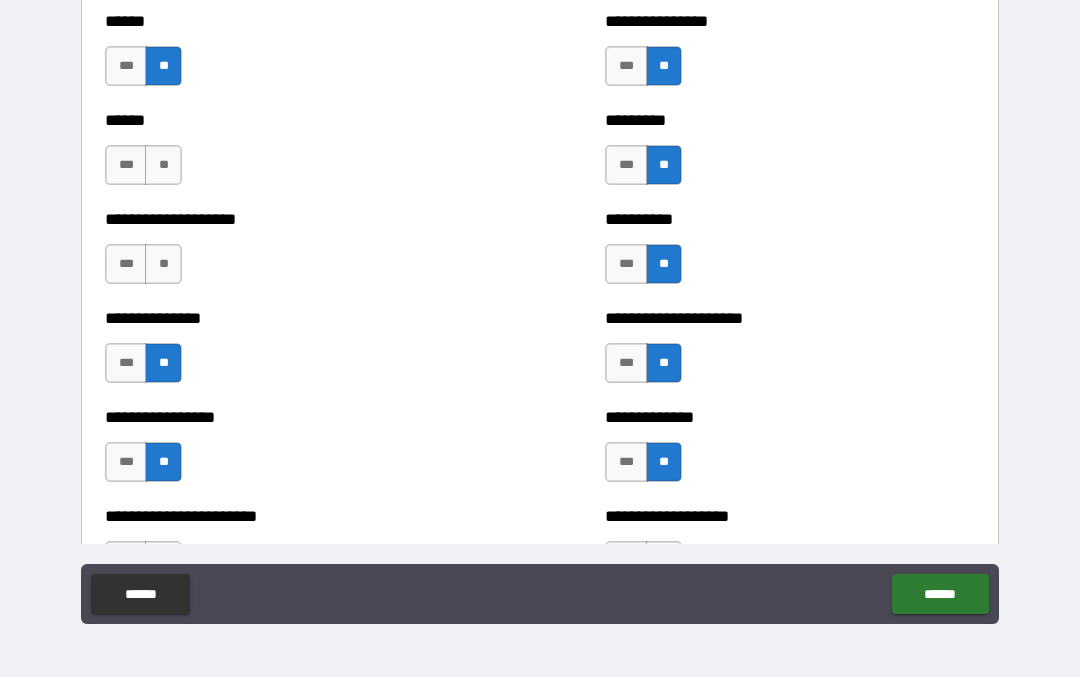 click on "**" at bounding box center [163, 265] 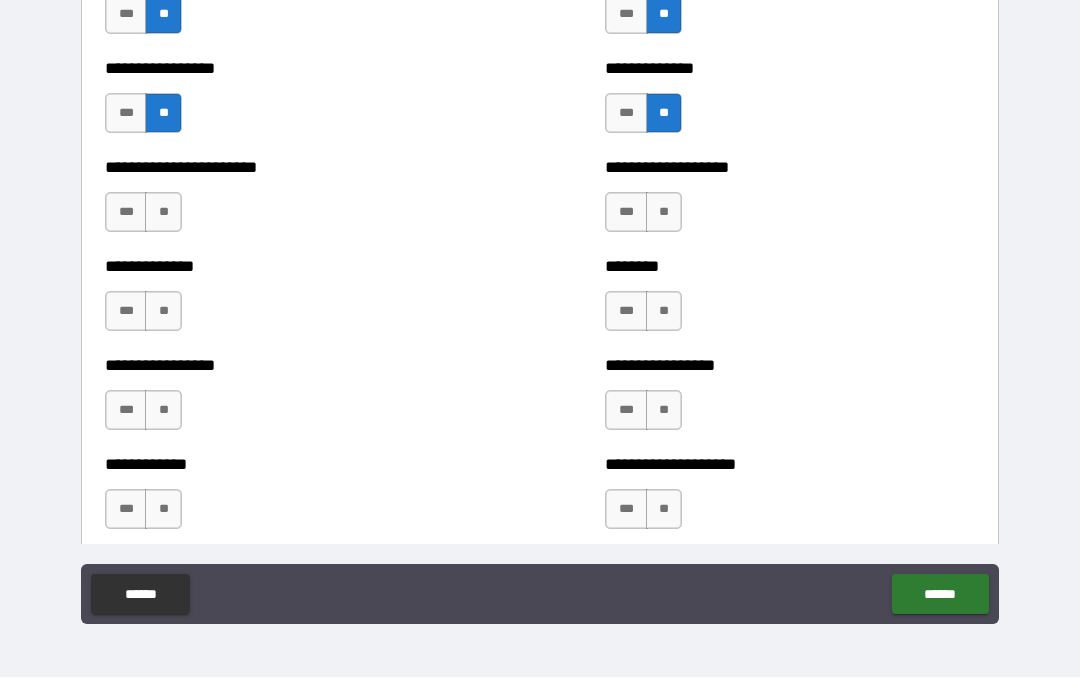 scroll, scrollTop: 3474, scrollLeft: 0, axis: vertical 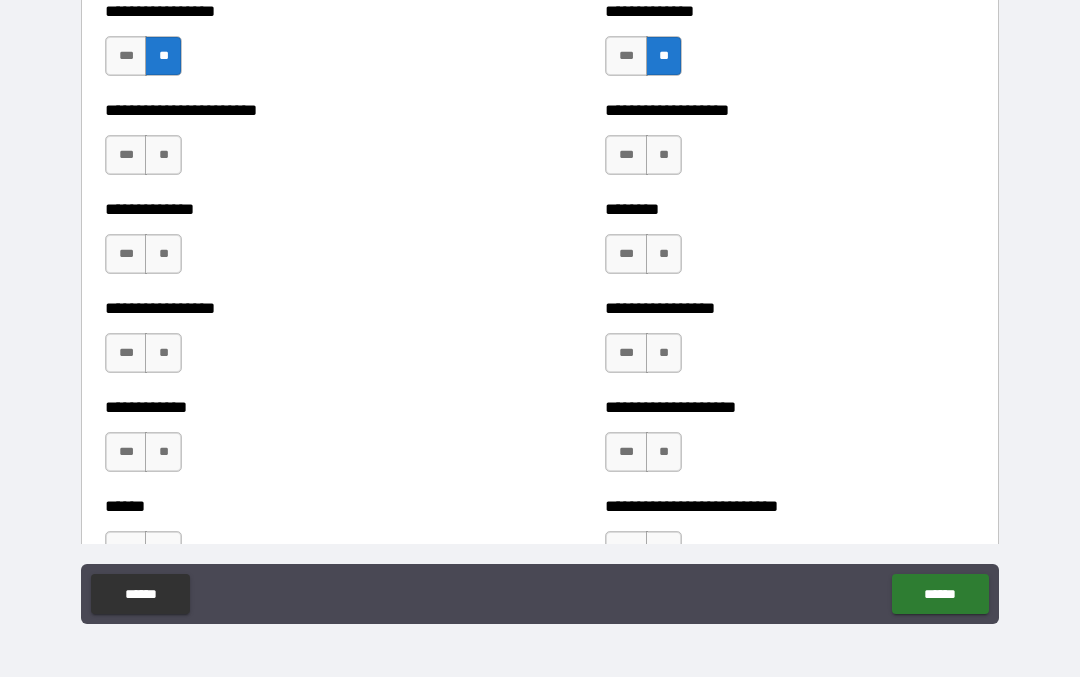 click on "**" at bounding box center [664, 156] 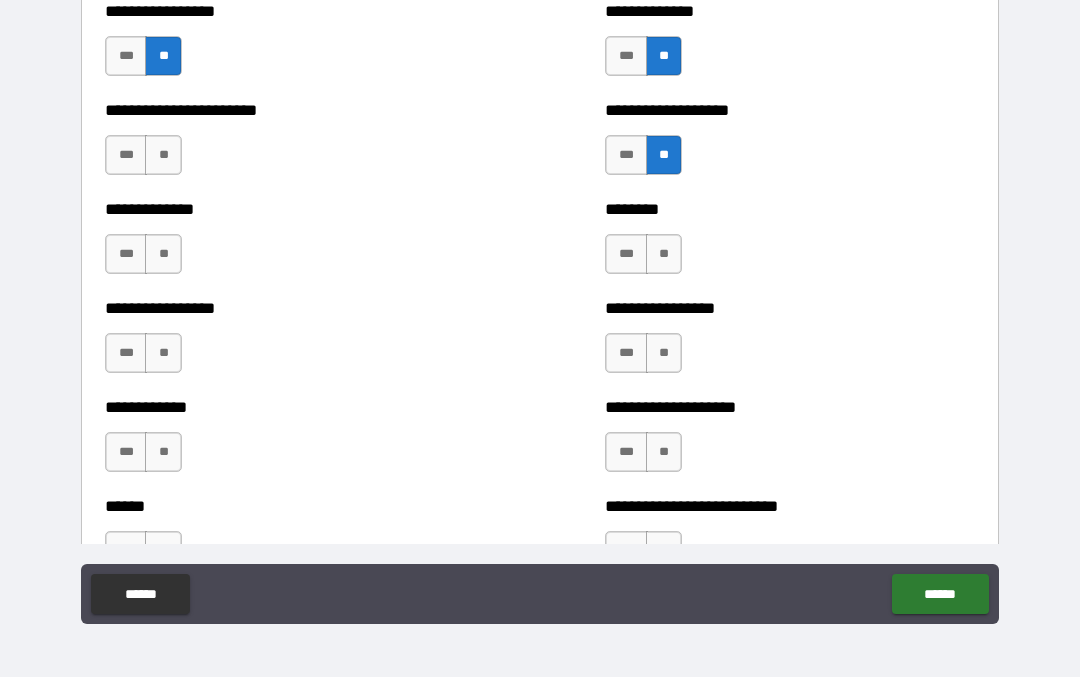 click on "**" at bounding box center (163, 156) 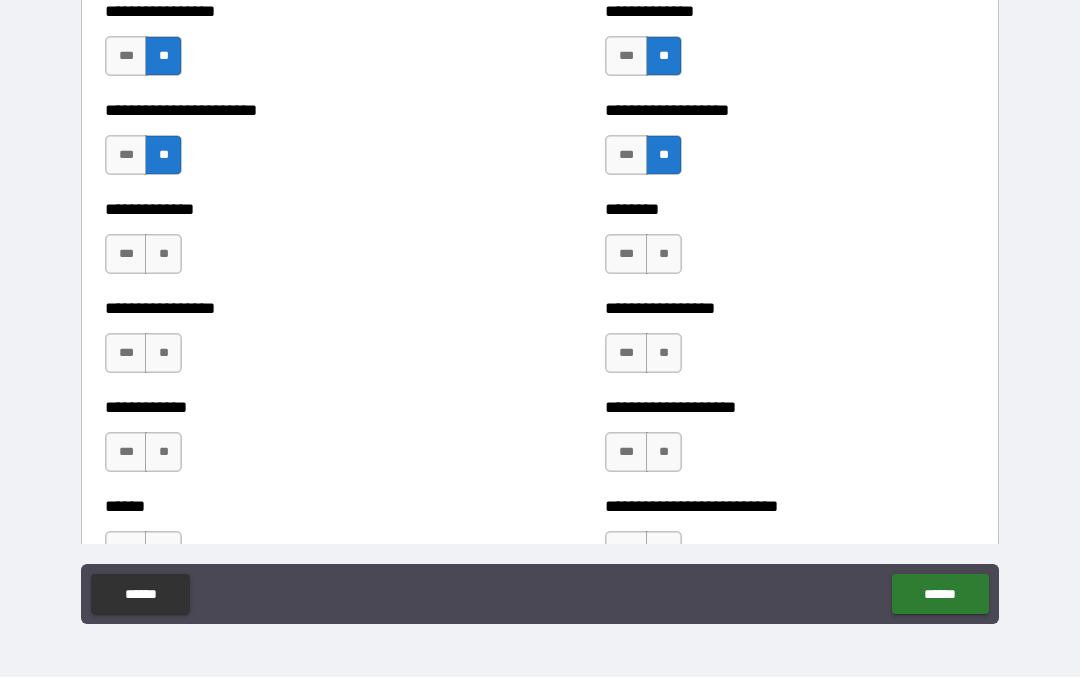 click on "**" at bounding box center (163, 255) 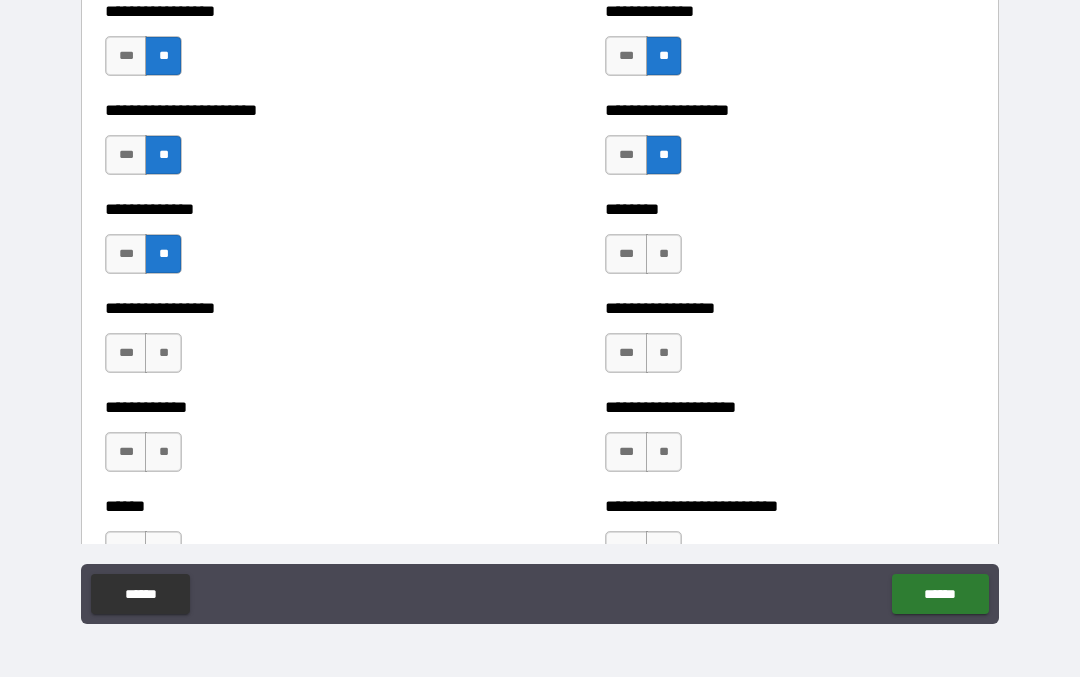 click on "**" at bounding box center [664, 255] 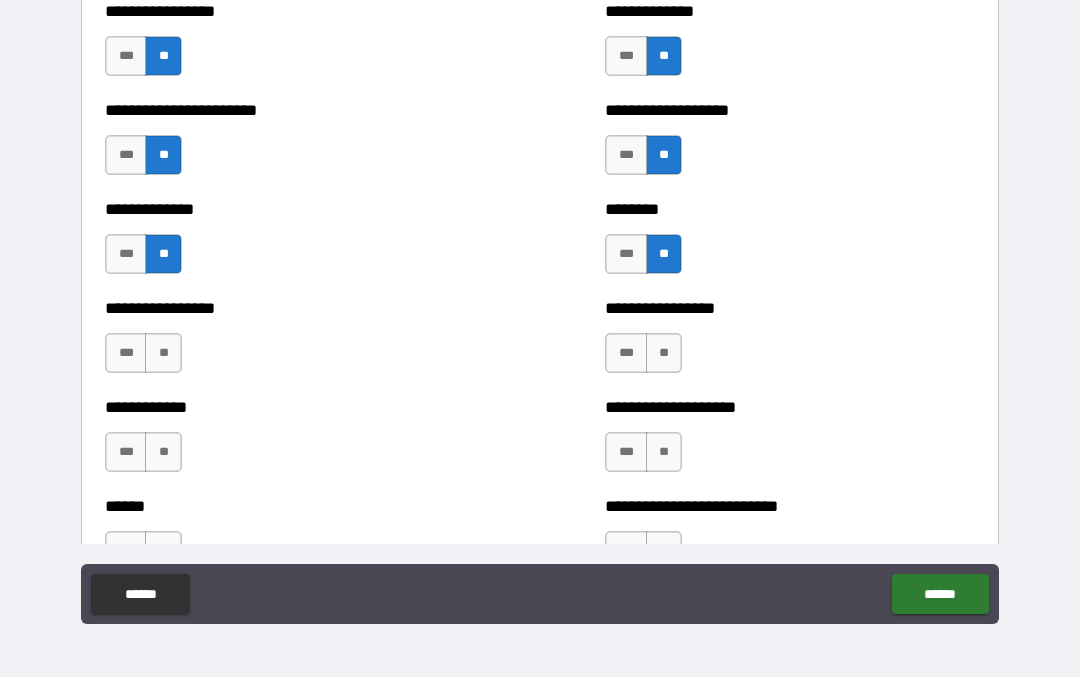 click on "**" at bounding box center (664, 354) 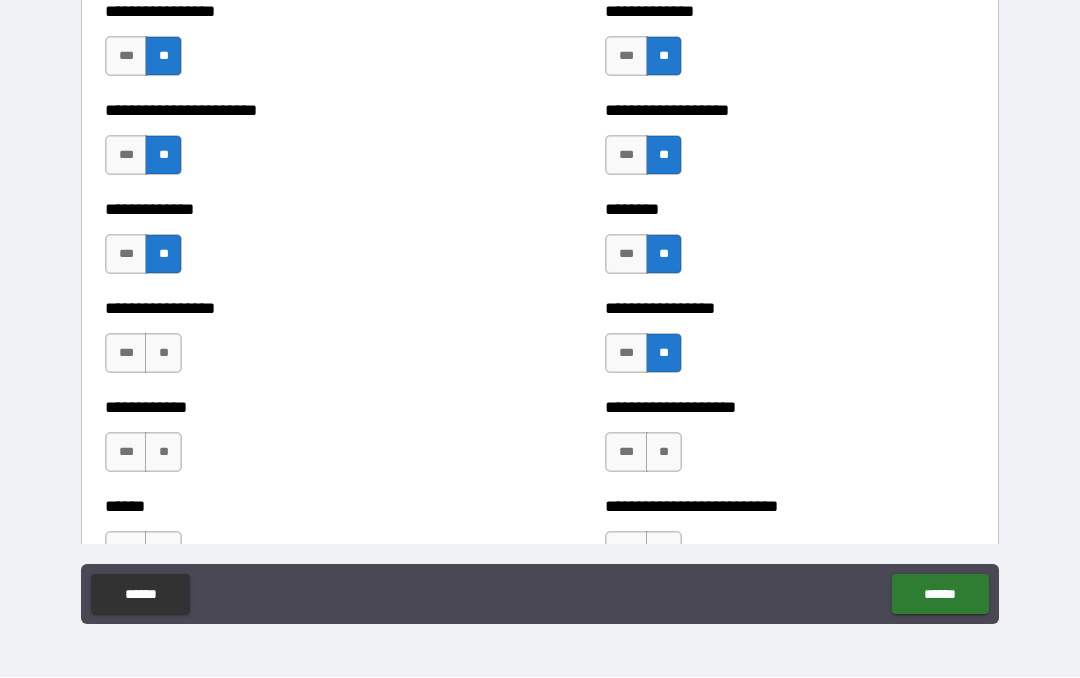 click on "**" at bounding box center (664, 453) 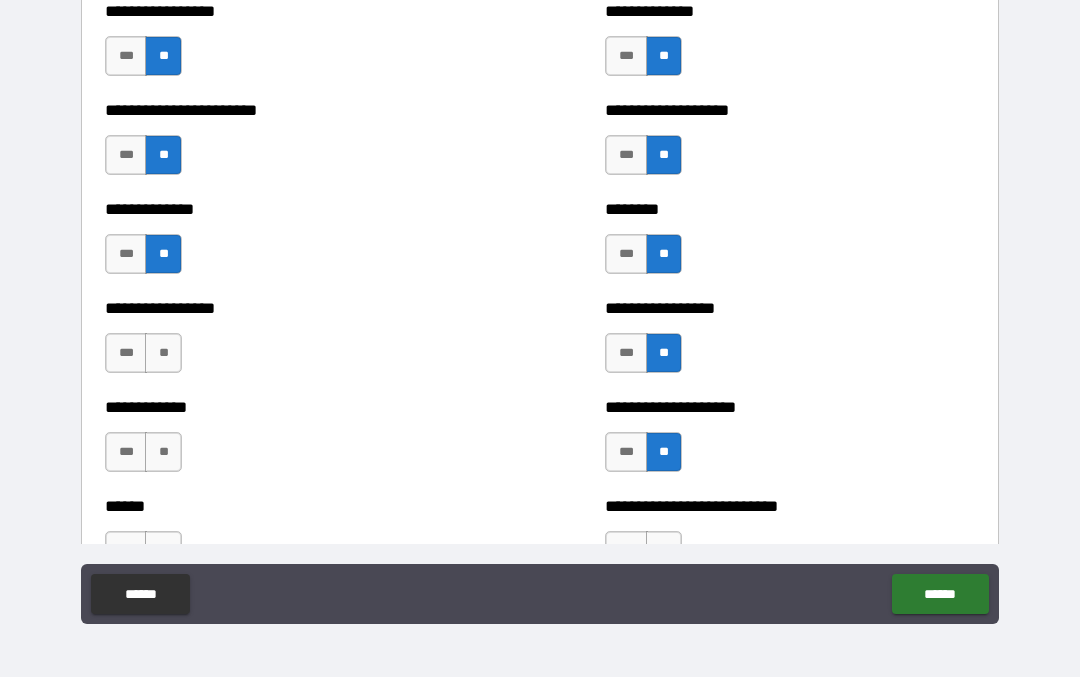 click on "**" at bounding box center (163, 453) 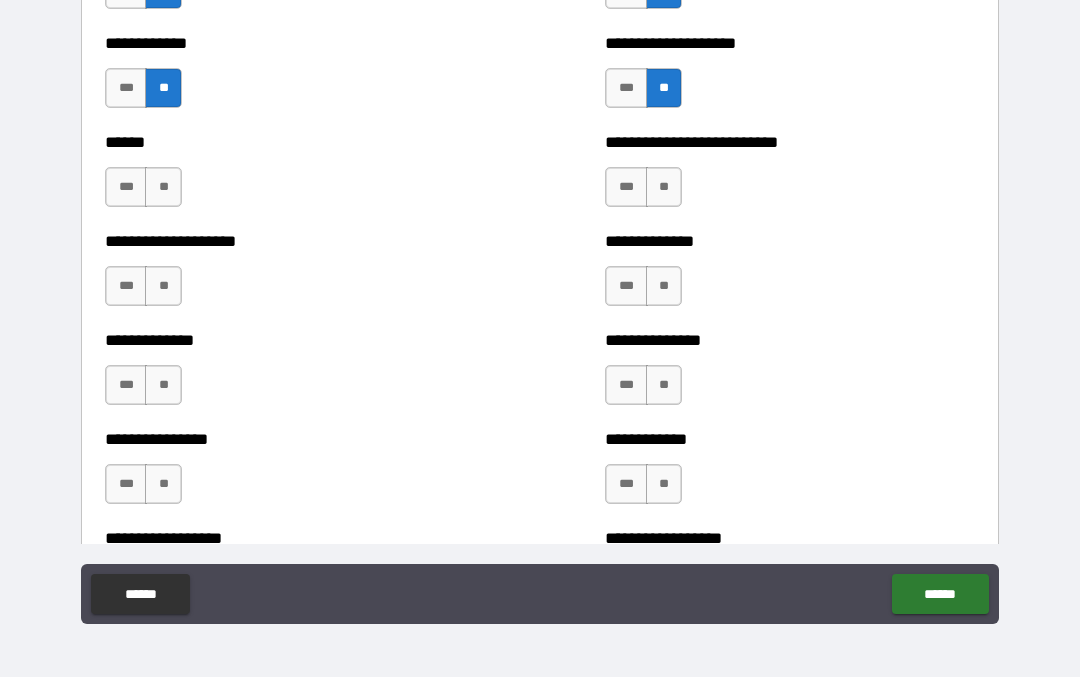 scroll, scrollTop: 3838, scrollLeft: 0, axis: vertical 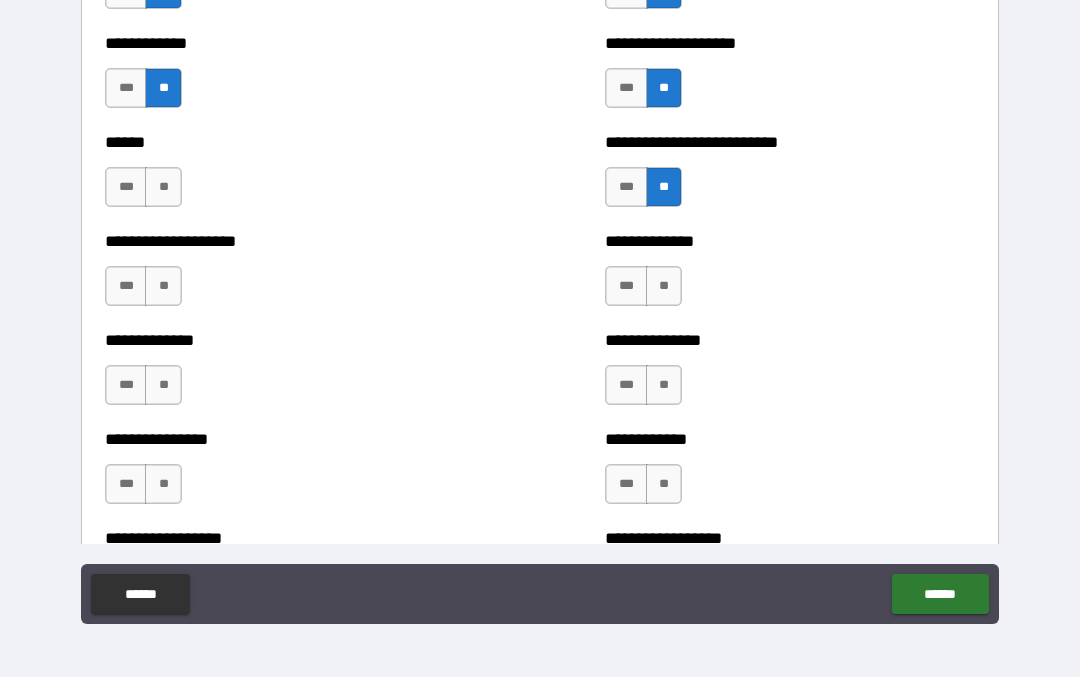 click on "**" at bounding box center [664, 287] 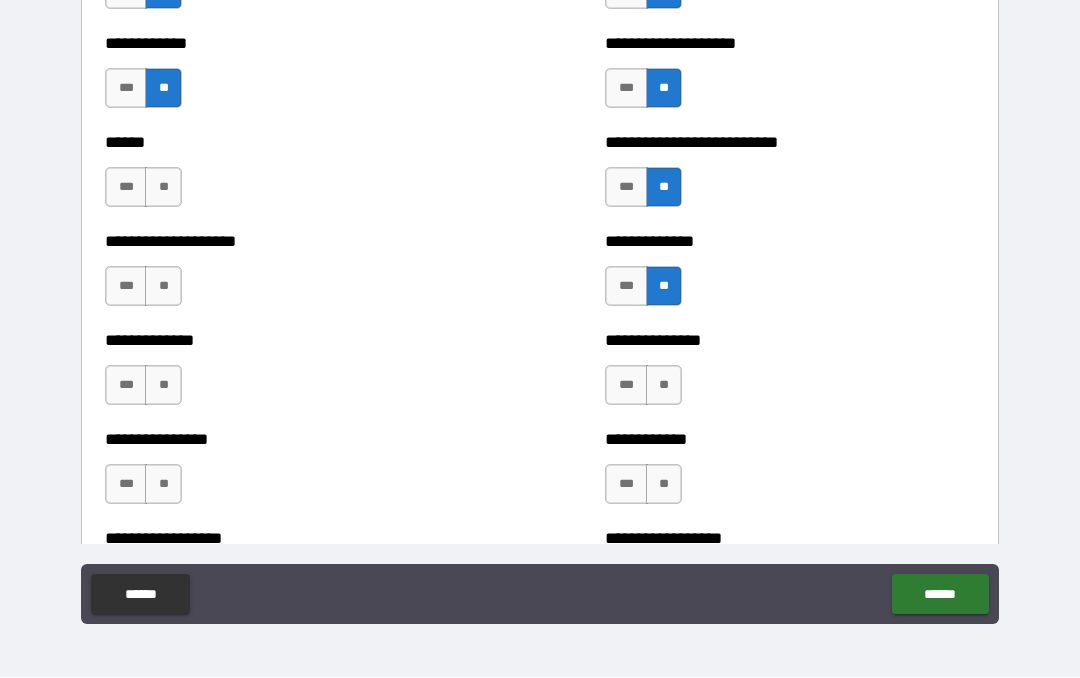 click on "**" at bounding box center [664, 386] 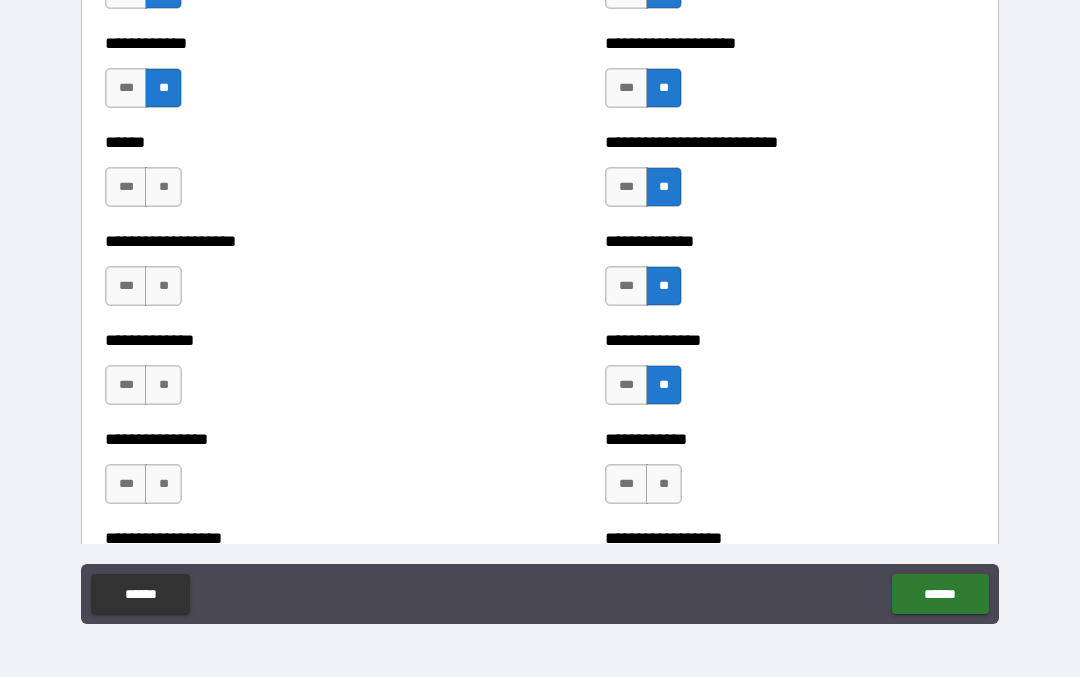 click on "**" at bounding box center (664, 485) 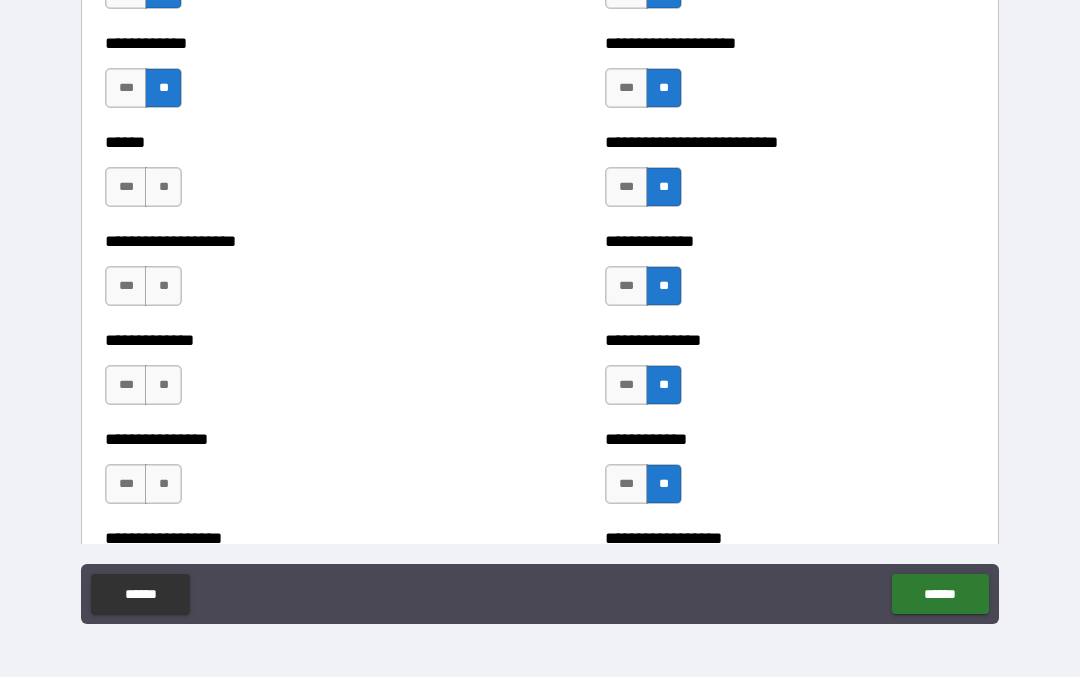 click on "**" at bounding box center (163, 485) 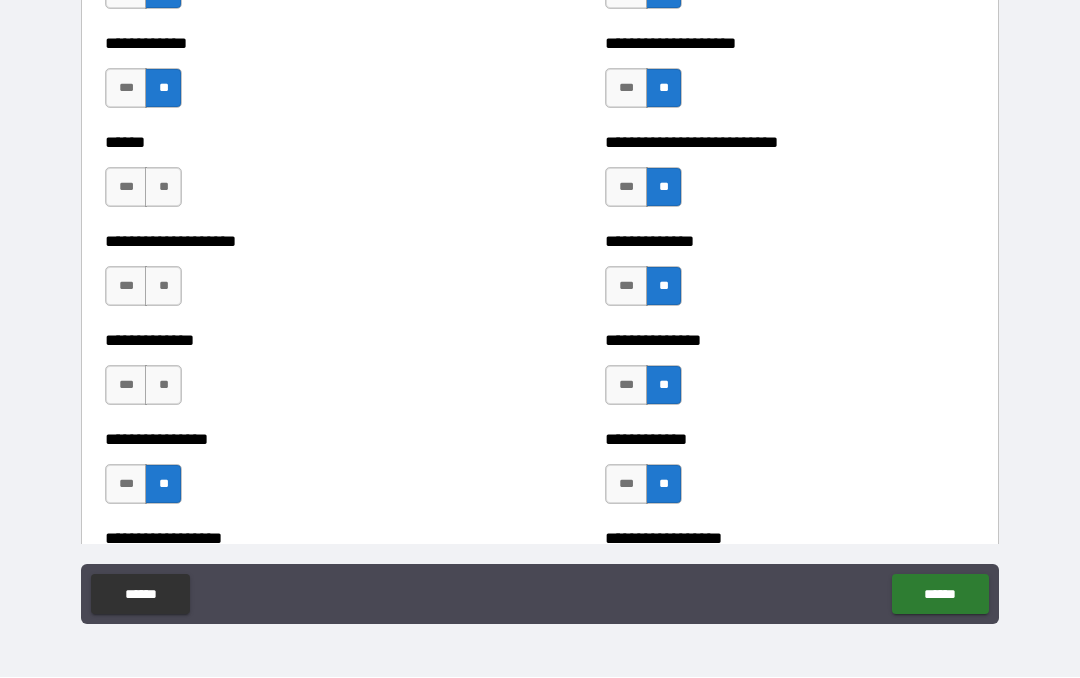 click on "**" at bounding box center [163, 386] 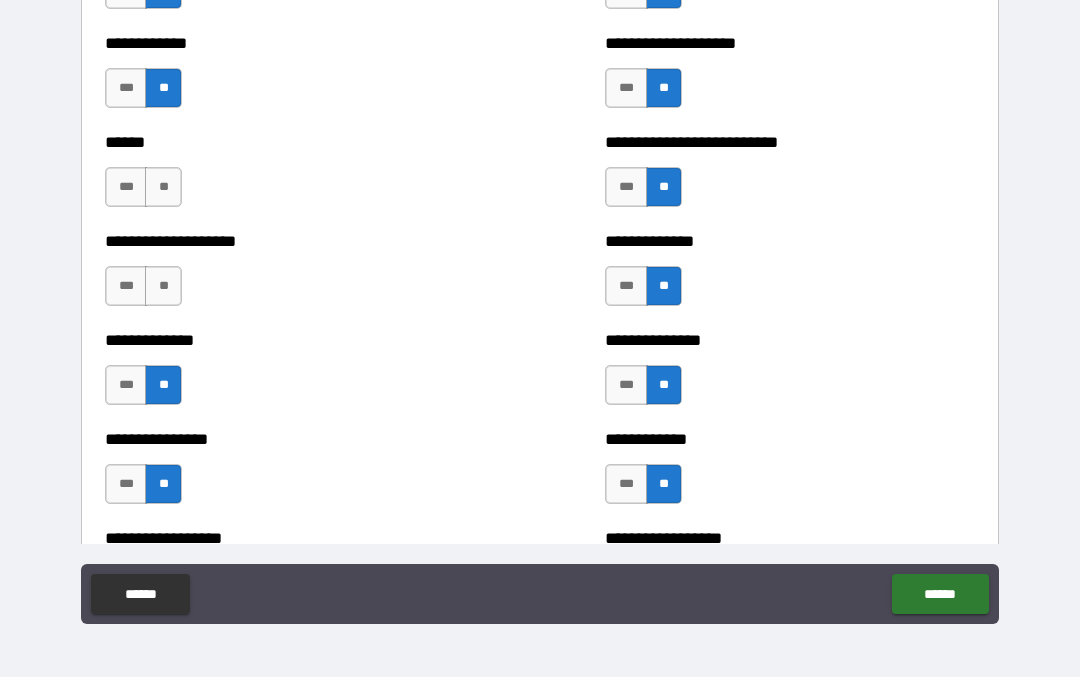 click on "**" at bounding box center [163, 287] 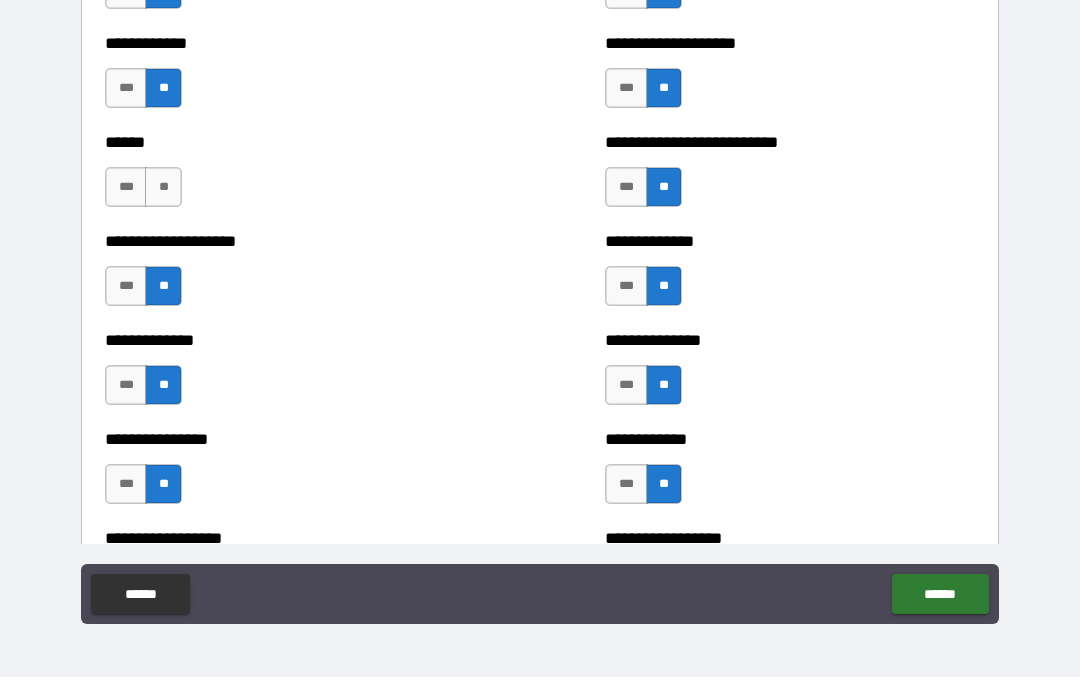 click on "**" at bounding box center (163, 188) 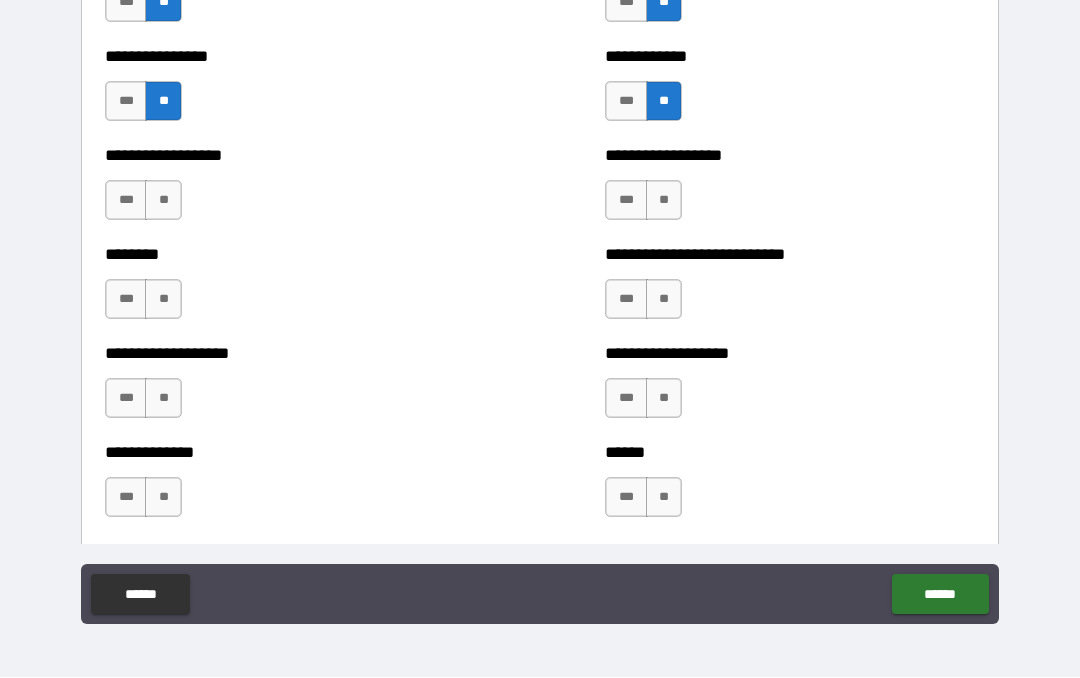 scroll, scrollTop: 4240, scrollLeft: 0, axis: vertical 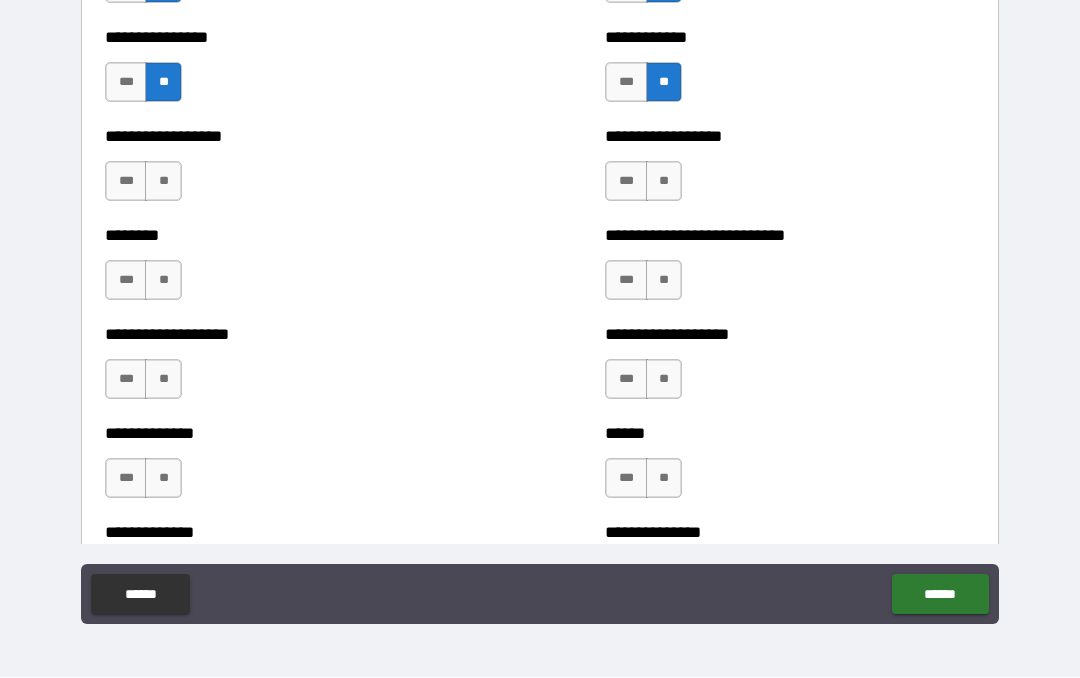 click on "**" at bounding box center [664, 182] 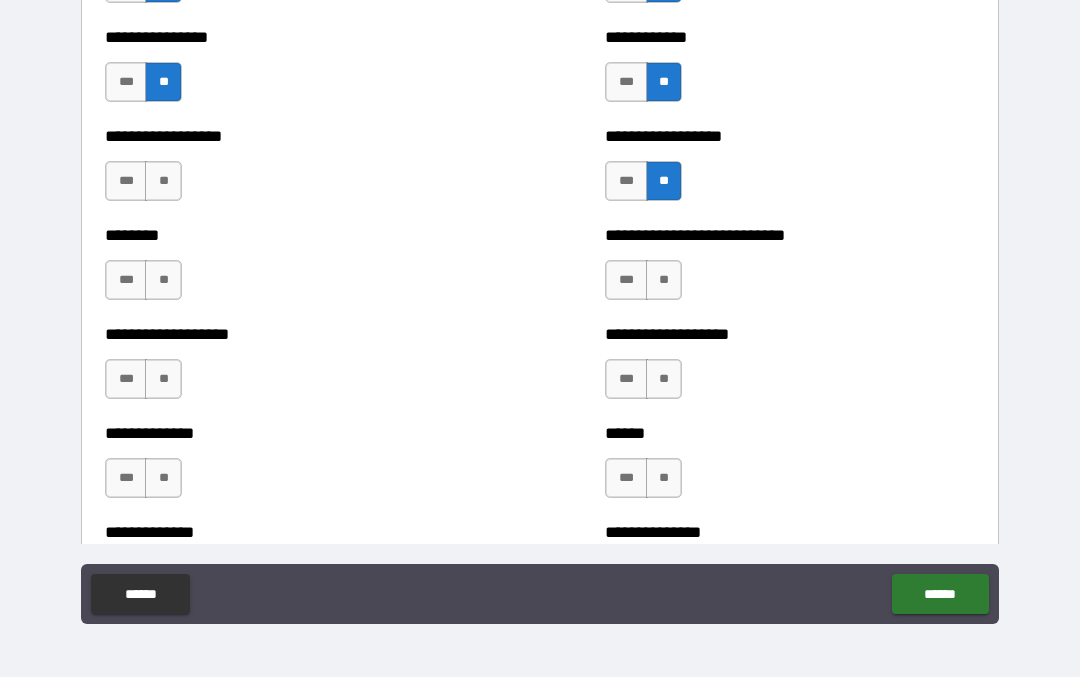 click on "**" at bounding box center (664, 281) 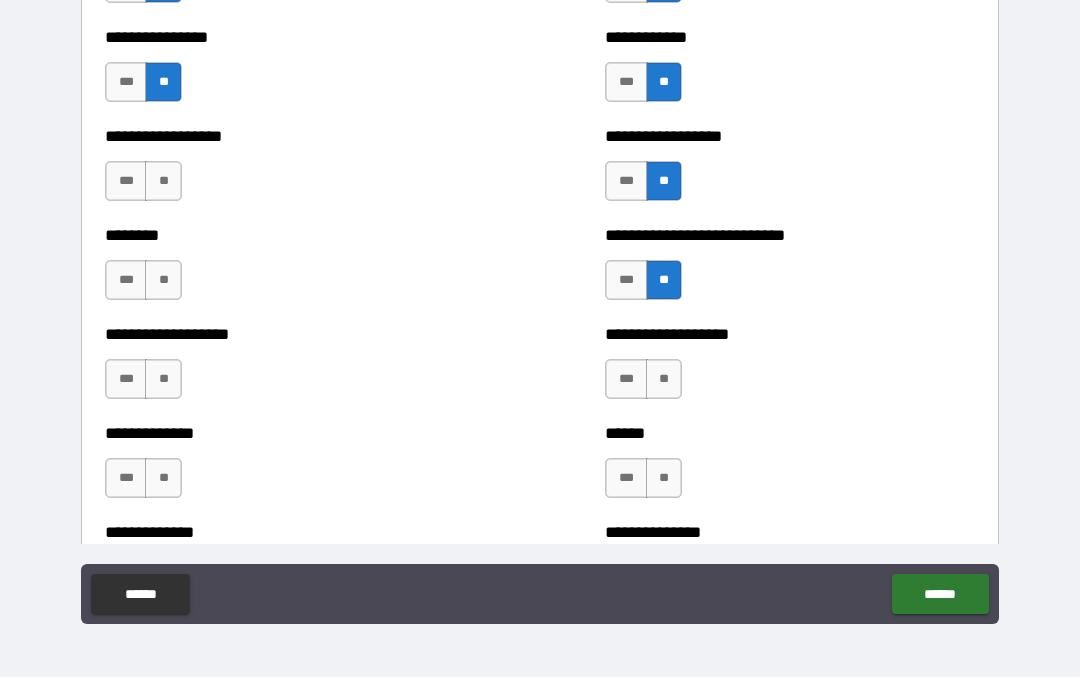 click on "**" at bounding box center (664, 380) 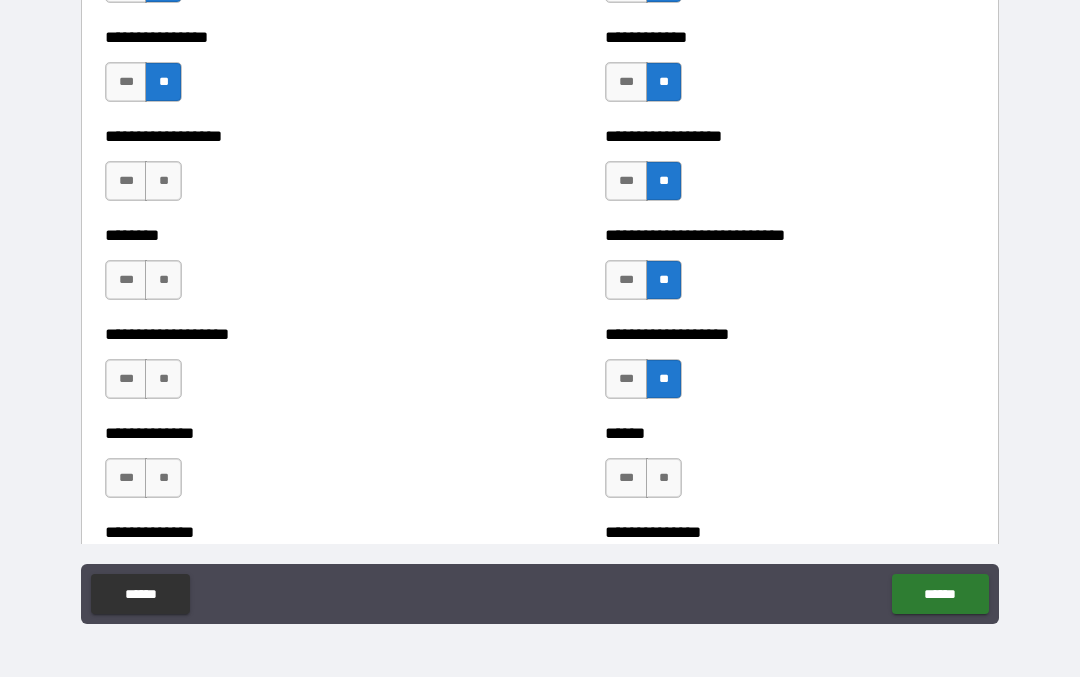 click on "**" at bounding box center (664, 479) 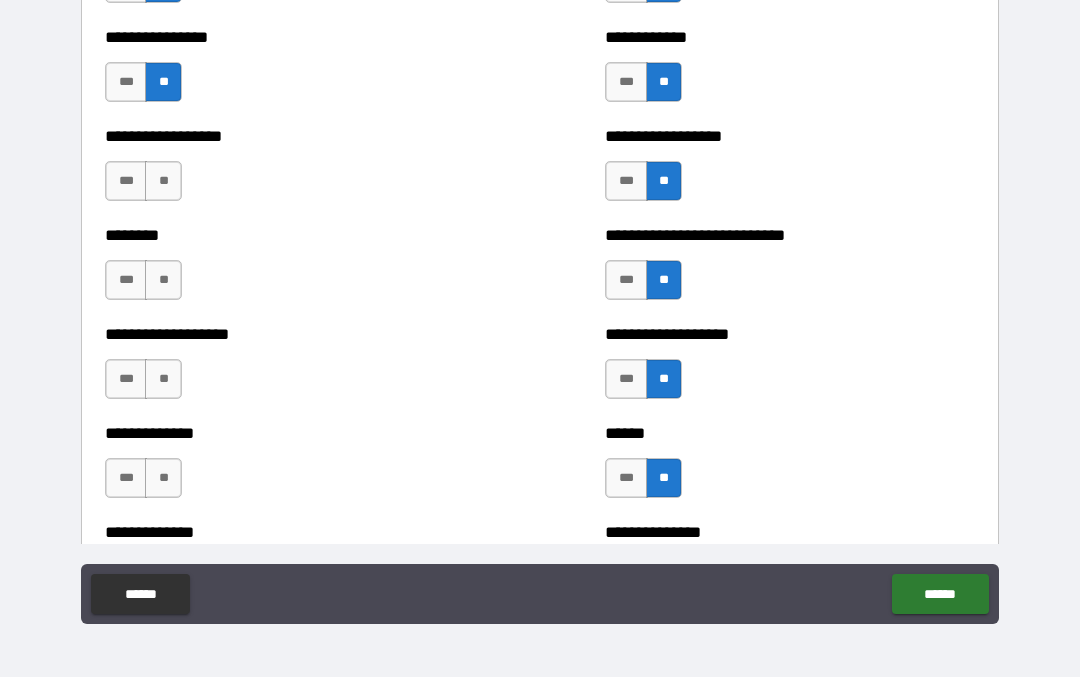 click on "**" at bounding box center (163, 479) 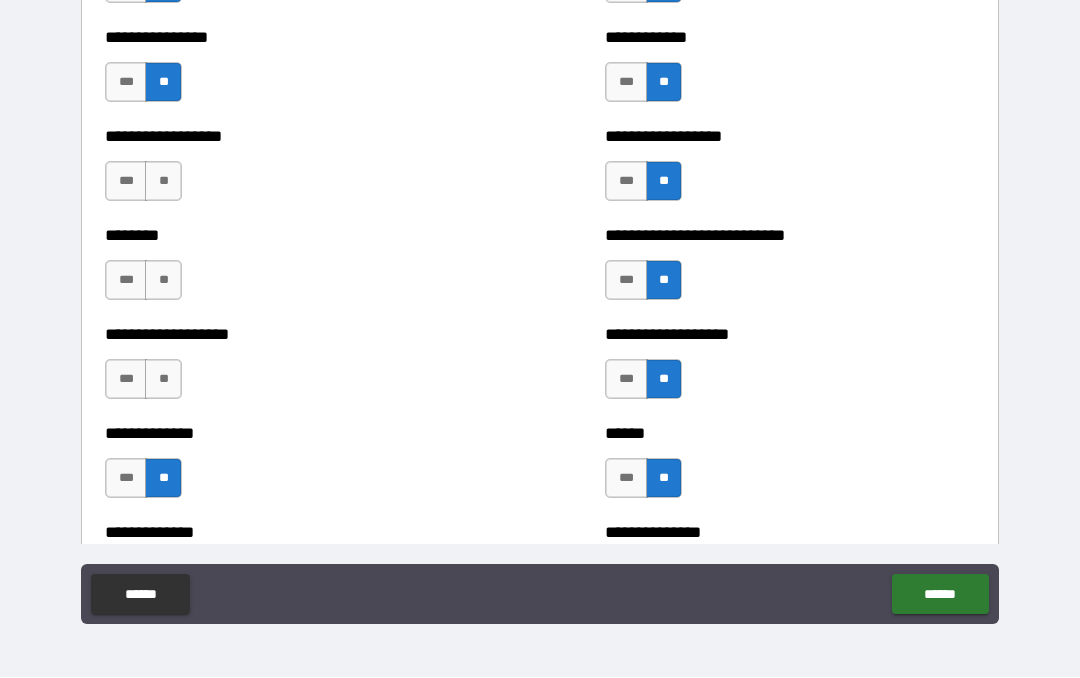 click on "**" at bounding box center (163, 380) 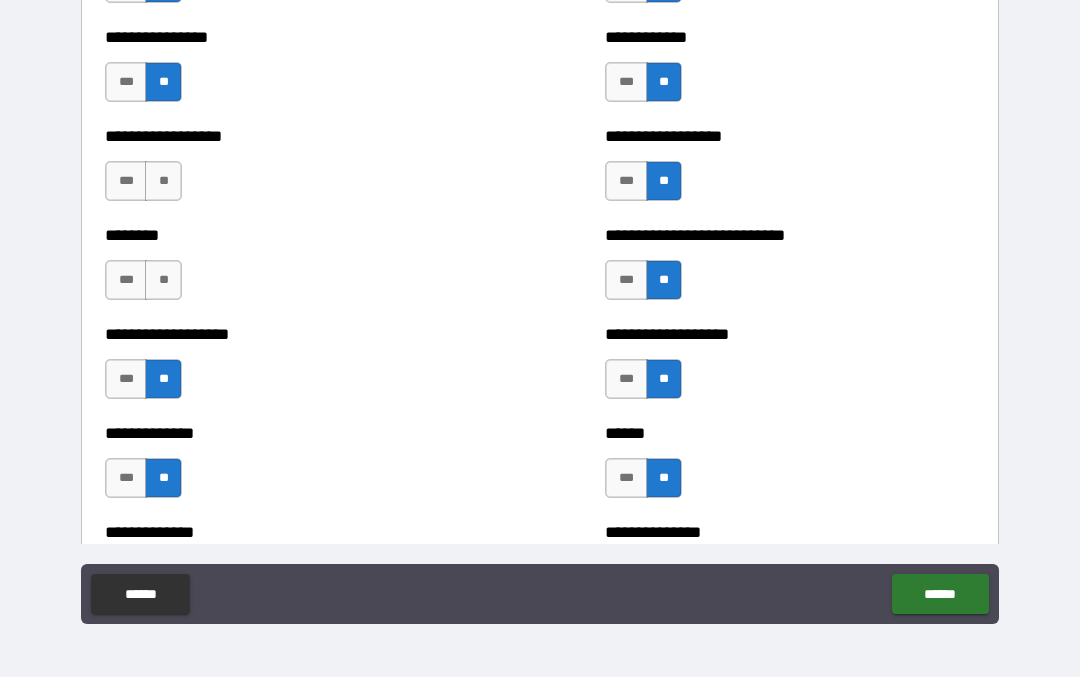 click on "**" at bounding box center (163, 281) 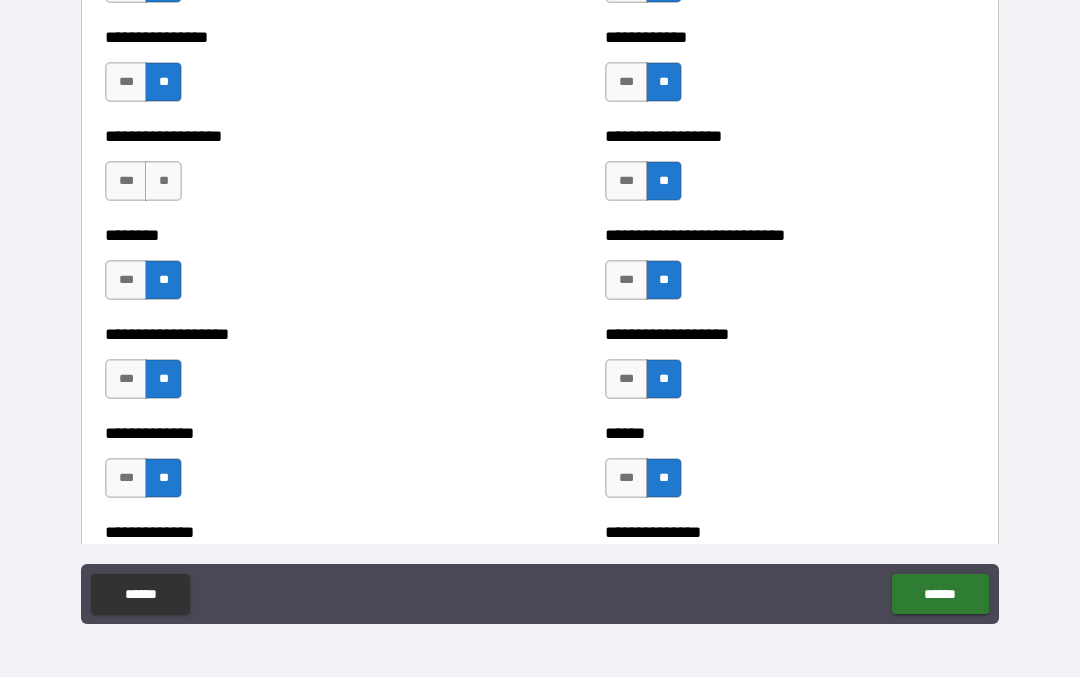 click on "**" at bounding box center (163, 182) 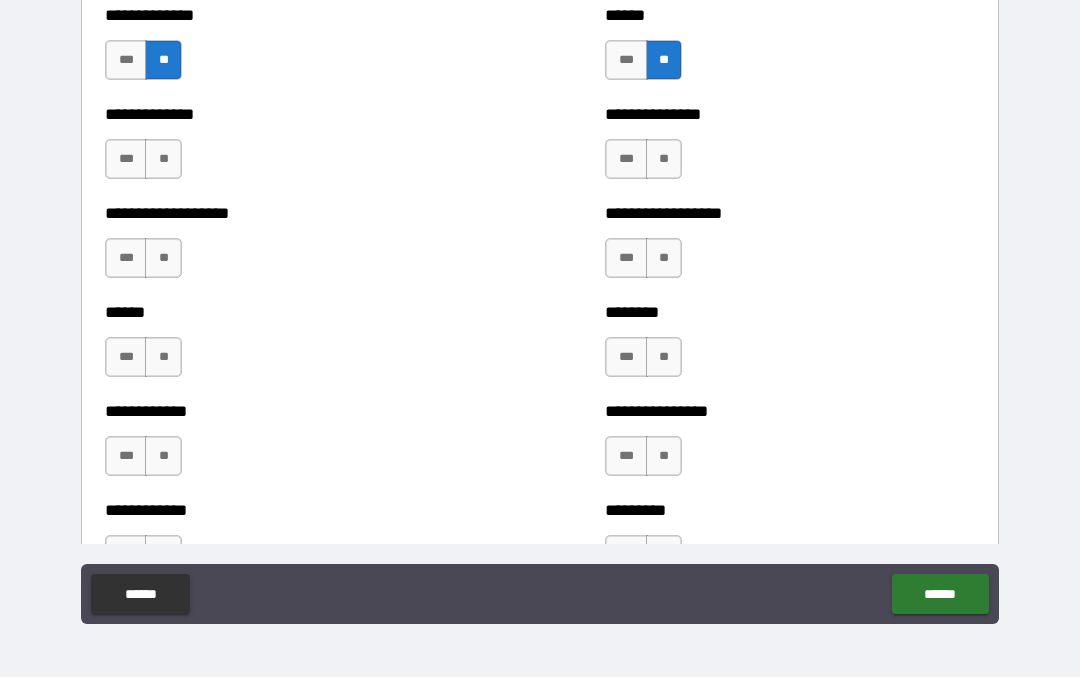 scroll, scrollTop: 4657, scrollLeft: 0, axis: vertical 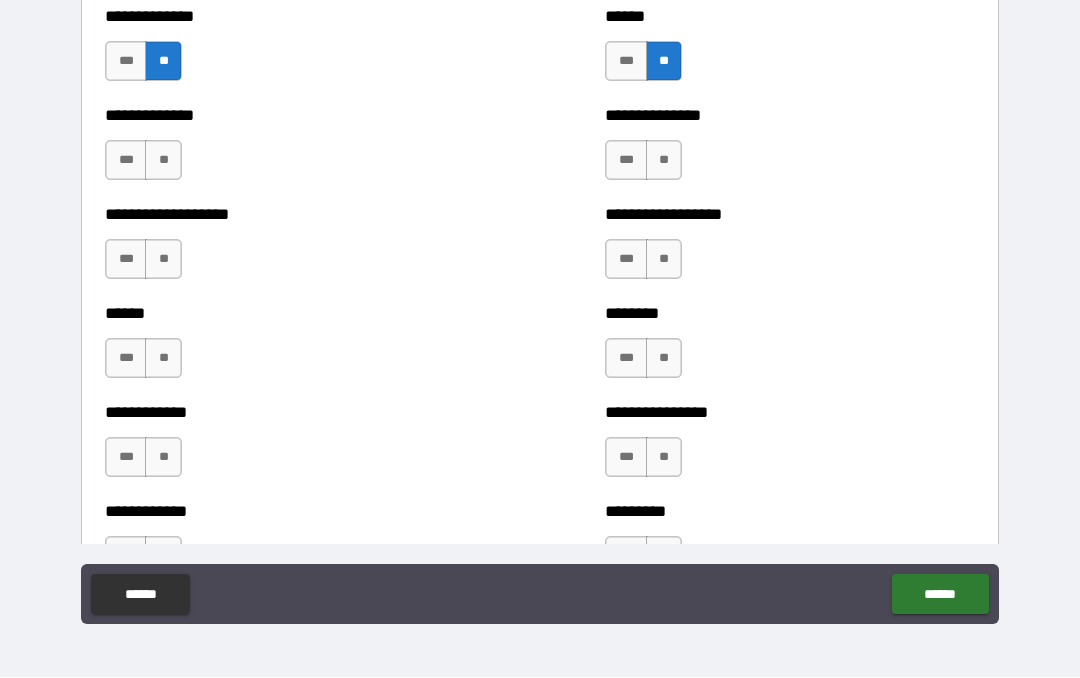 click on "**" at bounding box center [163, 161] 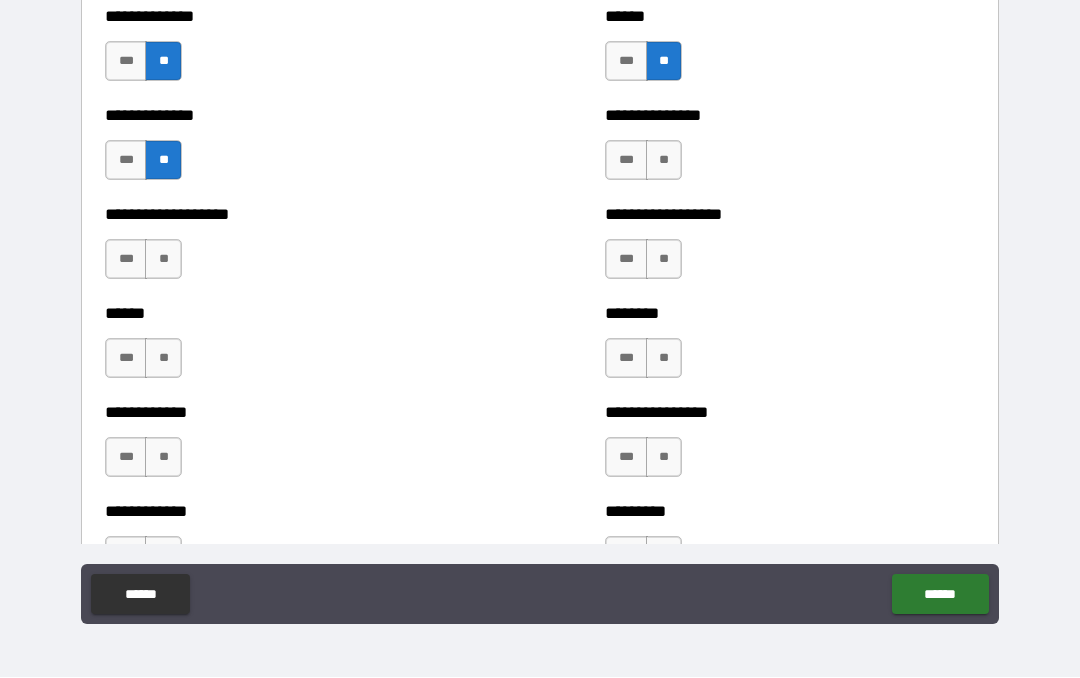 click on "**" at bounding box center [163, 260] 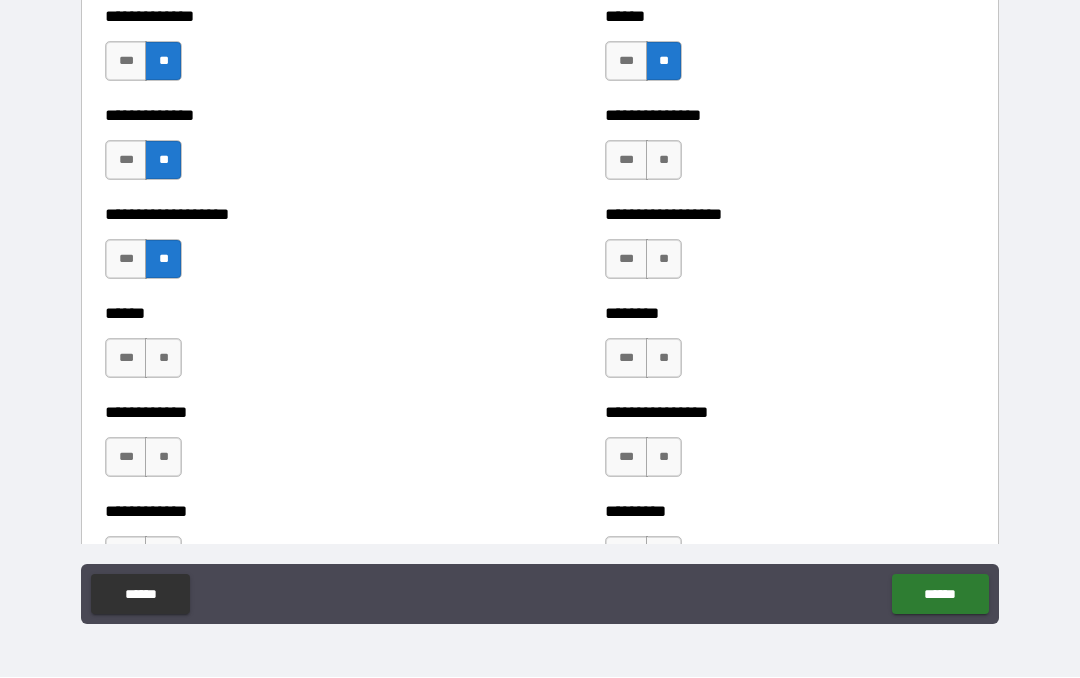 click on "**" at bounding box center (163, 359) 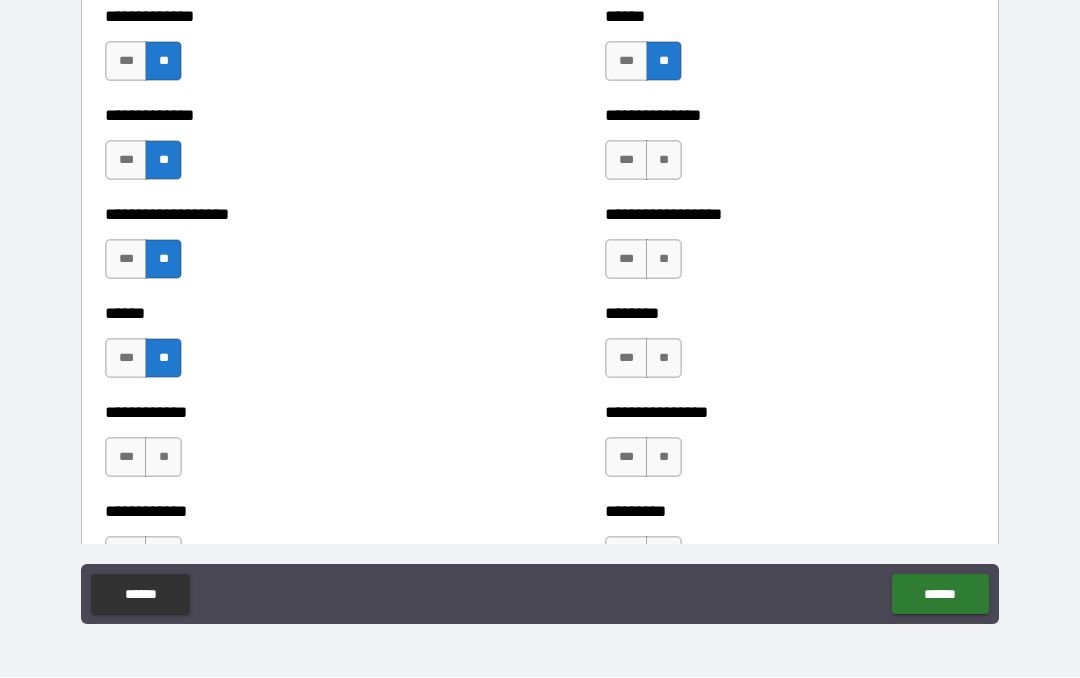 click on "**" at bounding box center (163, 458) 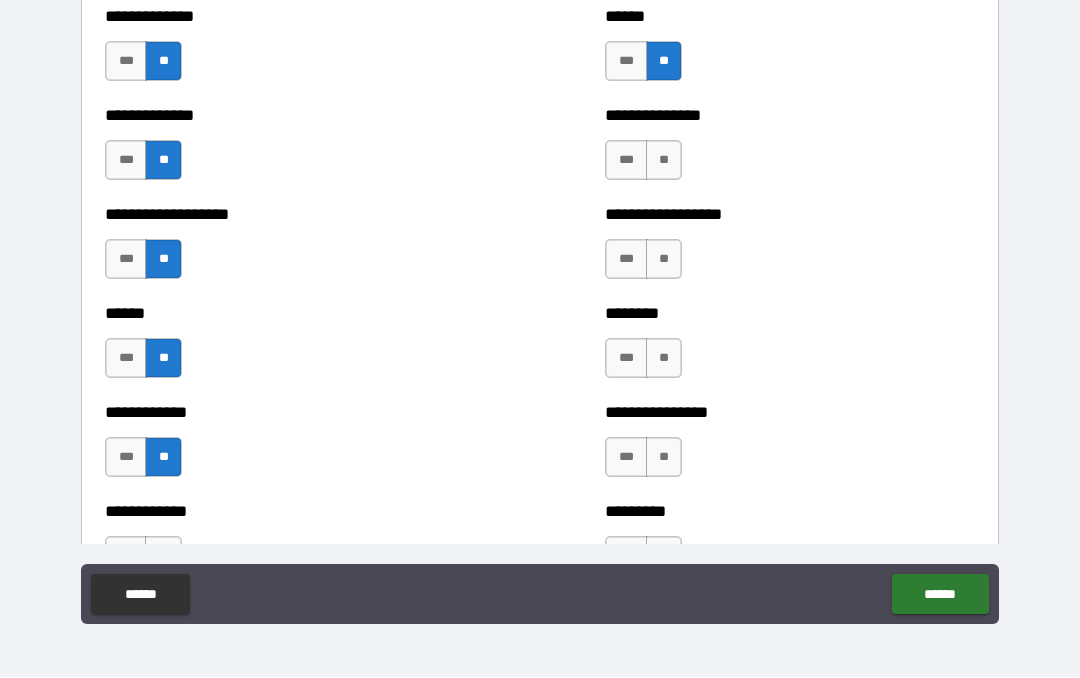 click on "**" at bounding box center [664, 161] 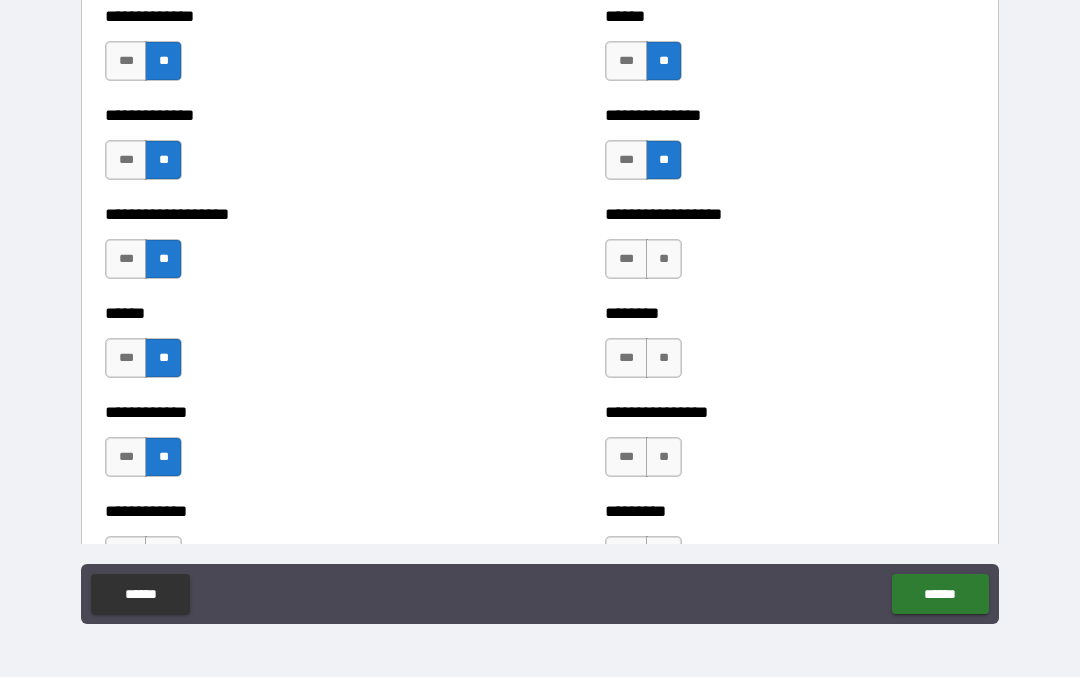 click on "**" at bounding box center [664, 260] 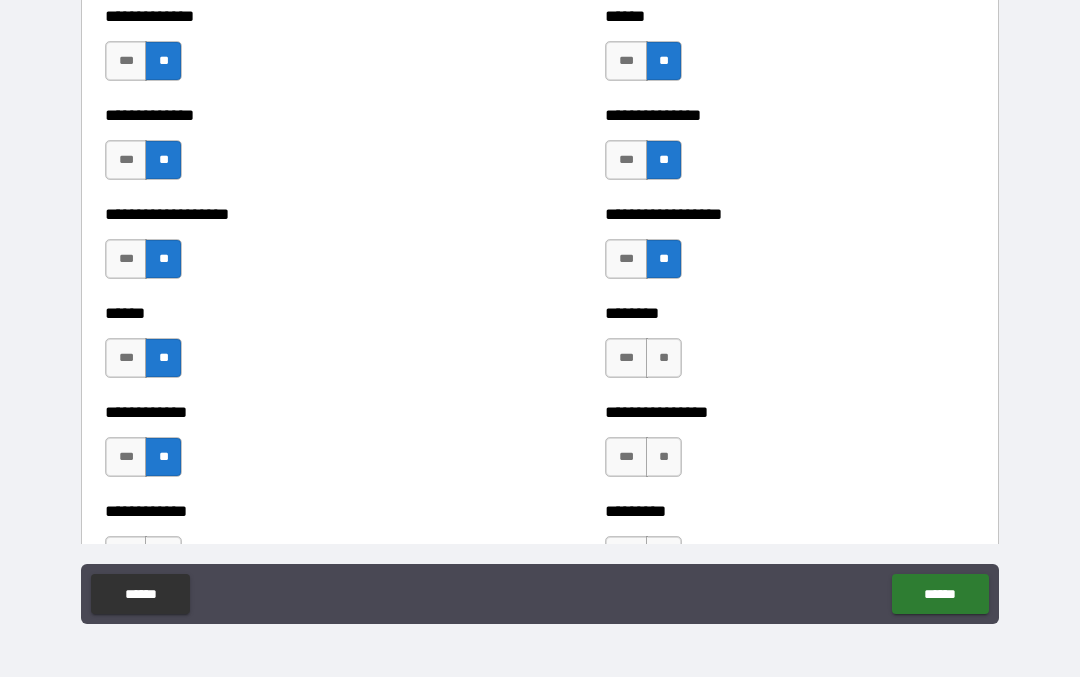 click on "**" at bounding box center (664, 359) 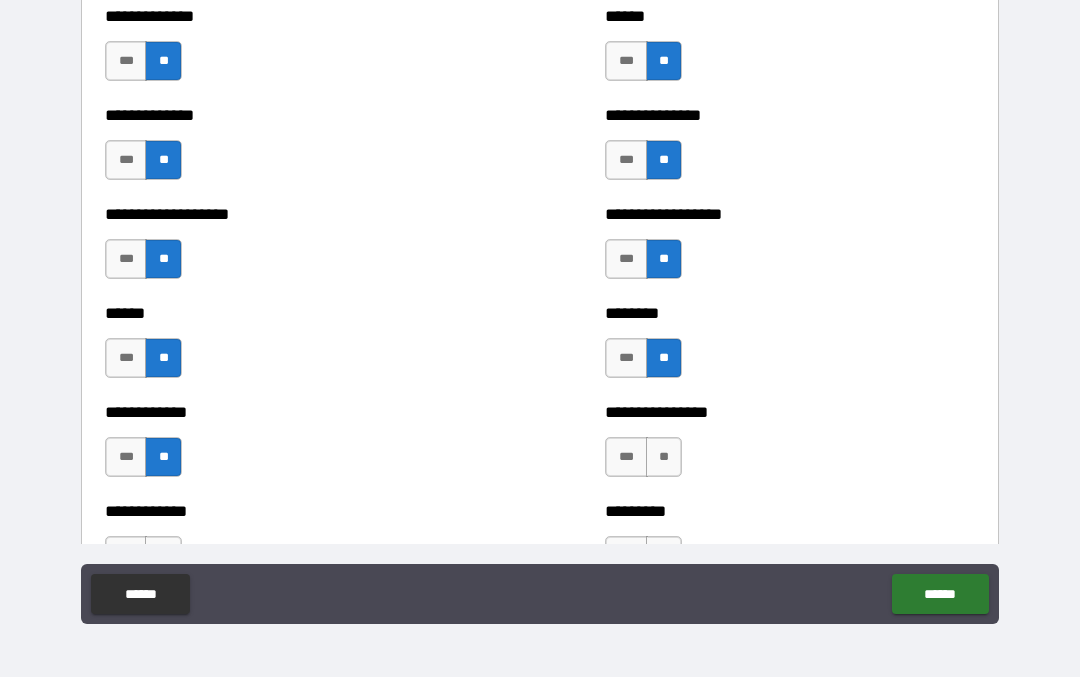 click on "**" at bounding box center (664, 458) 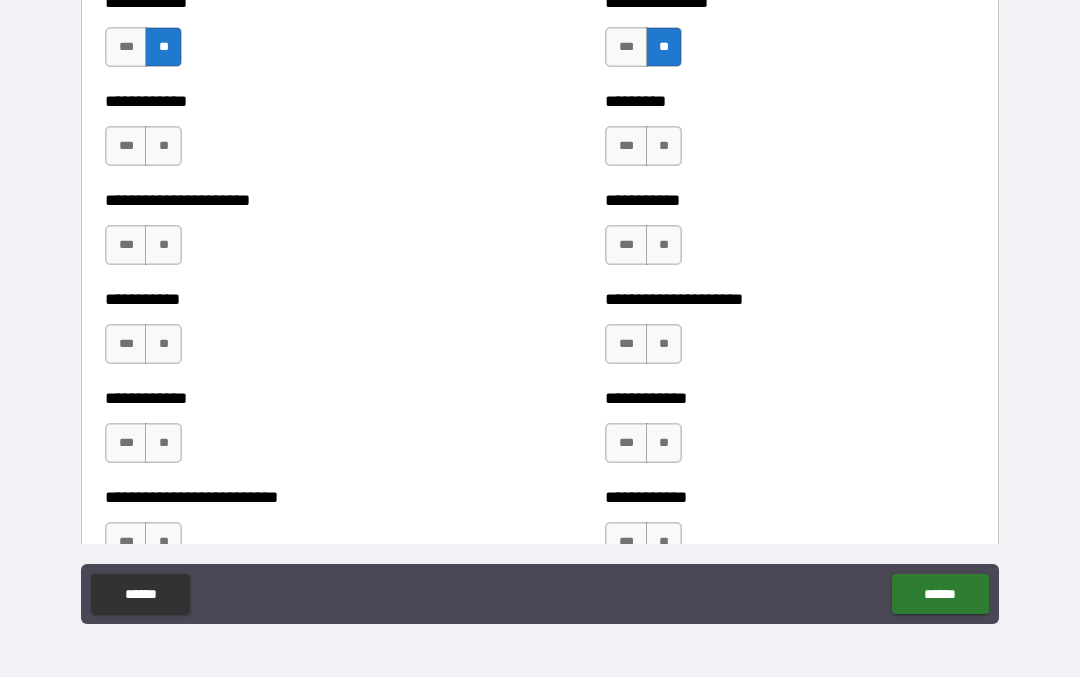 scroll, scrollTop: 5066, scrollLeft: 0, axis: vertical 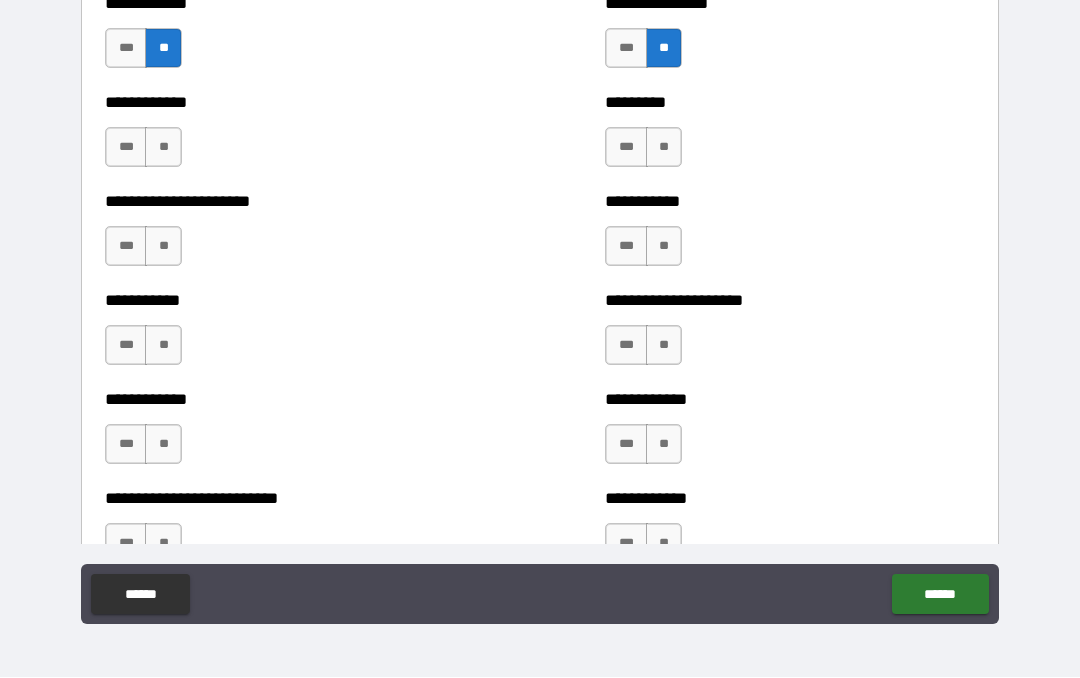 click on "**" at bounding box center [163, 148] 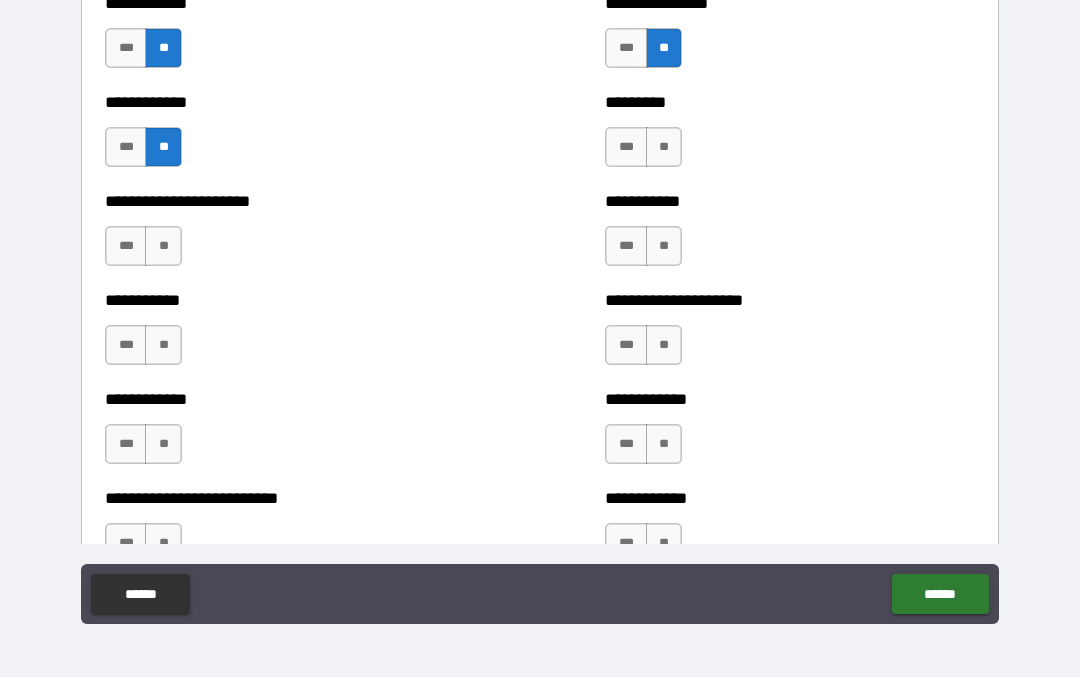 click on "**" at bounding box center (163, 247) 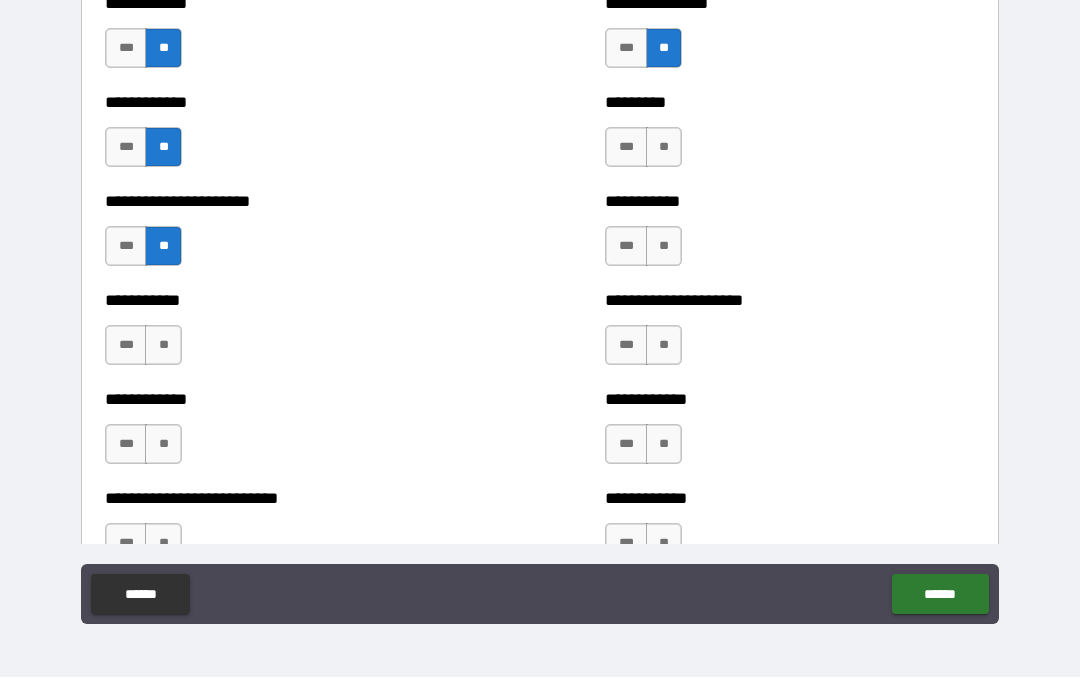 click on "**" at bounding box center (163, 346) 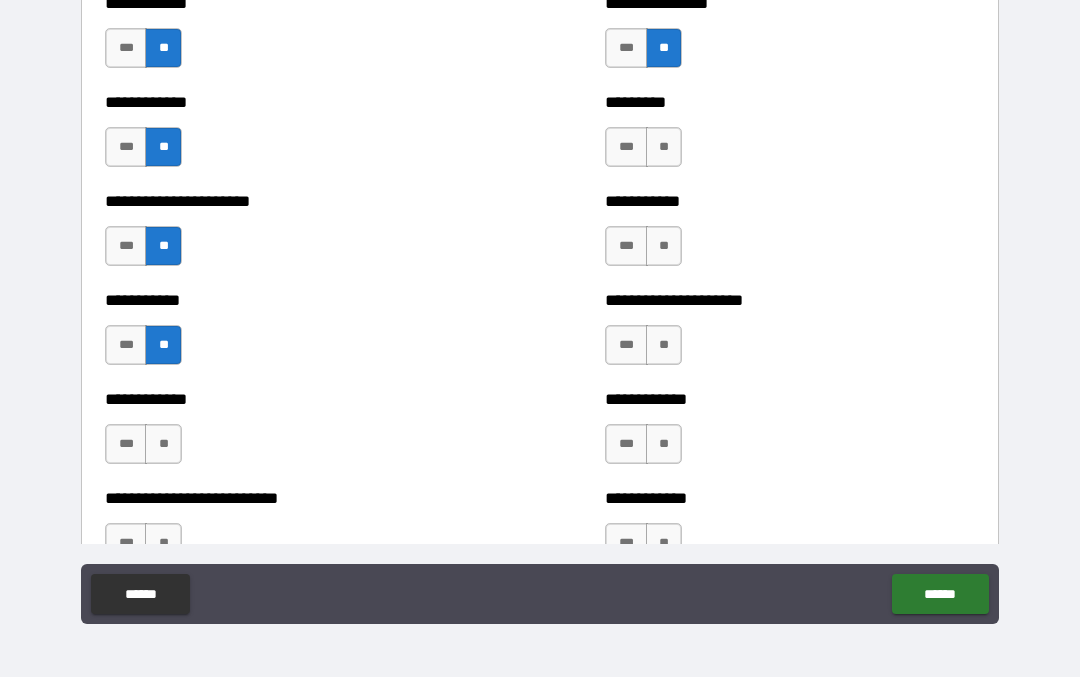 click on "**" at bounding box center (163, 445) 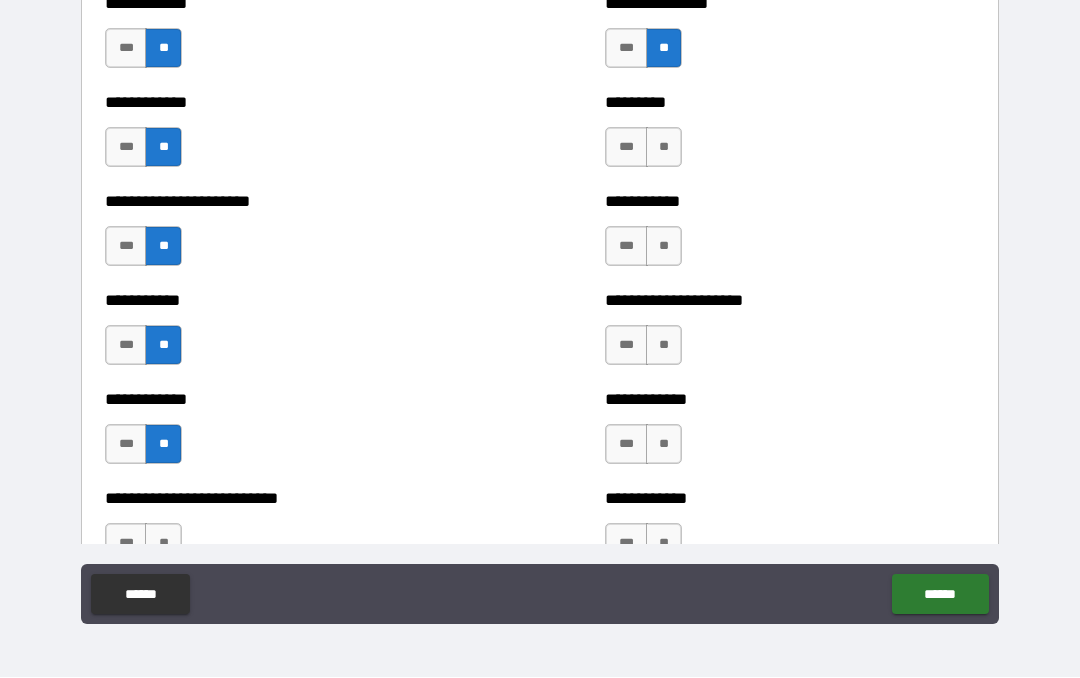 click on "**" at bounding box center (664, 148) 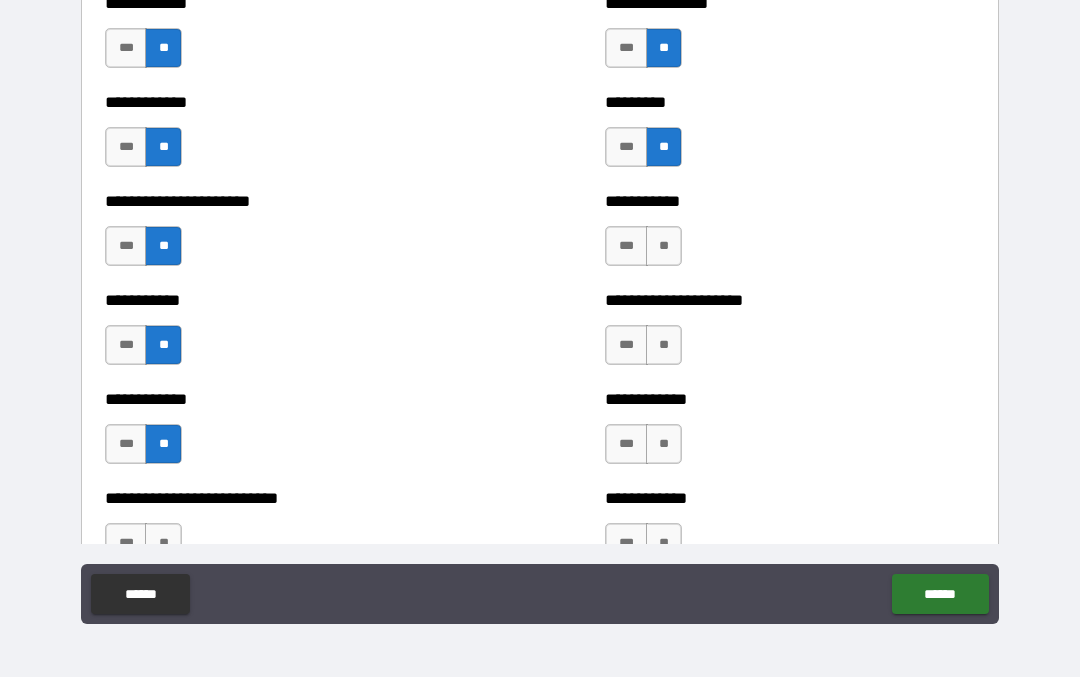 click on "**" at bounding box center [664, 247] 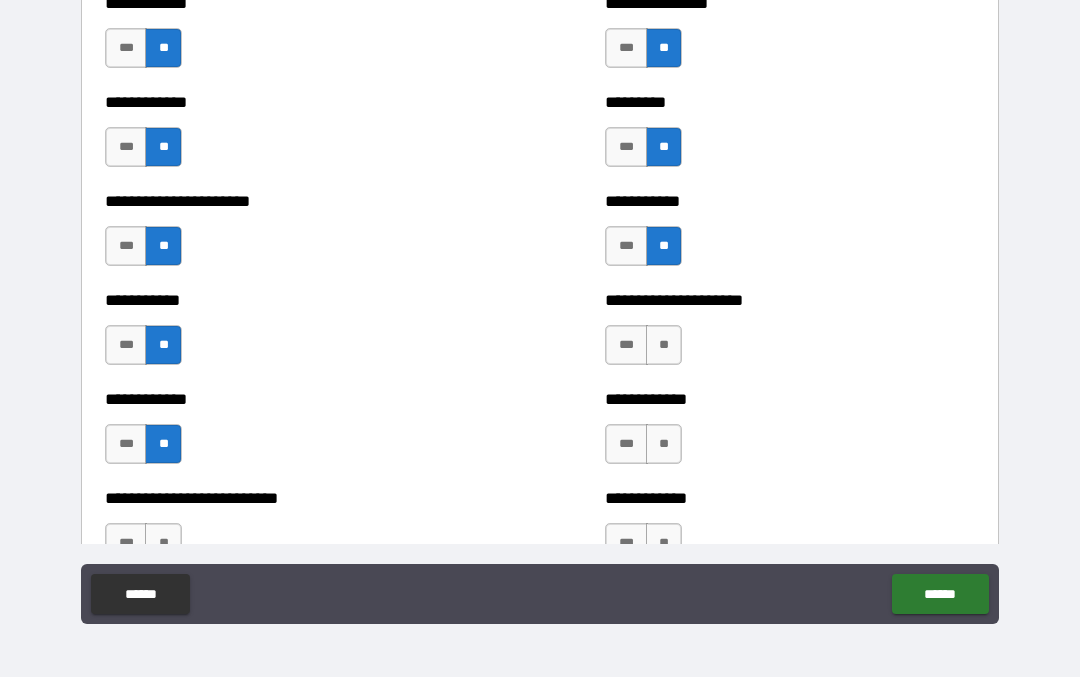 click on "**" at bounding box center [664, 346] 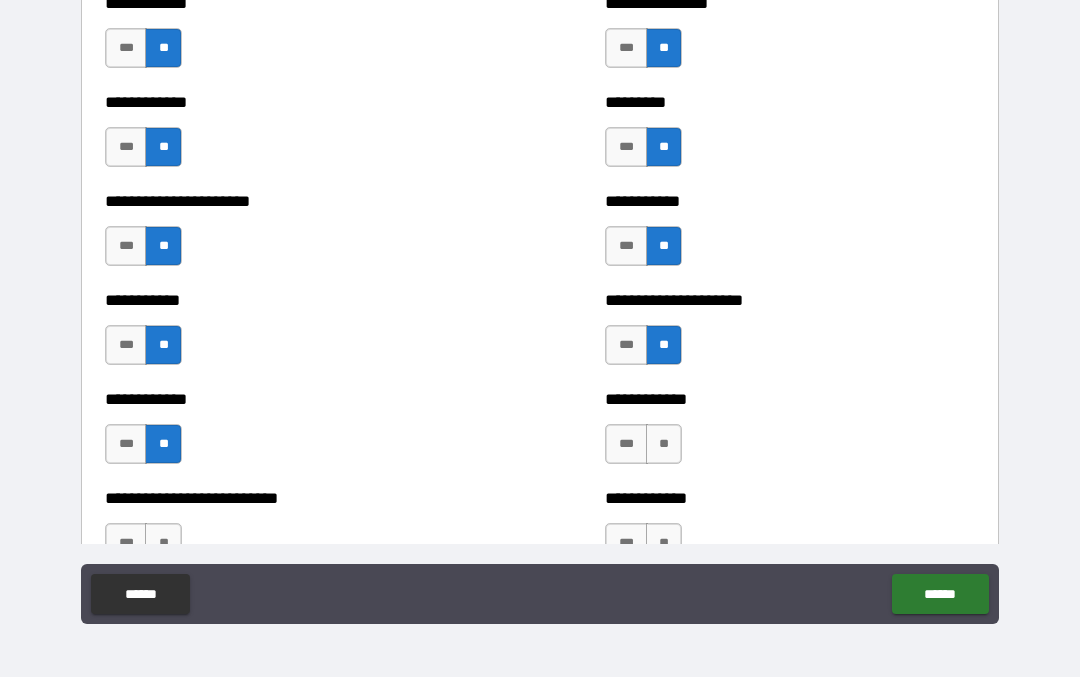 click on "**" at bounding box center [664, 445] 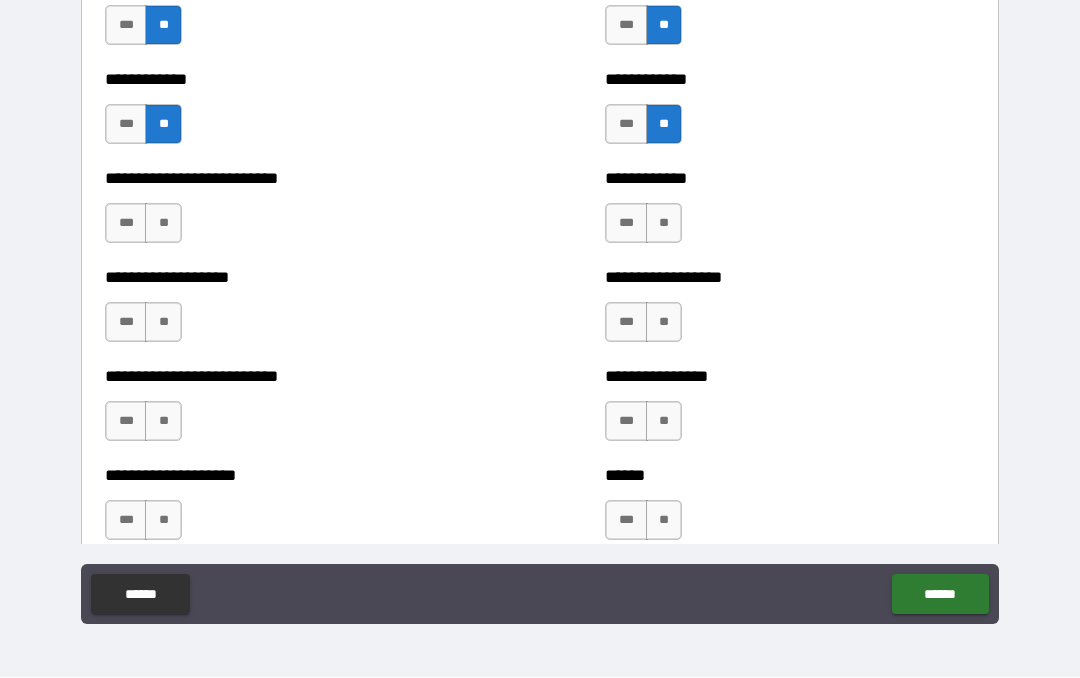 scroll, scrollTop: 5390, scrollLeft: 0, axis: vertical 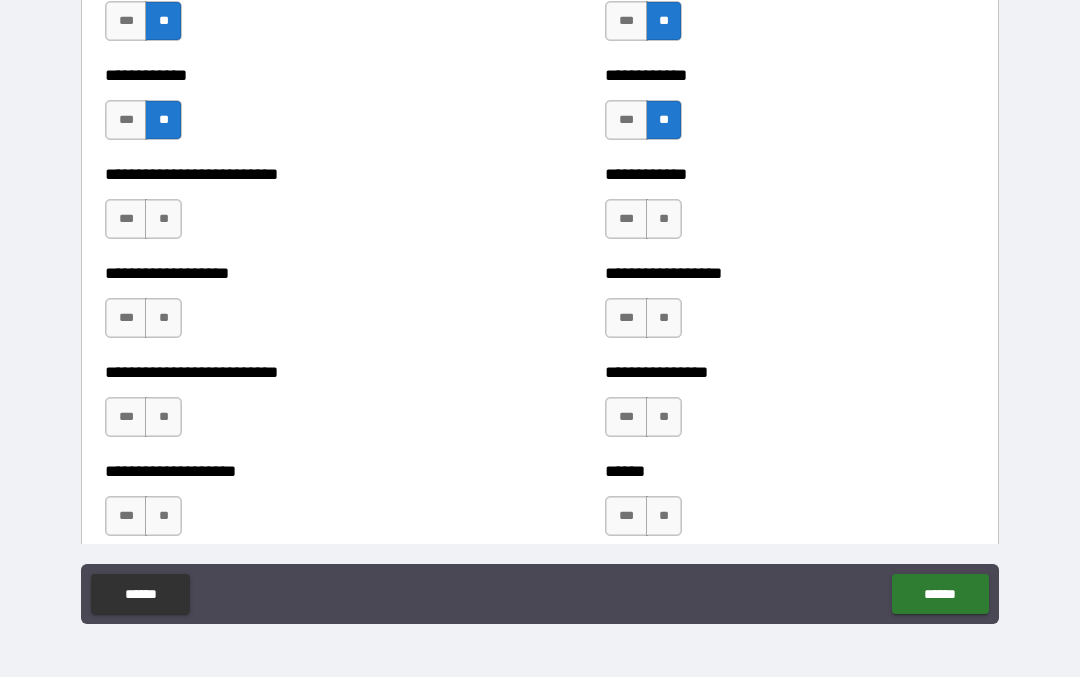 click on "**********" at bounding box center (290, 210) 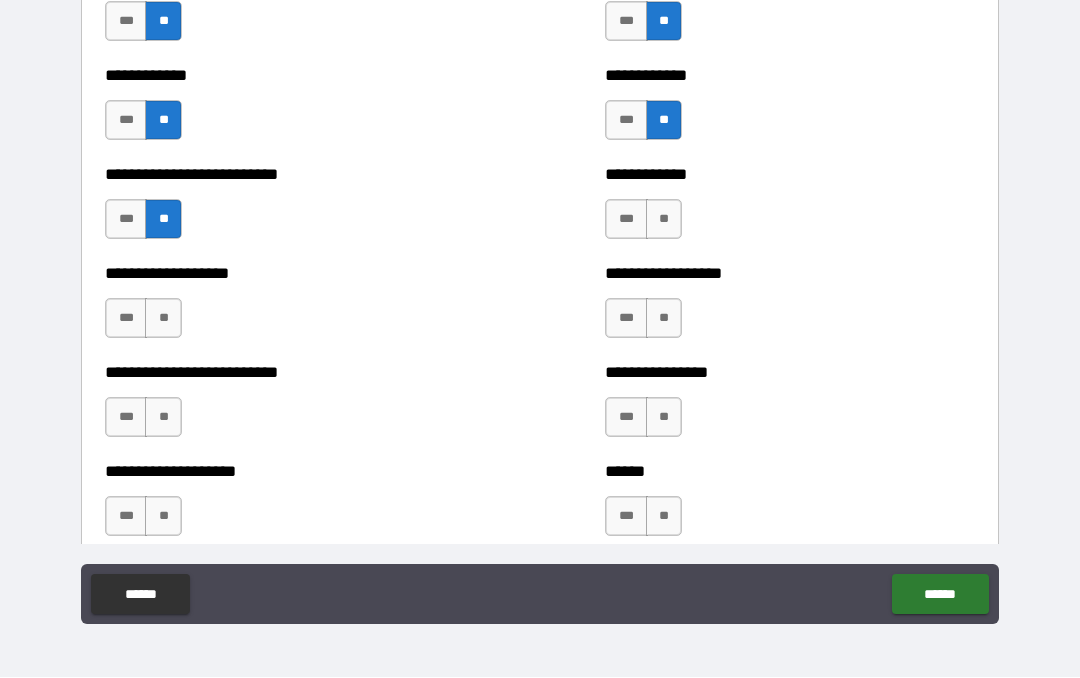 click on "**" at bounding box center [163, 319] 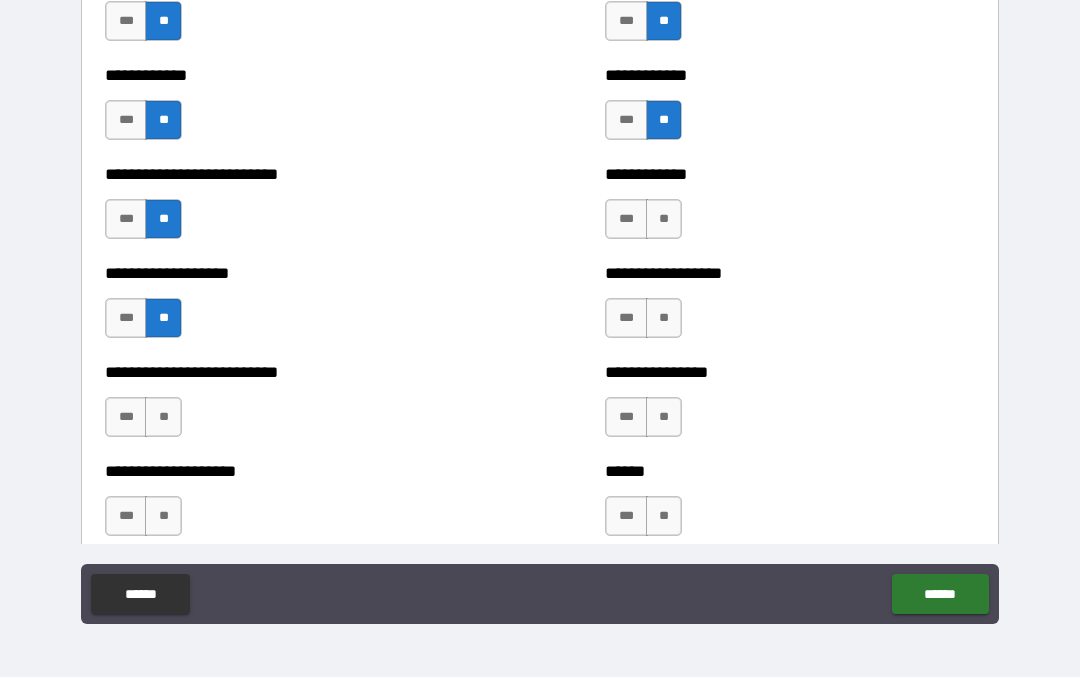 click on "**" at bounding box center (163, 418) 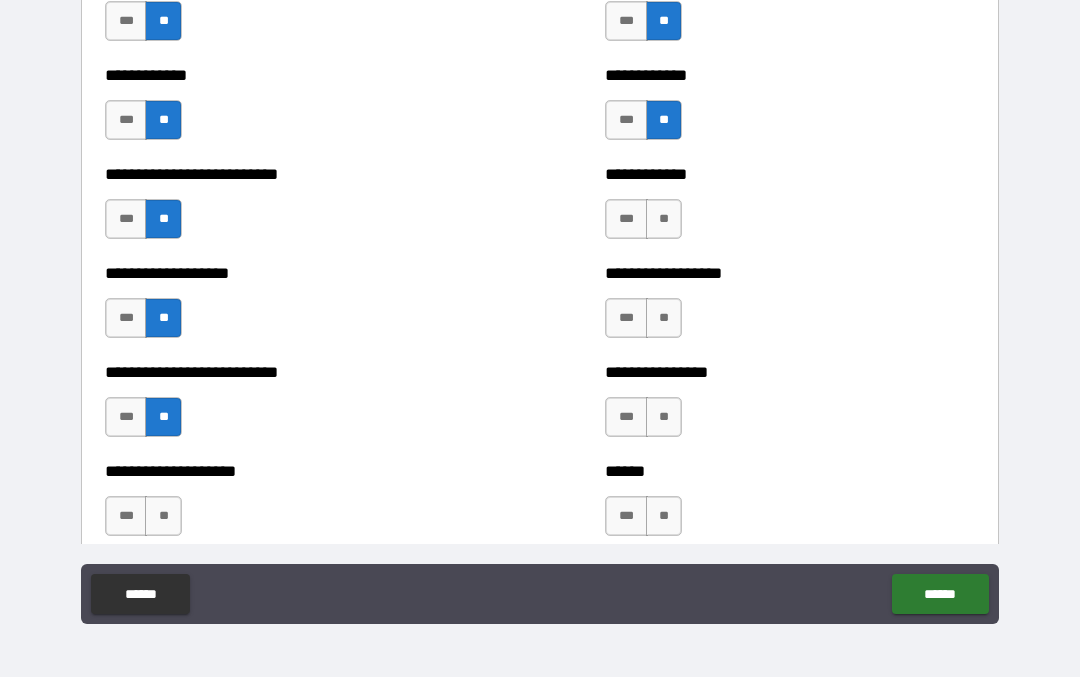 click on "**" at bounding box center [163, 517] 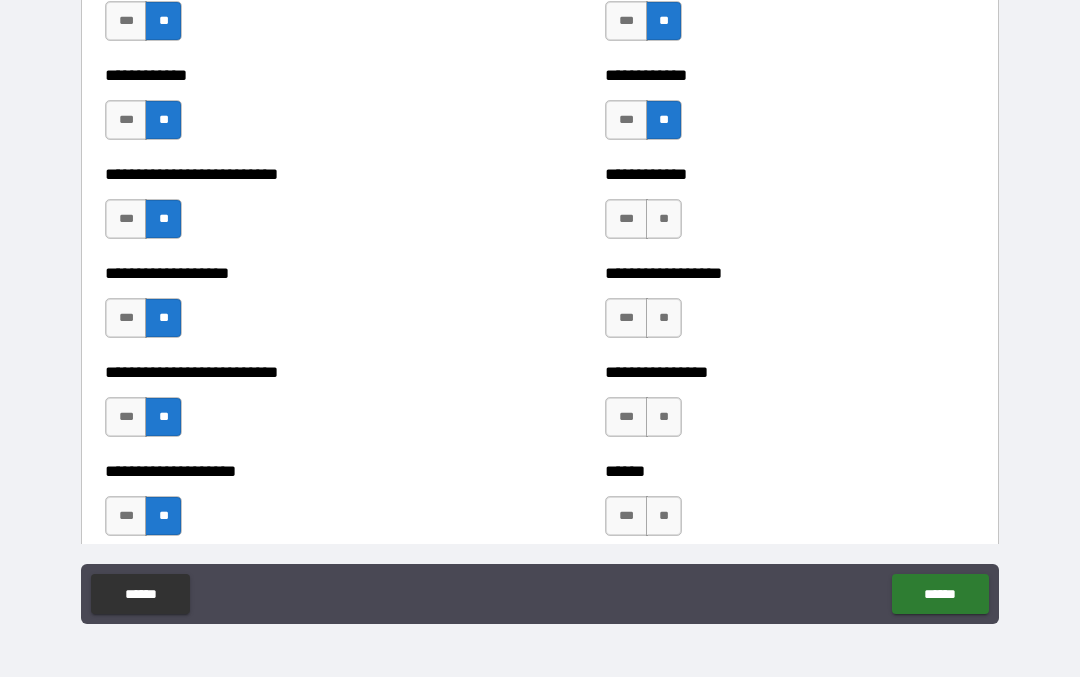 click on "**" at bounding box center (664, 517) 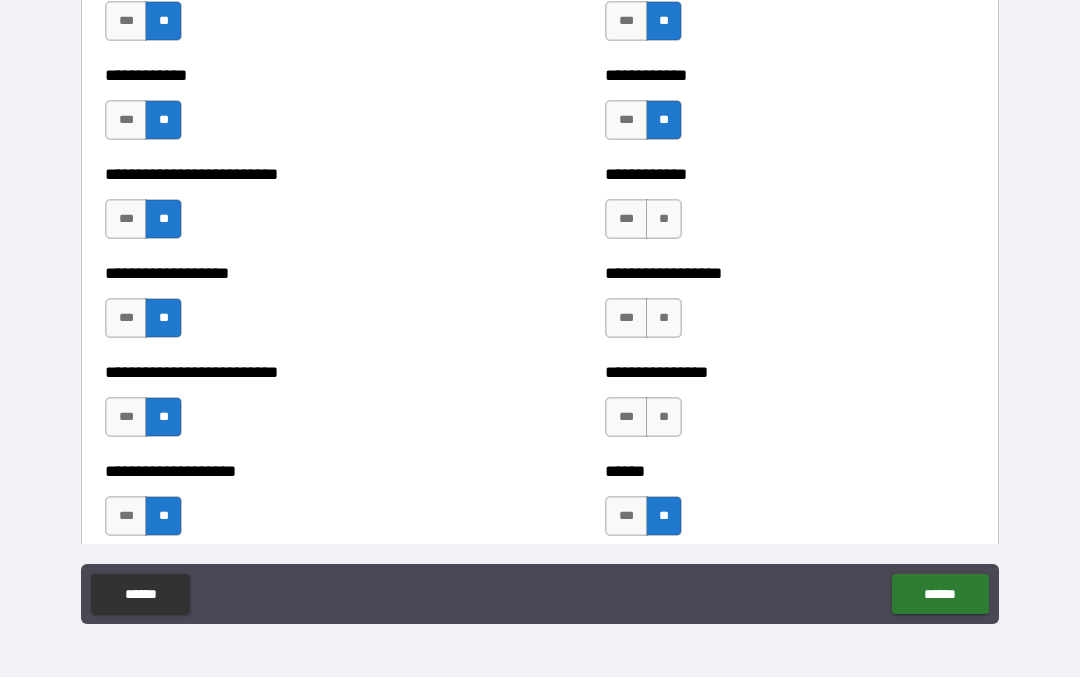 click on "**" at bounding box center [664, 418] 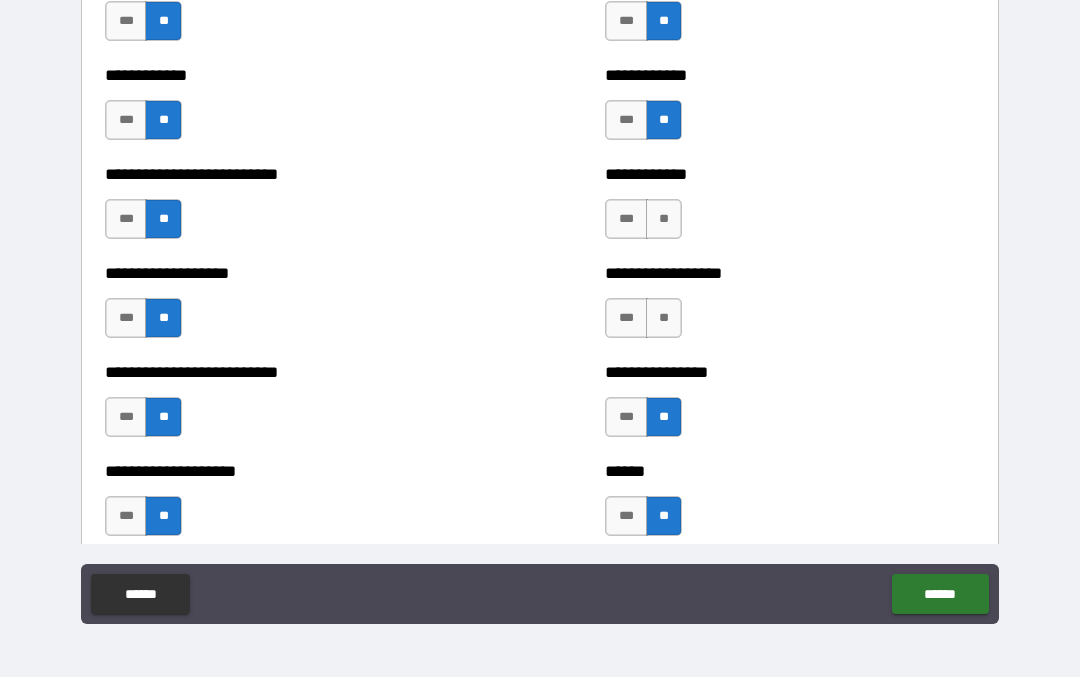 click on "**" at bounding box center [664, 319] 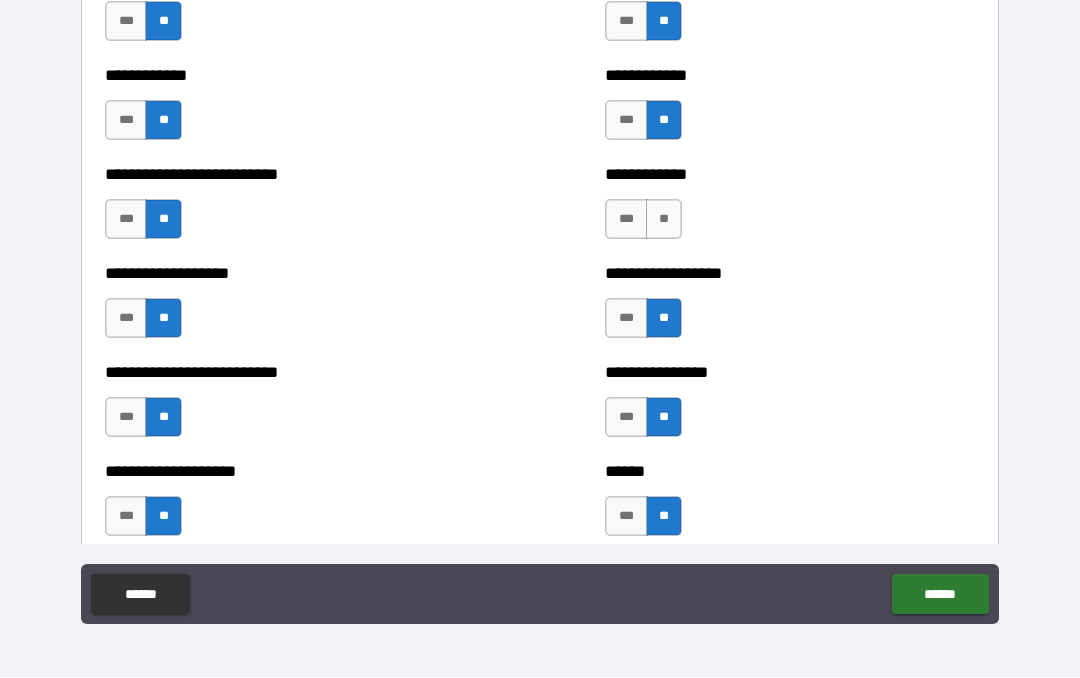 click on "**" at bounding box center [664, 220] 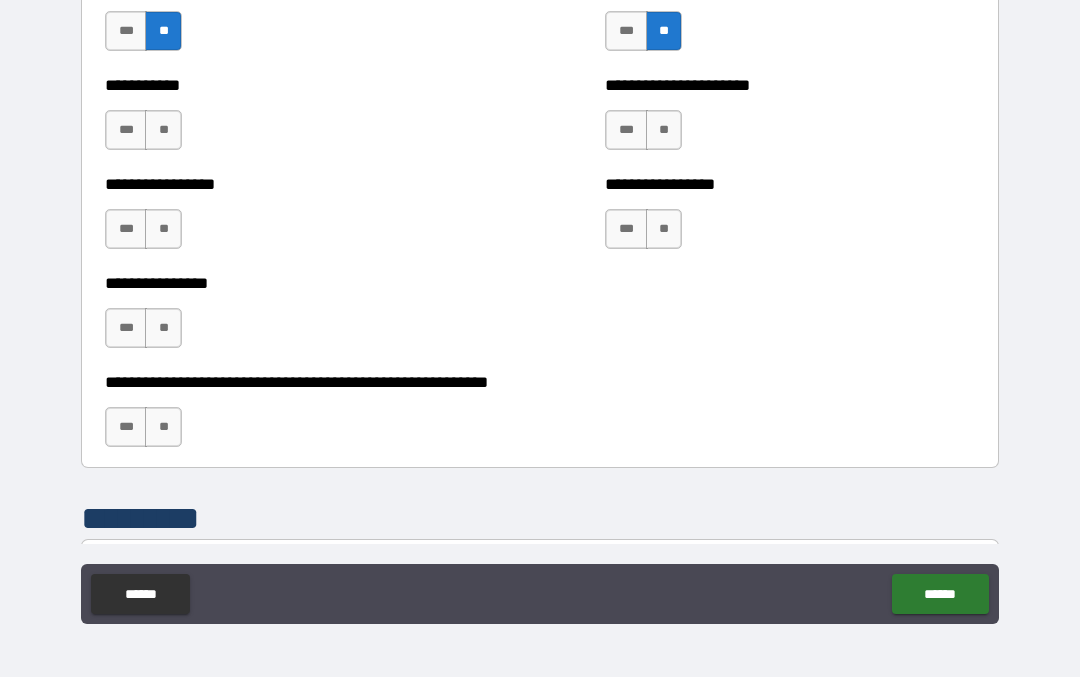 scroll, scrollTop: 5874, scrollLeft: 0, axis: vertical 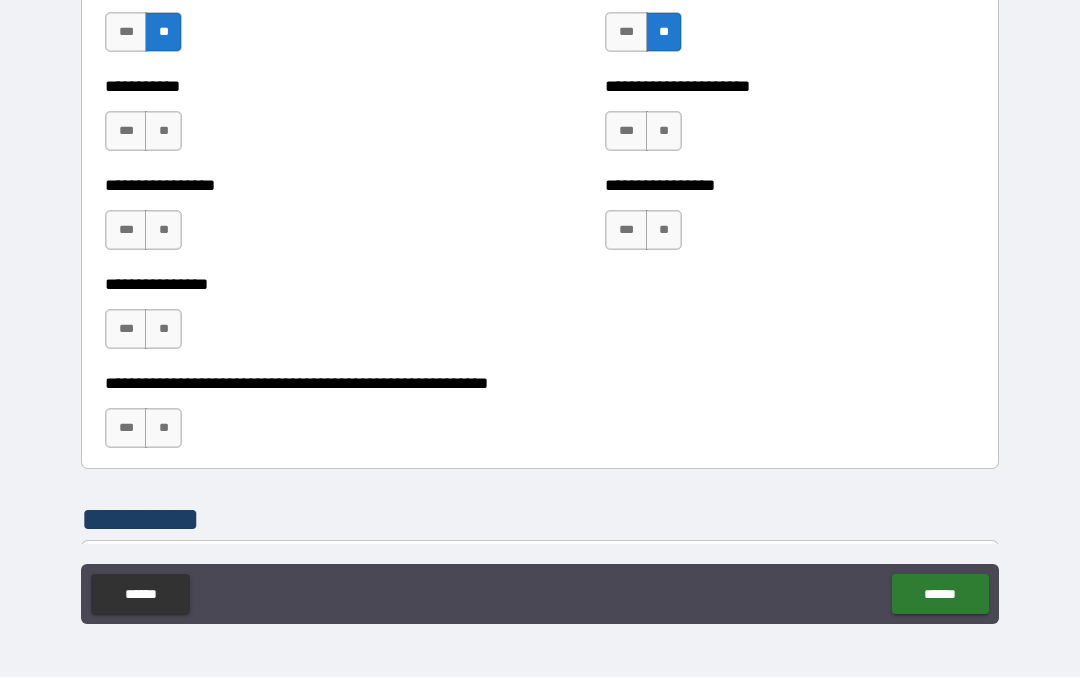 click on "**" at bounding box center [664, 132] 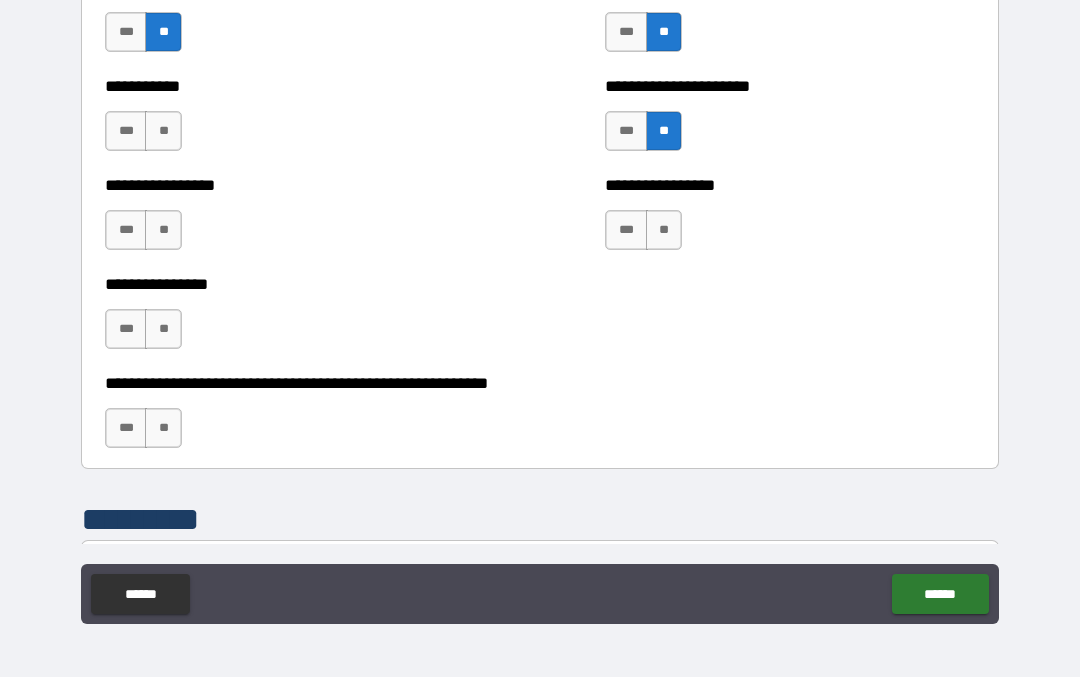 click on "**" at bounding box center [664, 231] 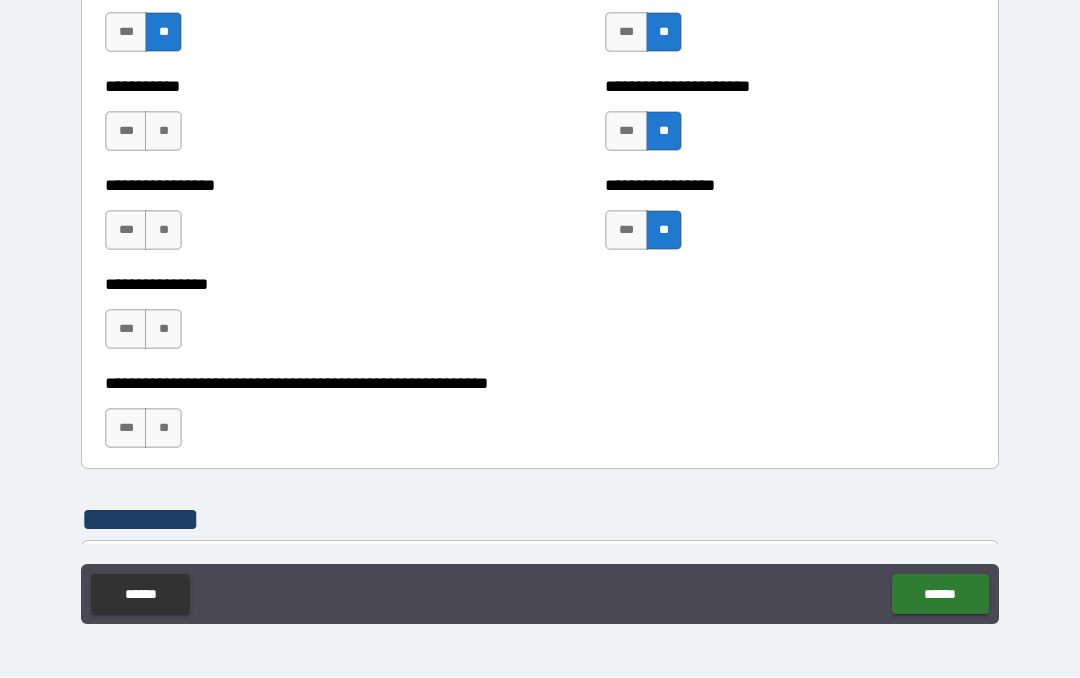 click on "**" at bounding box center (163, 132) 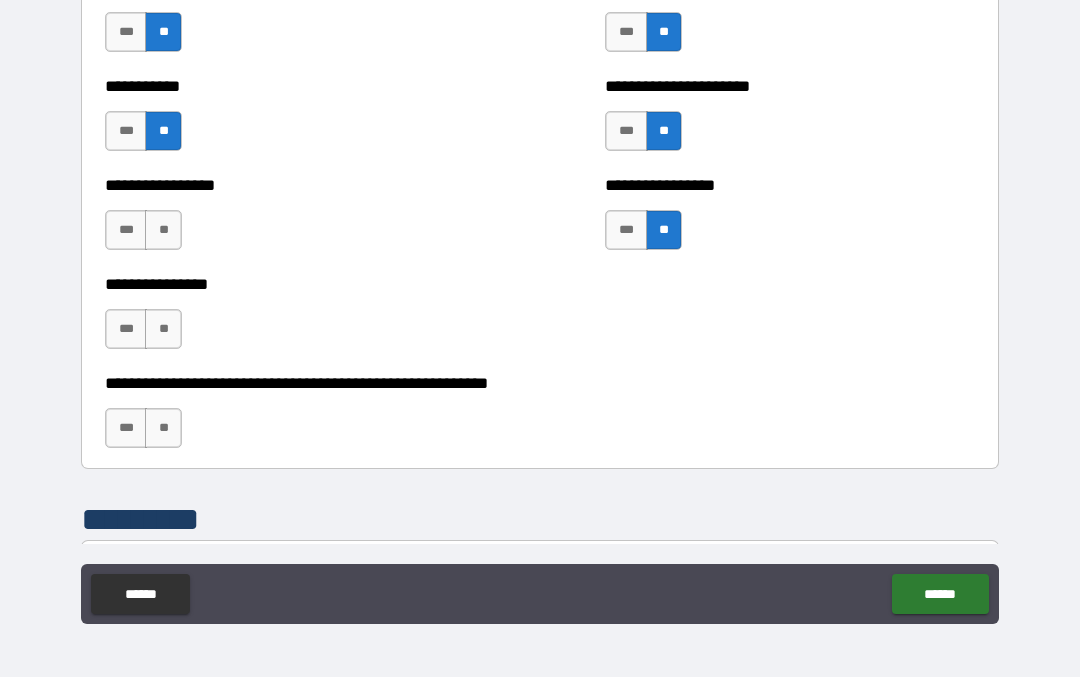 click on "**" at bounding box center (163, 231) 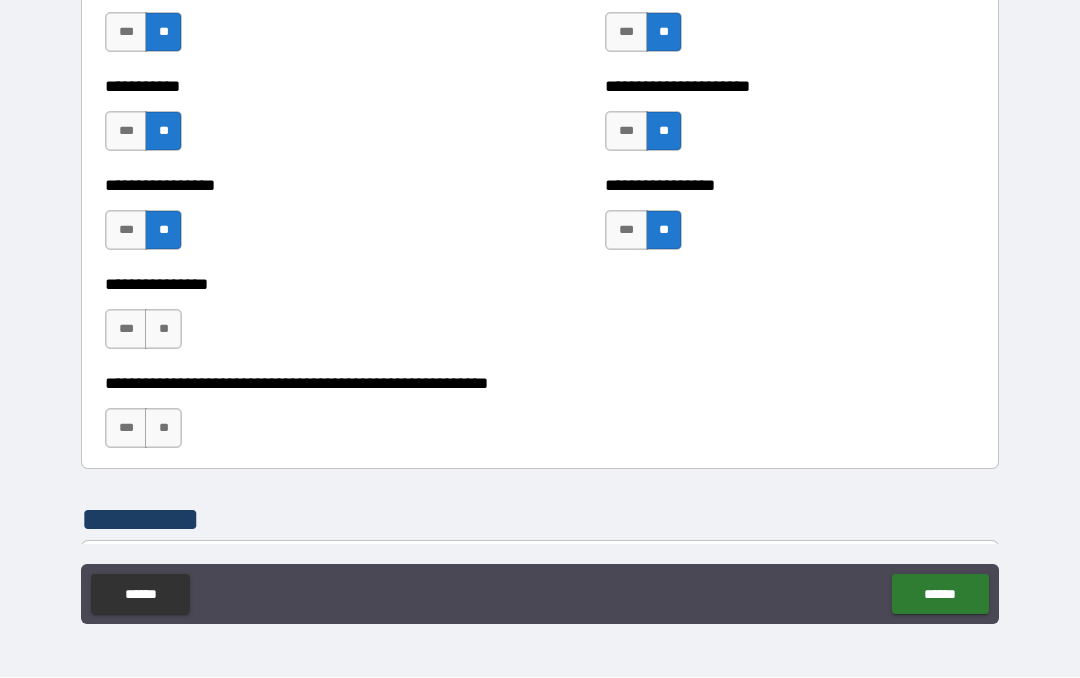 click on "**" at bounding box center (163, 330) 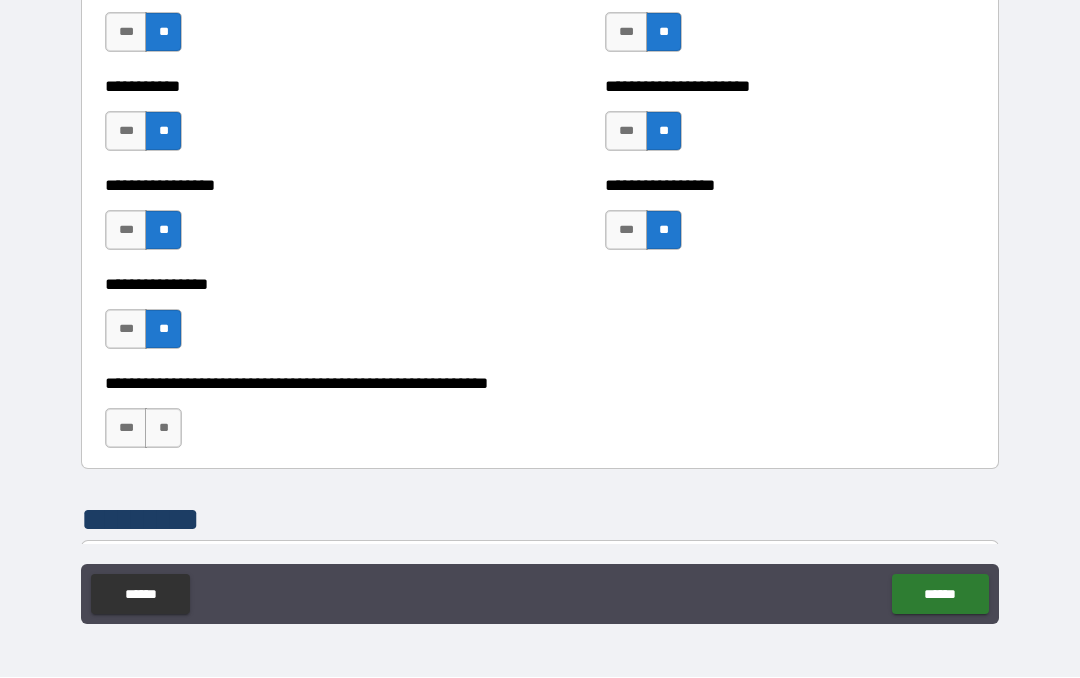 click on "**" at bounding box center (163, 429) 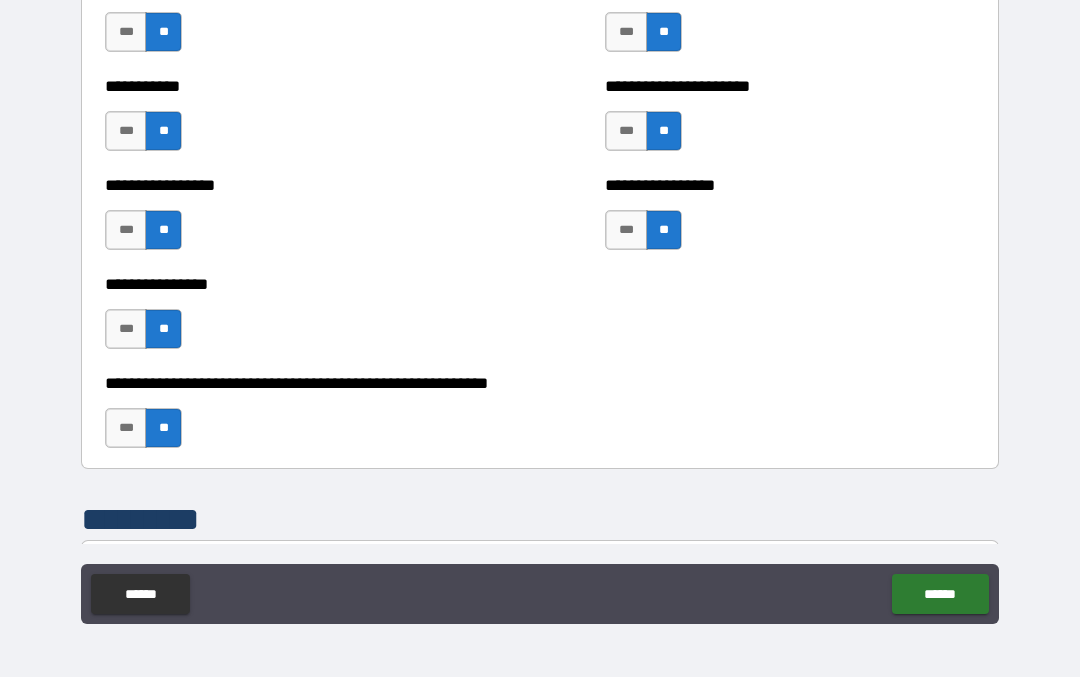 click on "******" at bounding box center [940, 595] 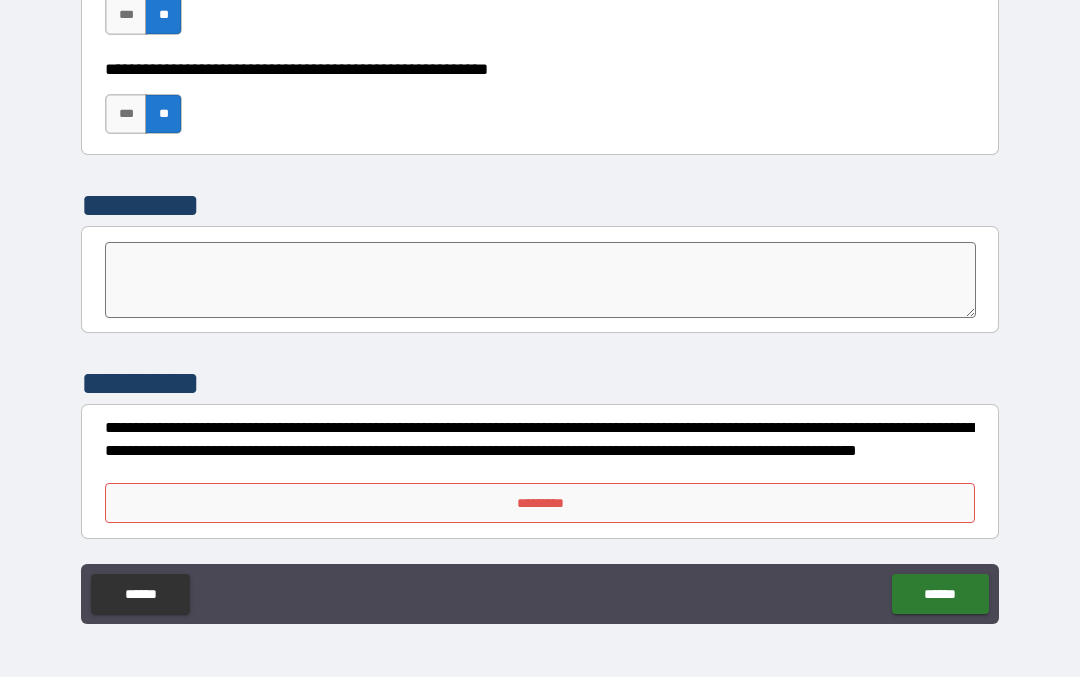 scroll, scrollTop: 6188, scrollLeft: 0, axis: vertical 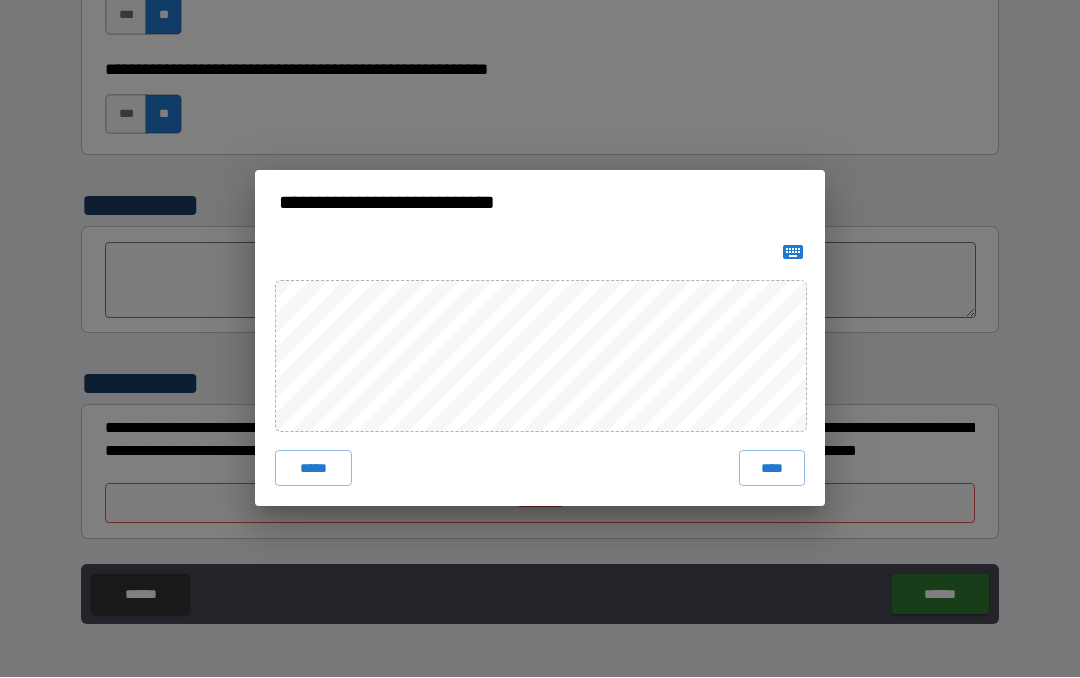 click on "****" at bounding box center (772, 469) 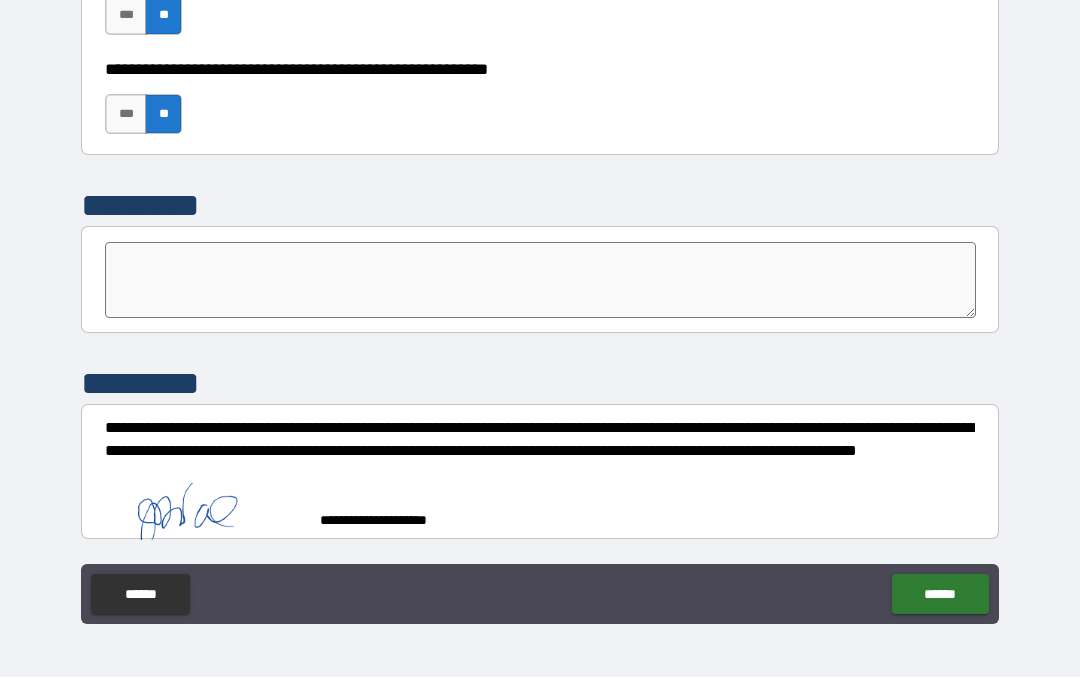 scroll, scrollTop: 6178, scrollLeft: 0, axis: vertical 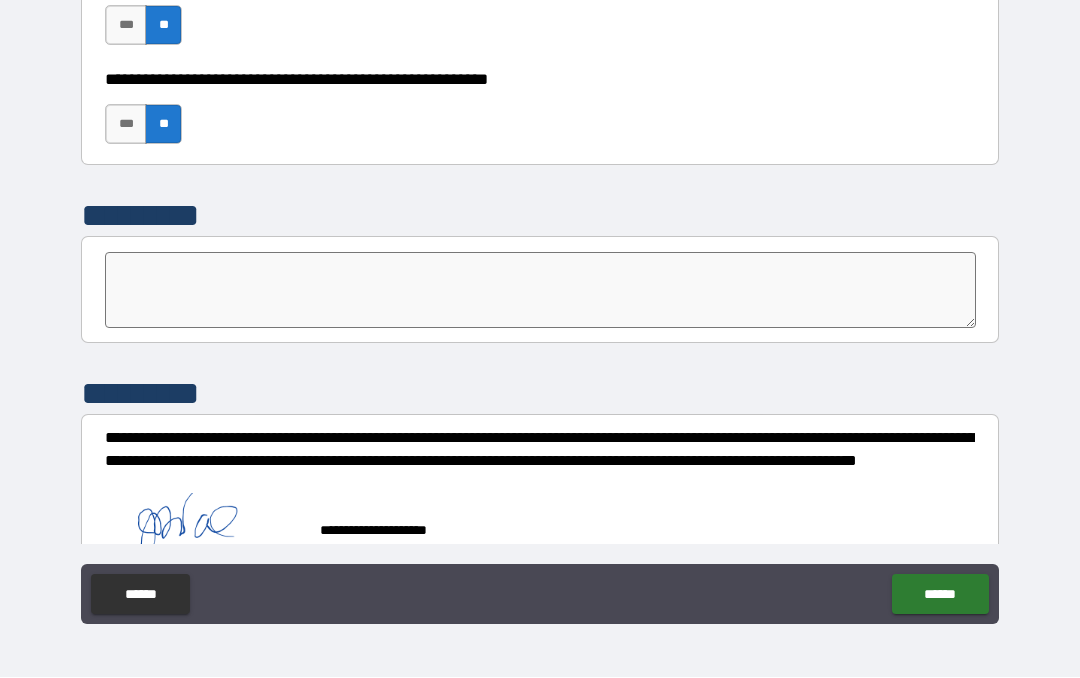 click on "******" at bounding box center (940, 595) 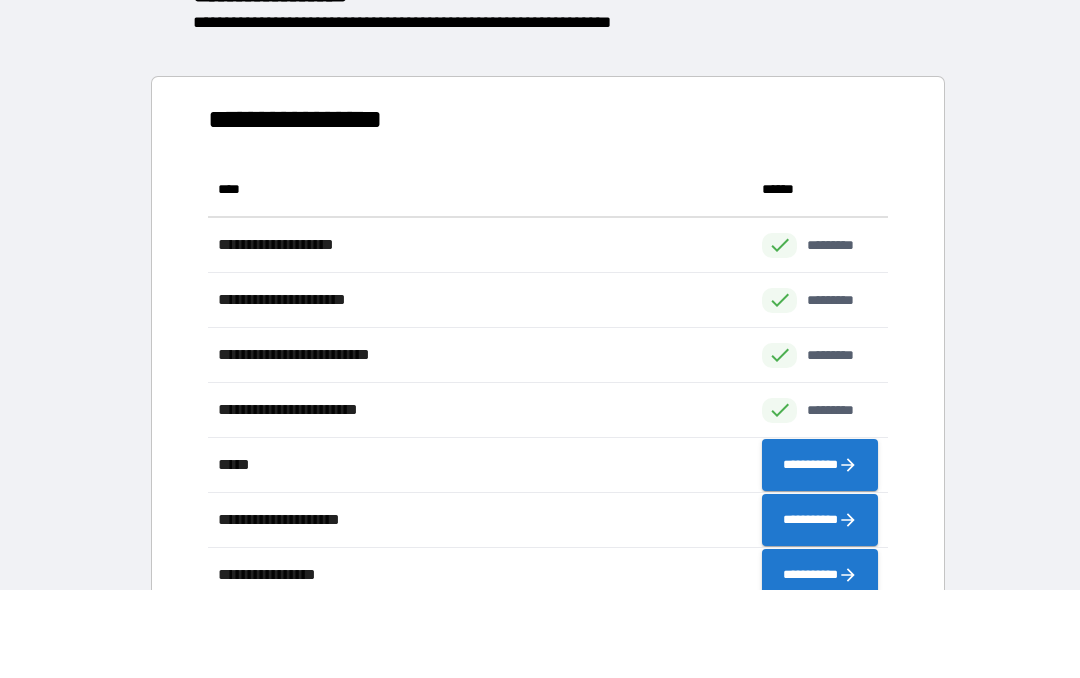 scroll, scrollTop: 1, scrollLeft: 1, axis: both 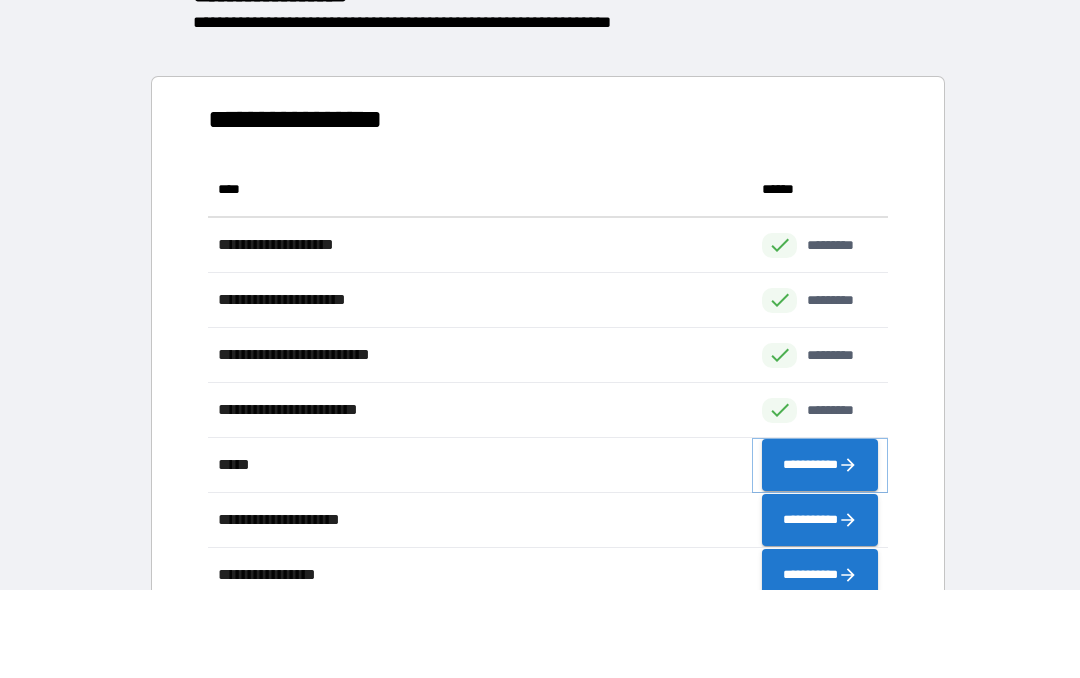click on "**********" at bounding box center [820, 466] 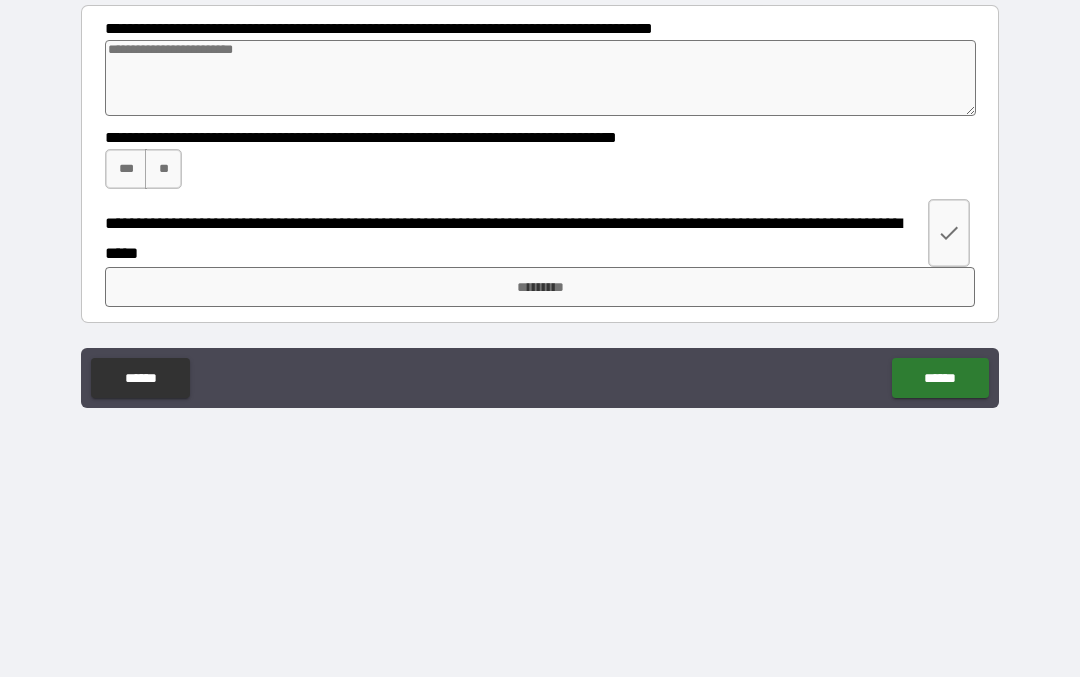 type on "*" 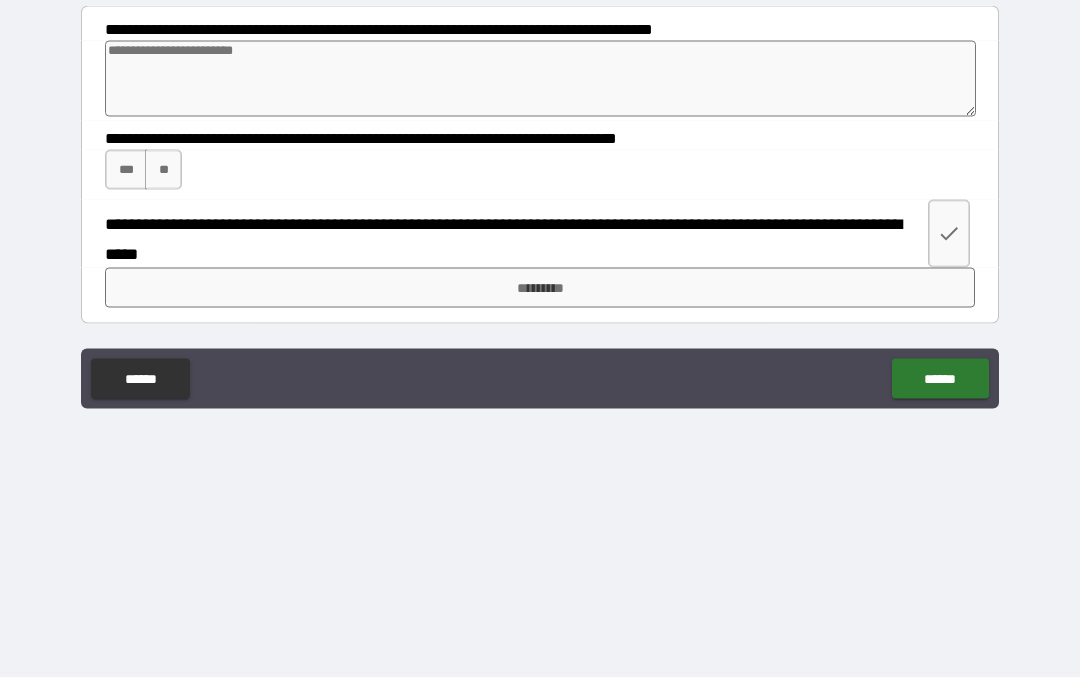type on "*" 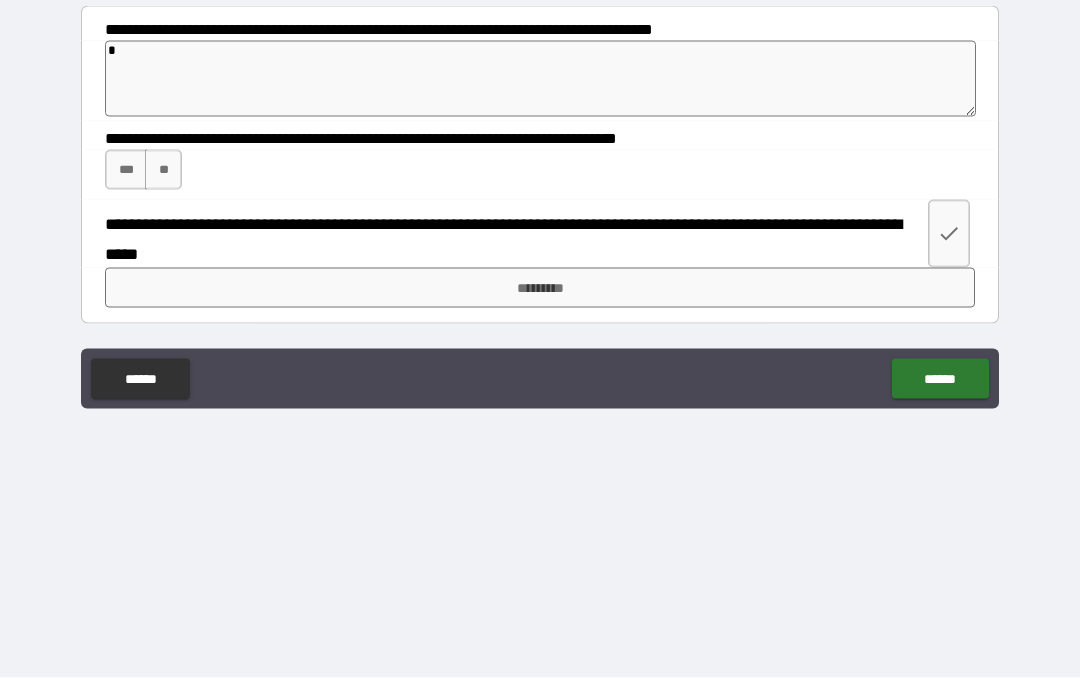type on "*" 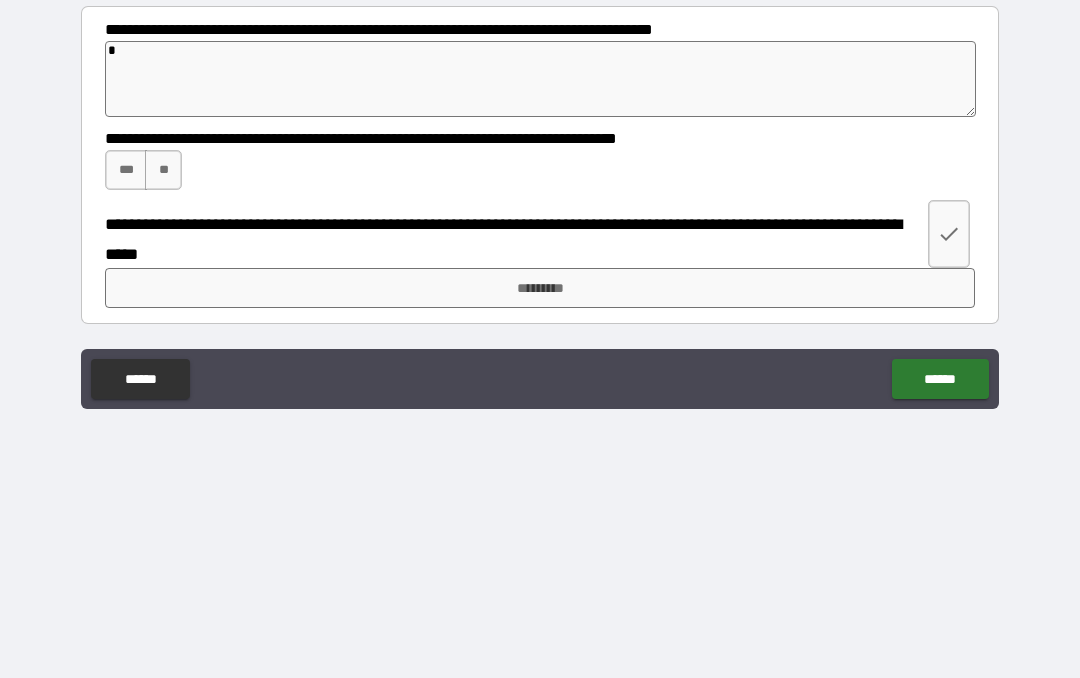 type on "**" 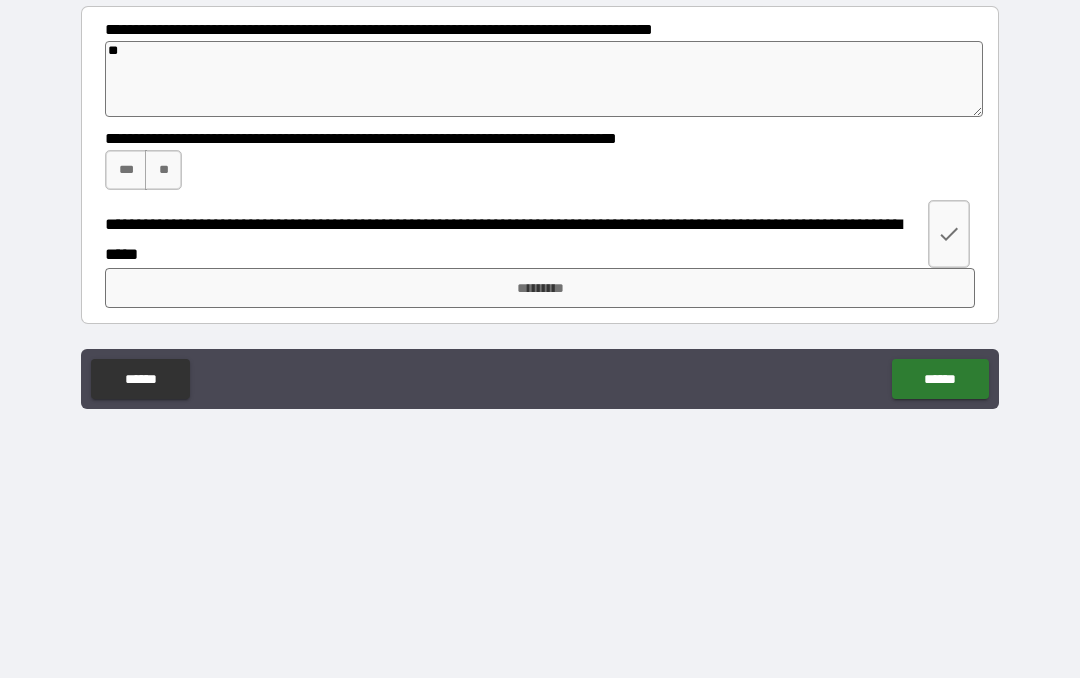 type on "*" 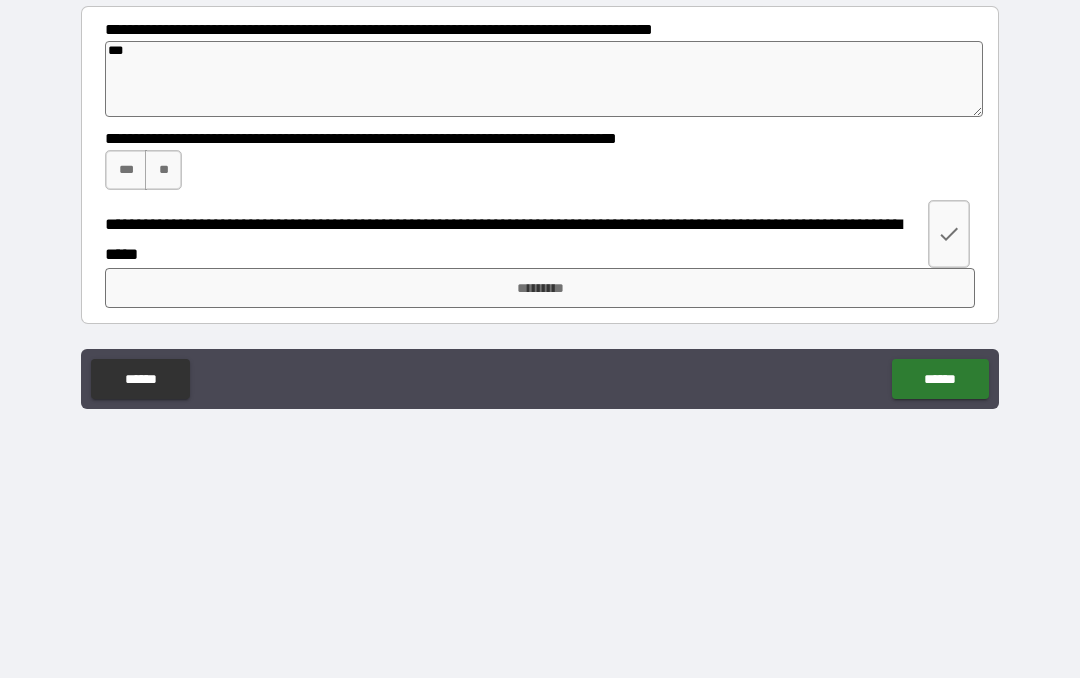 type on "****" 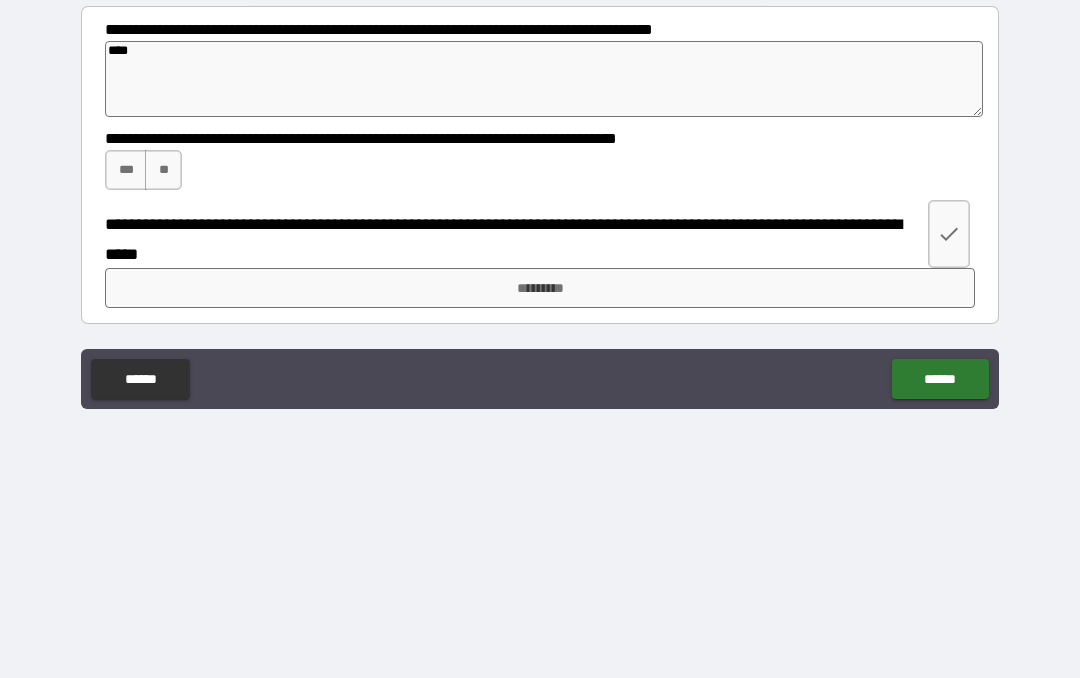 type on "*****" 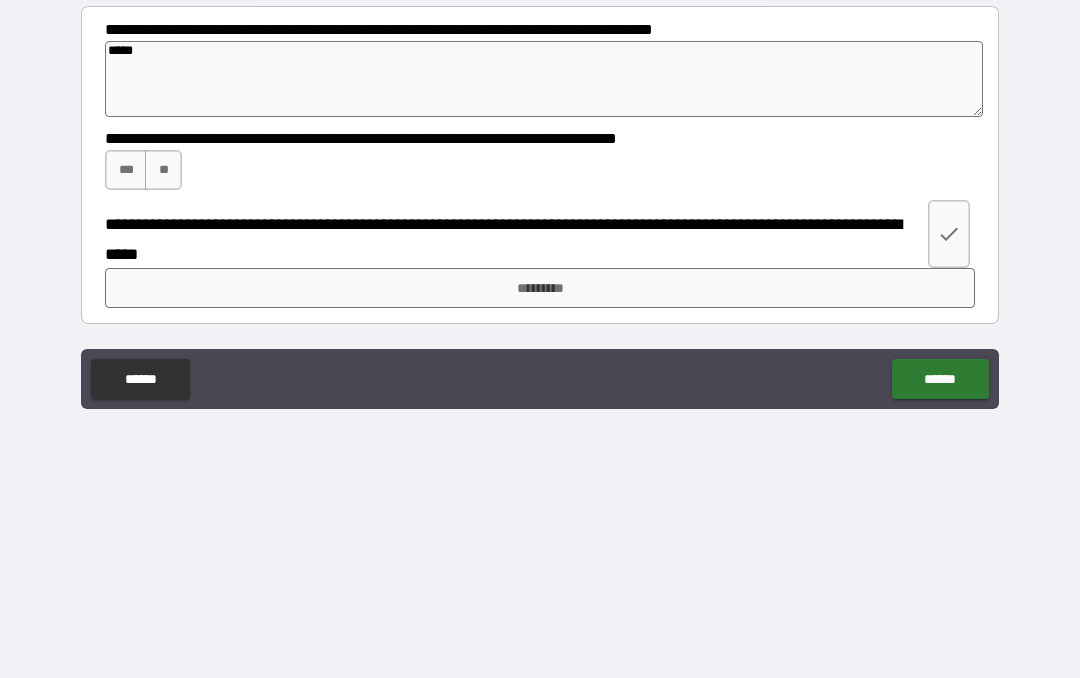 type on "*" 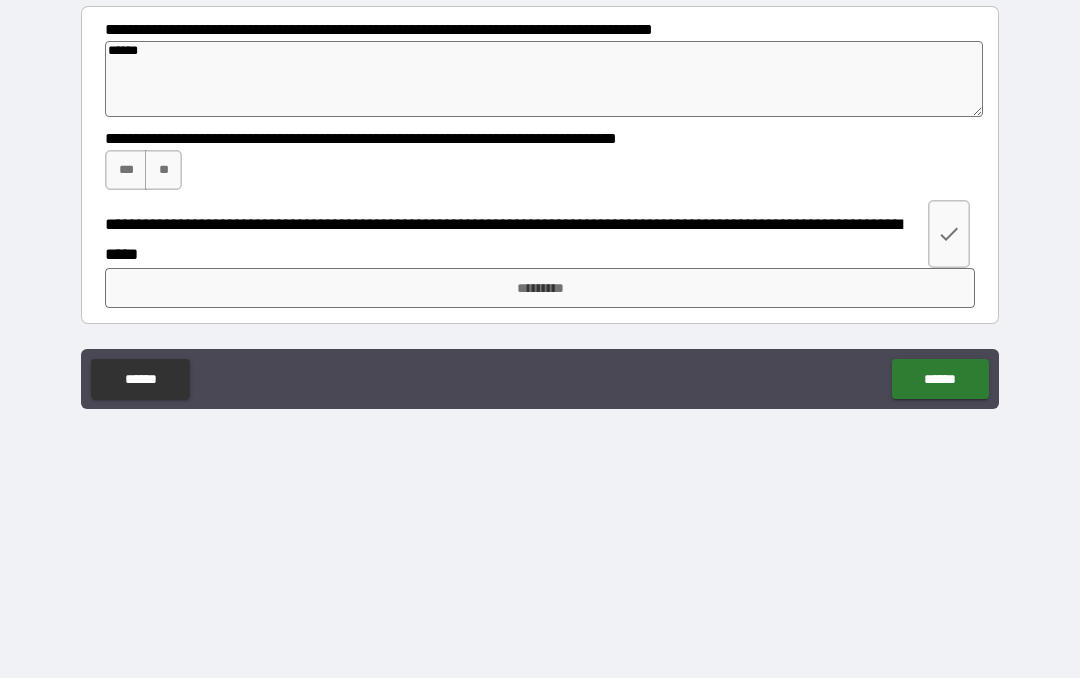 type on "*" 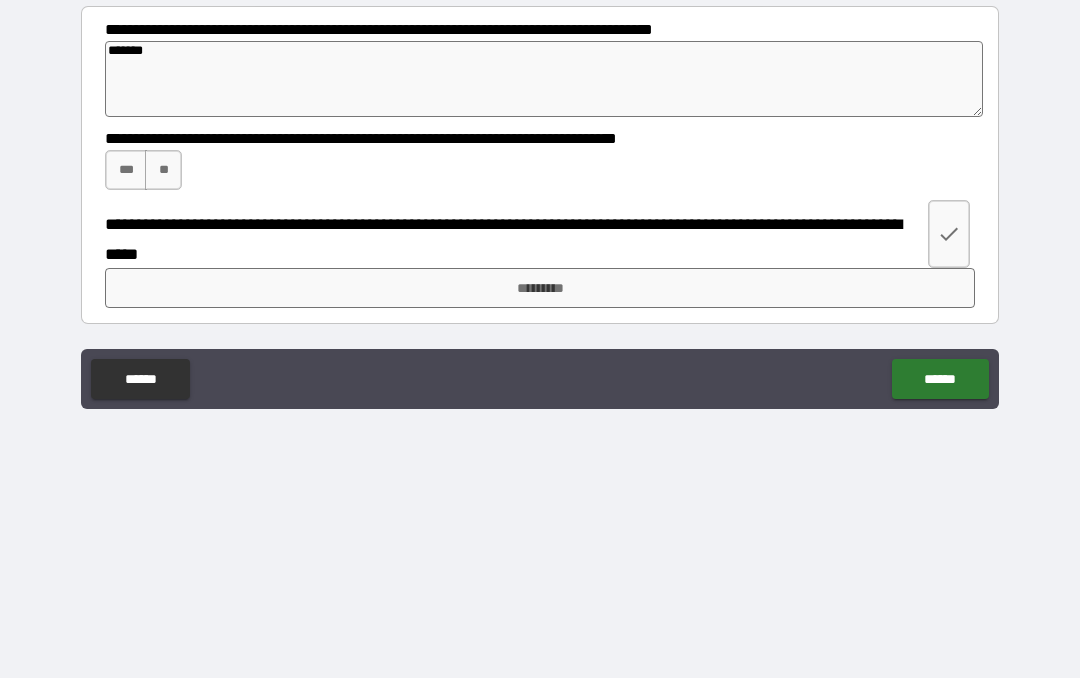 type on "********" 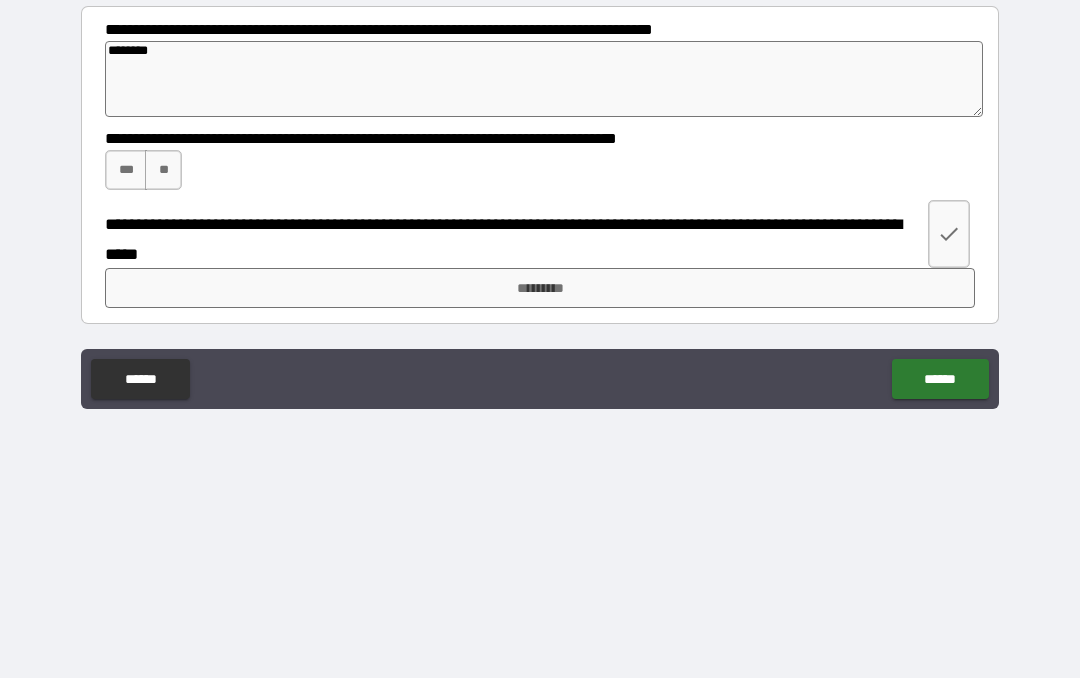 type on "*" 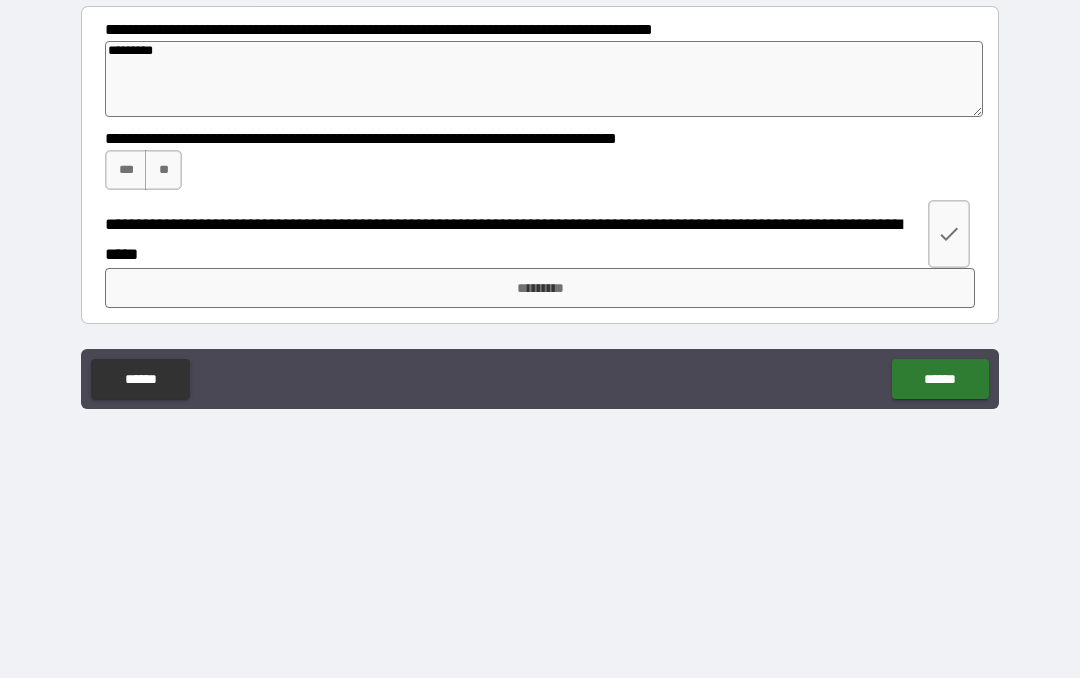 type on "*" 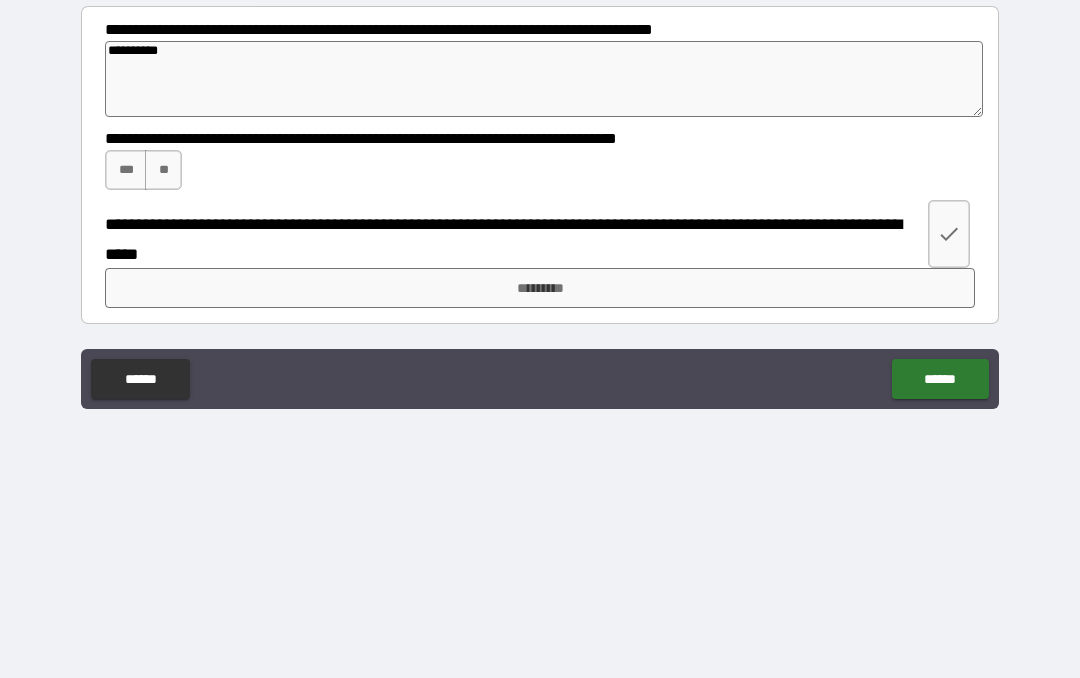 type on "**********" 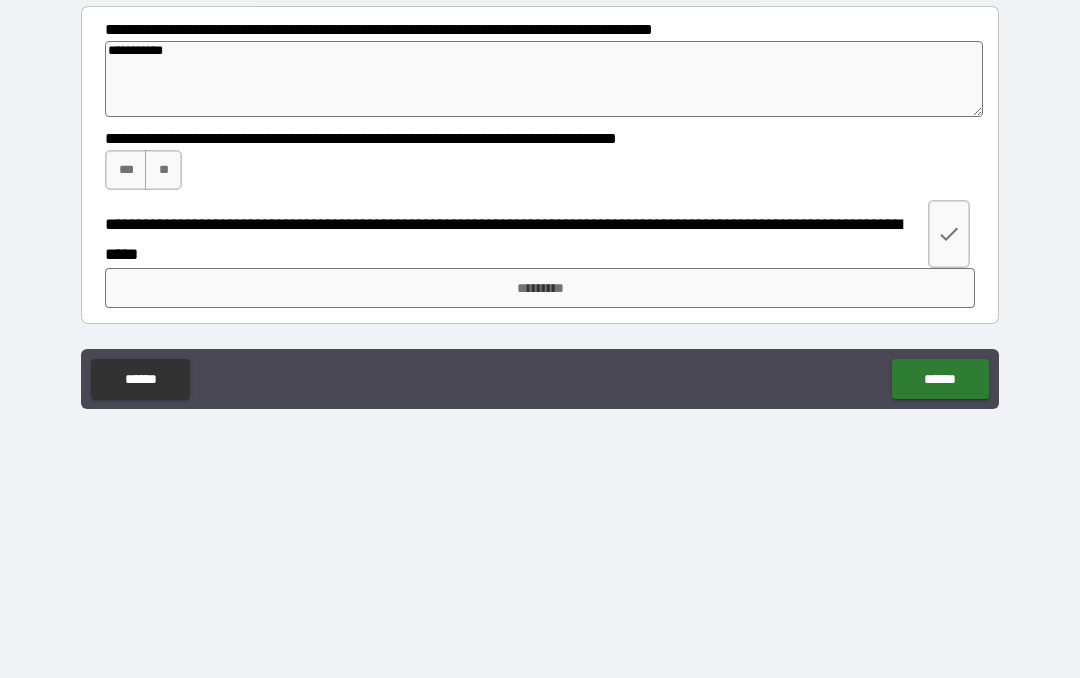type on "*" 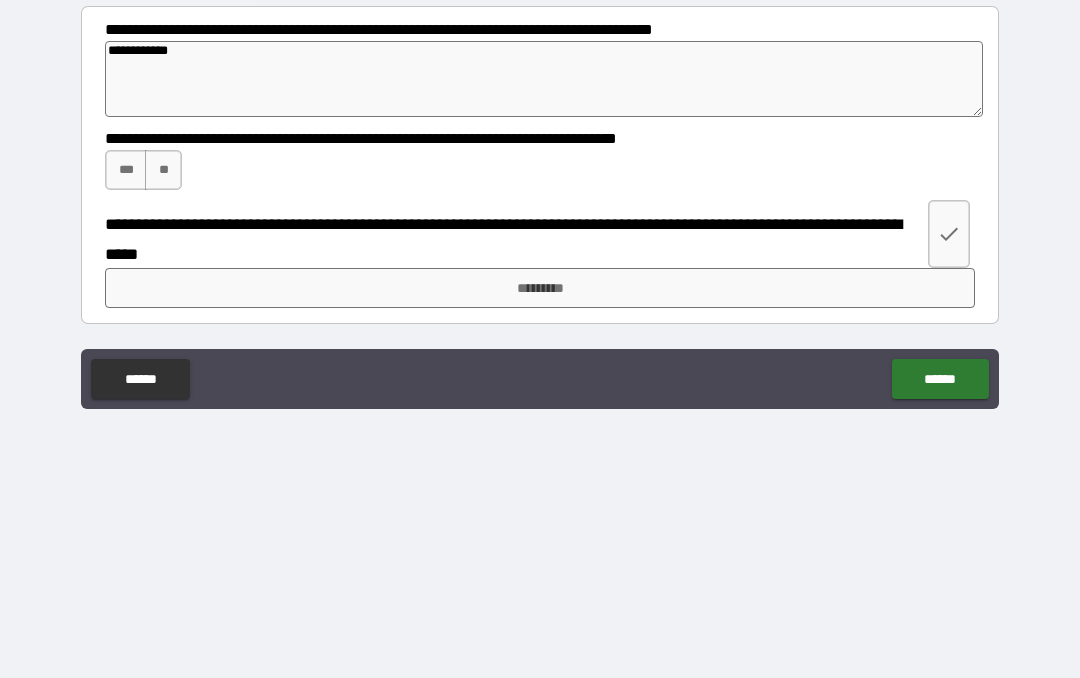 type on "**********" 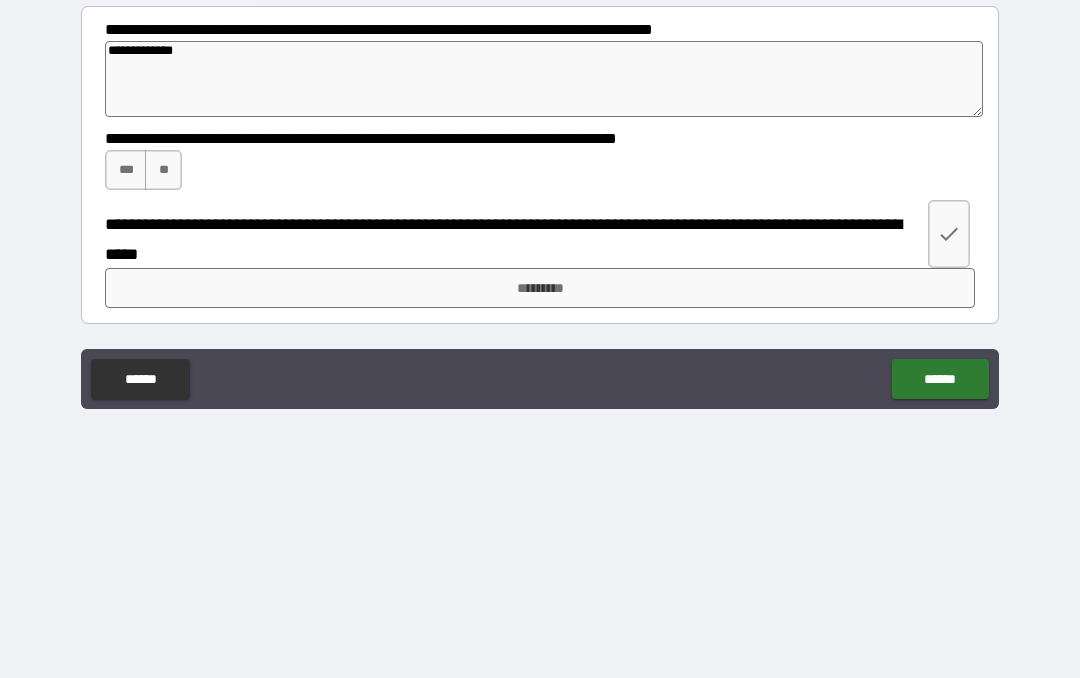 type on "*" 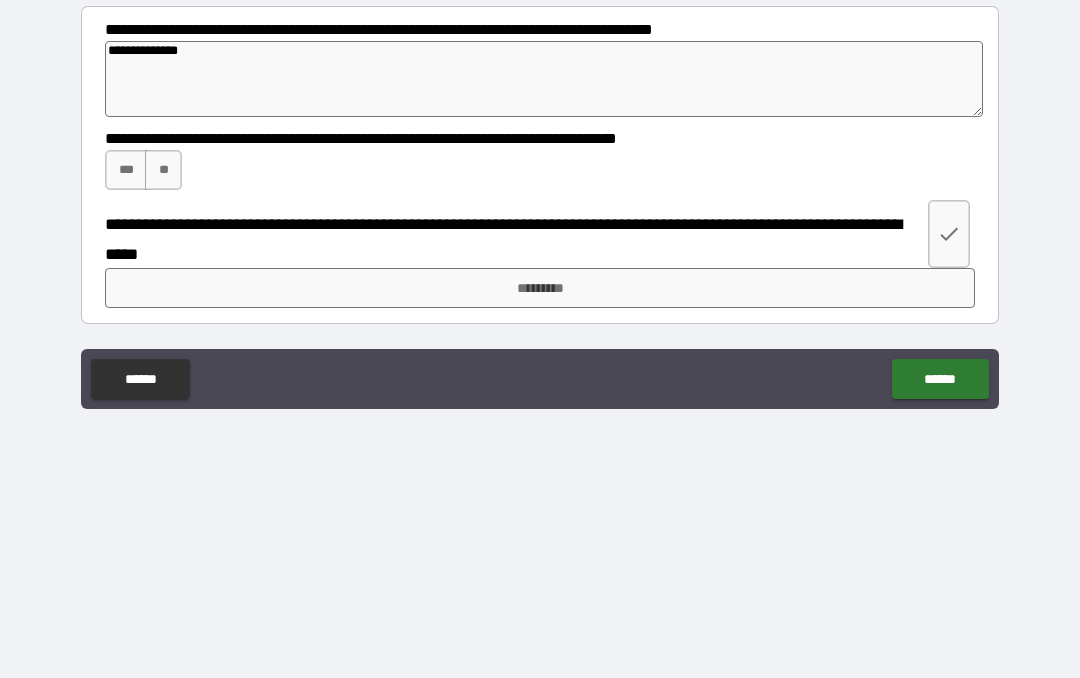 type on "**********" 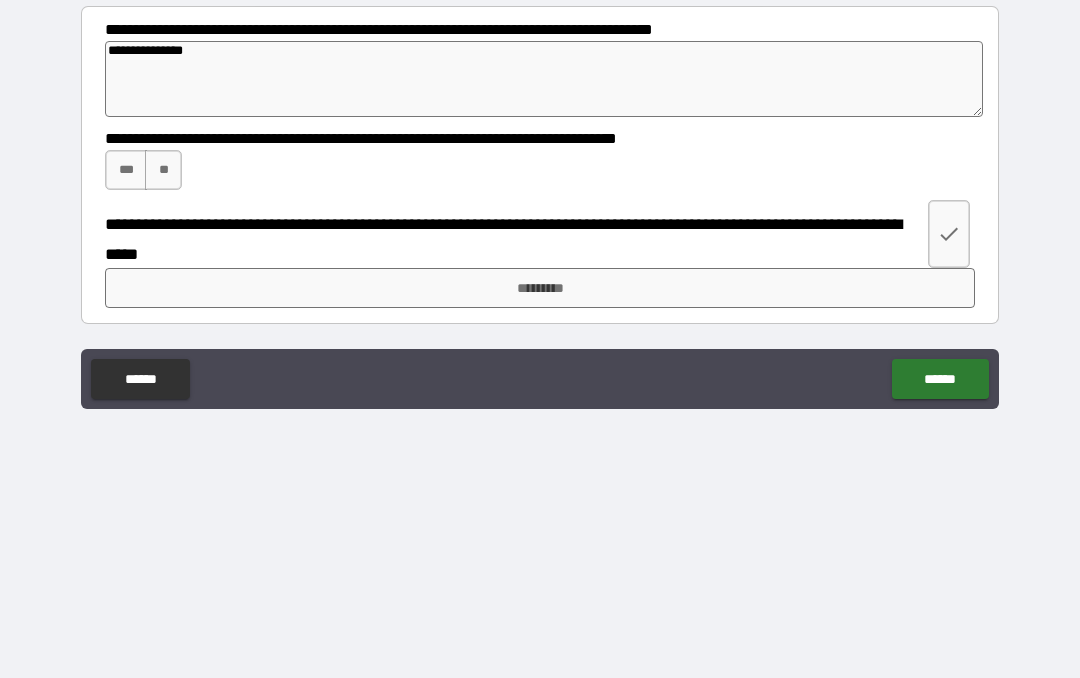 type on "*" 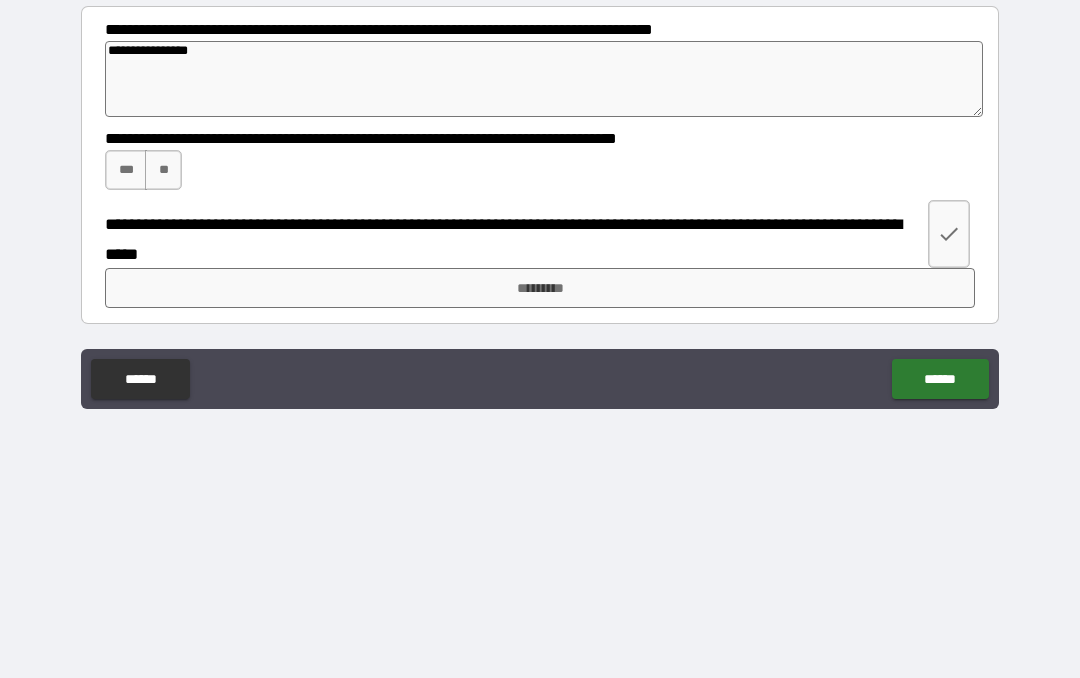 type on "*" 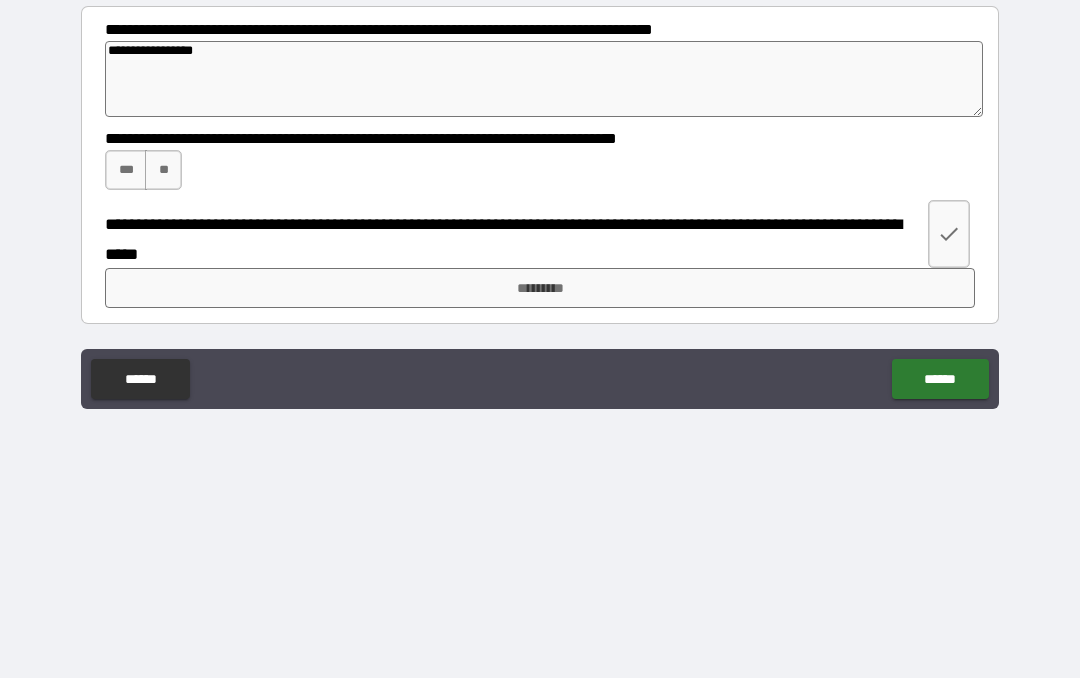 type on "**********" 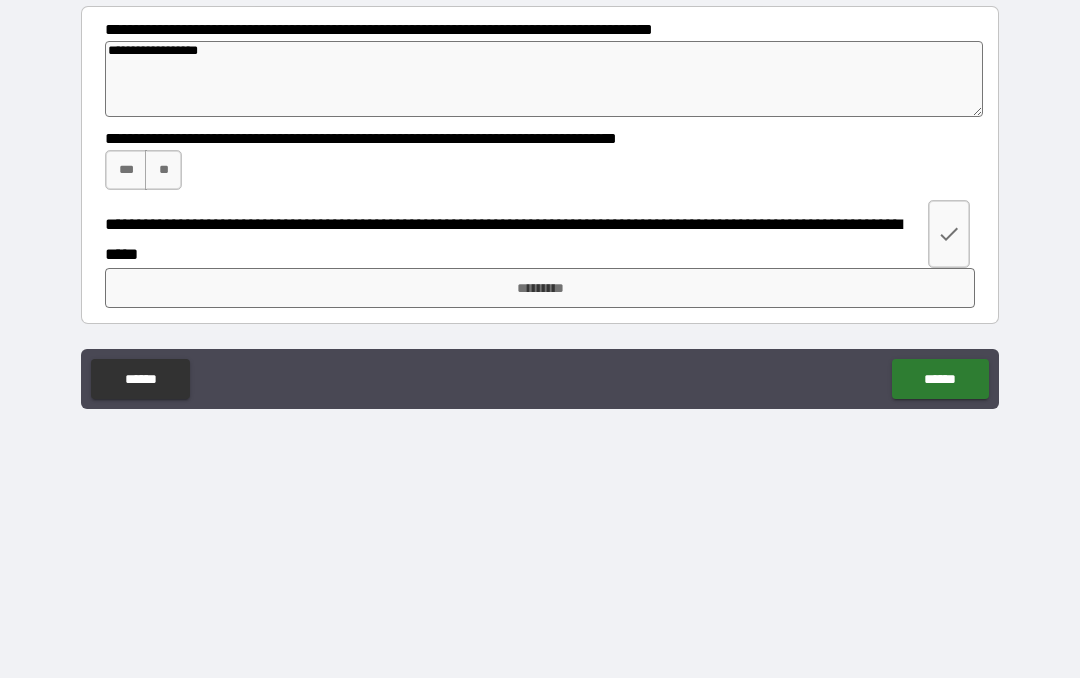 type on "*" 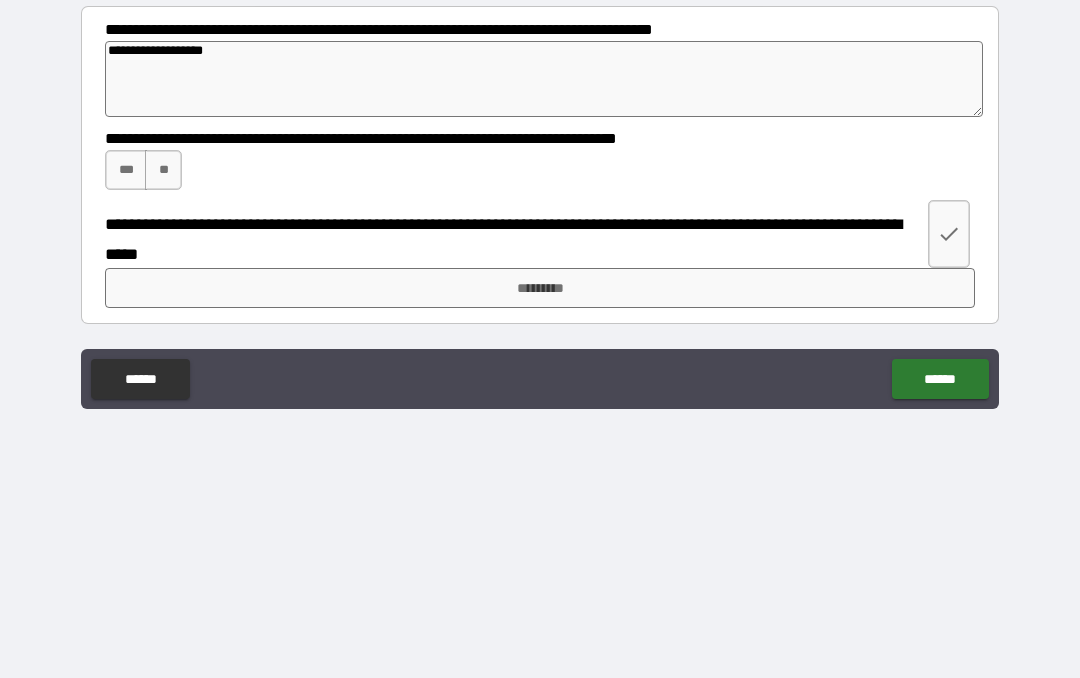 type on "*" 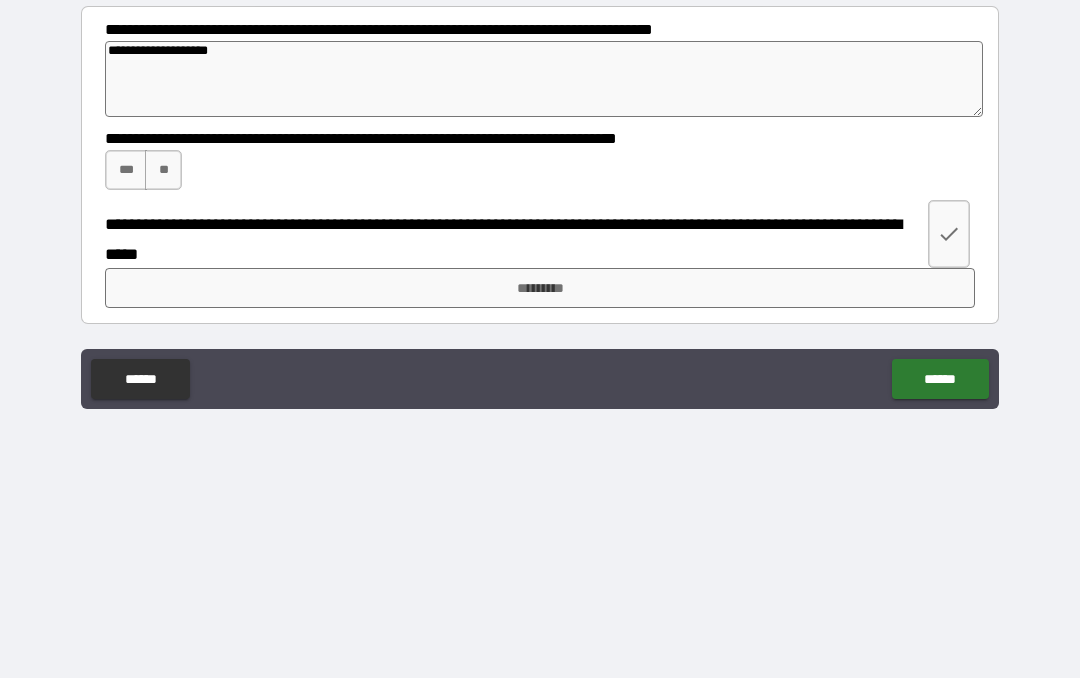 type on "*" 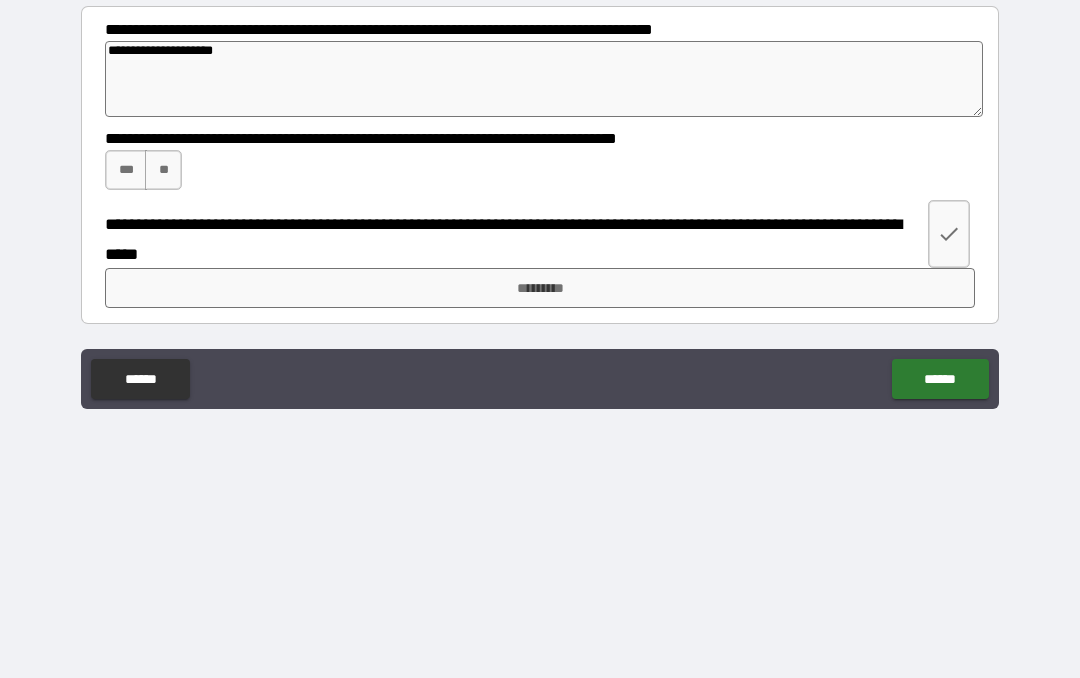 type on "*" 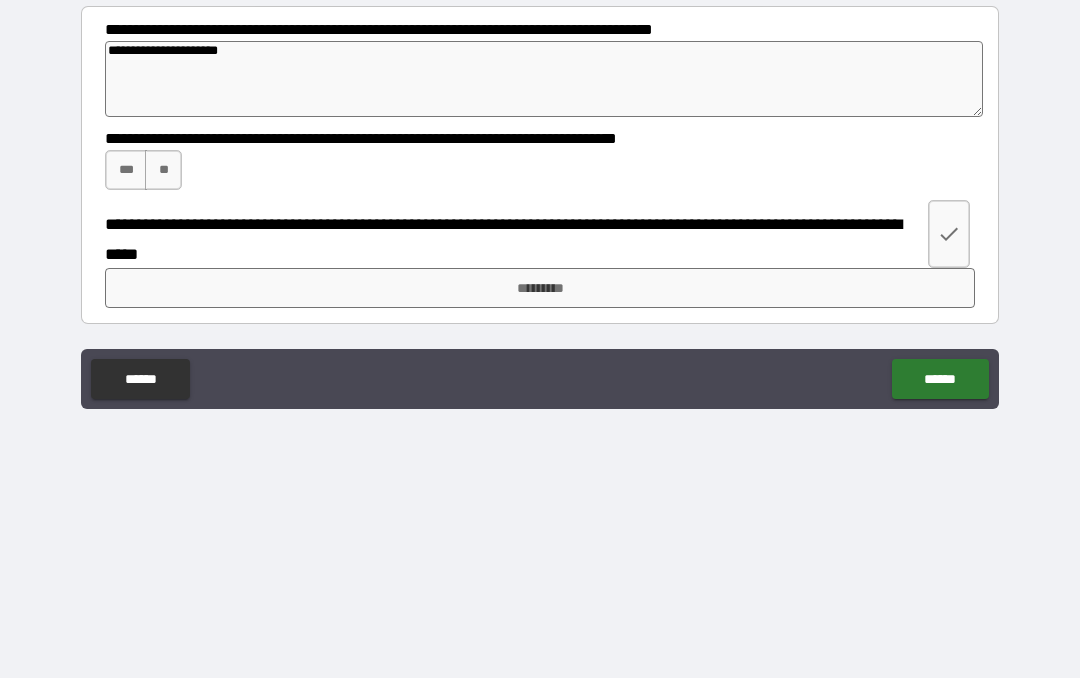 type on "*" 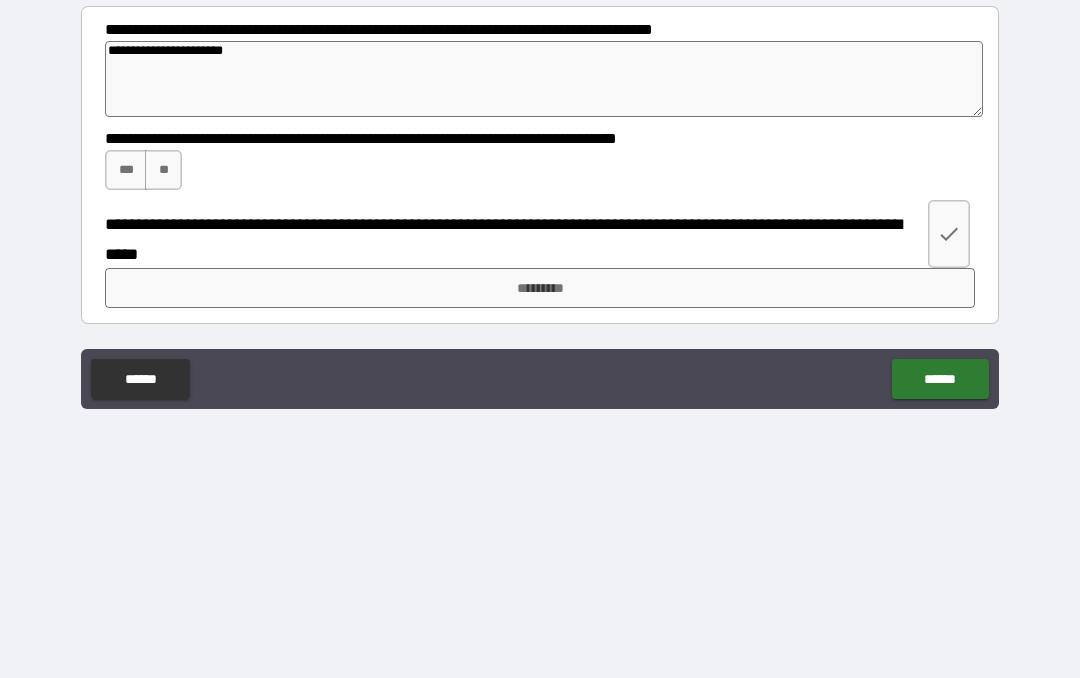 type on "**********" 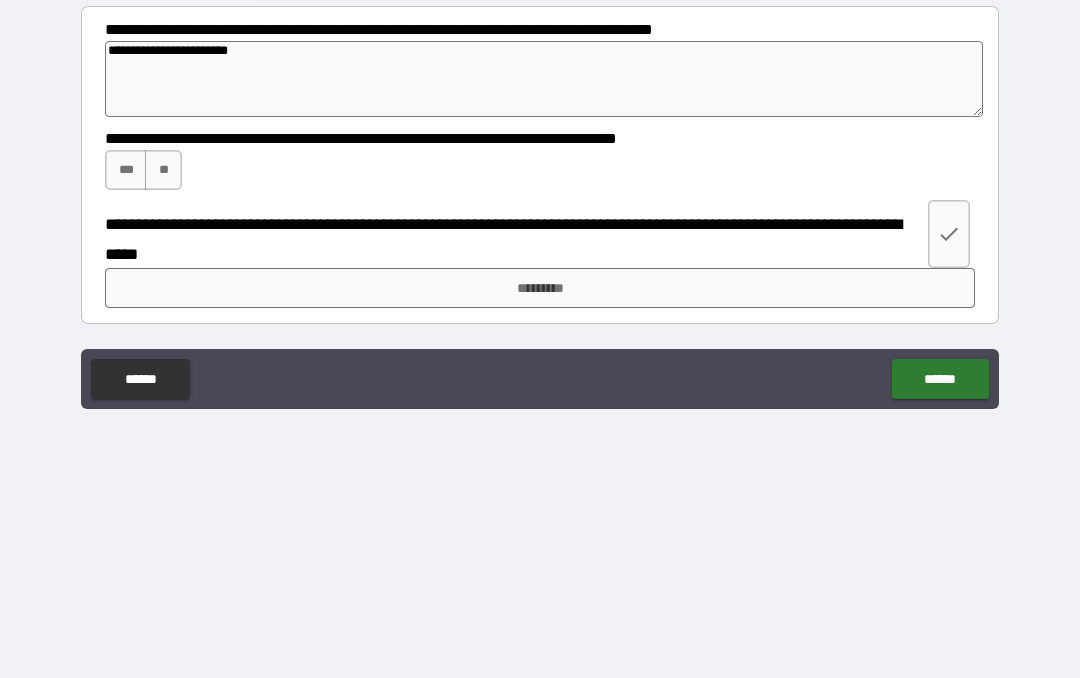 type on "*" 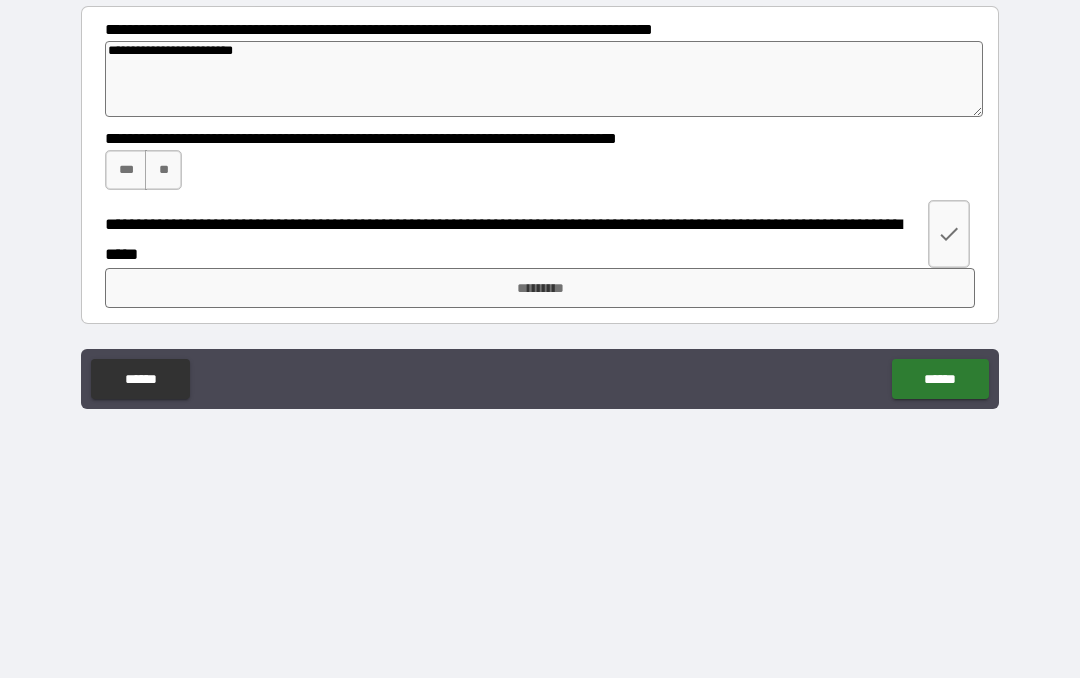 type on "*" 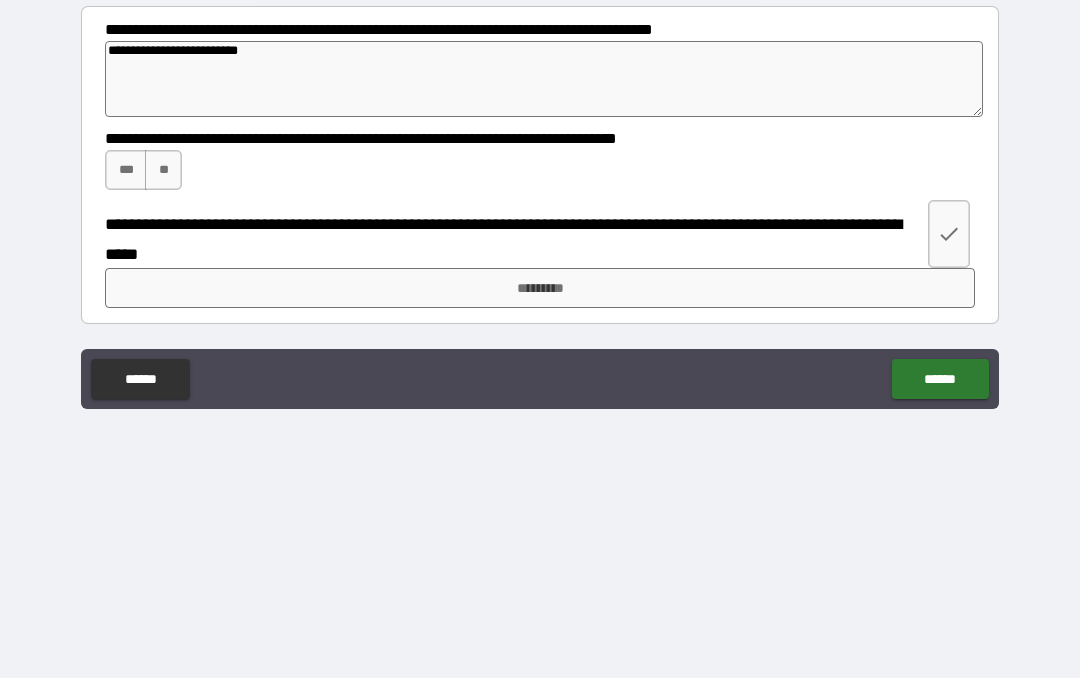 type on "**********" 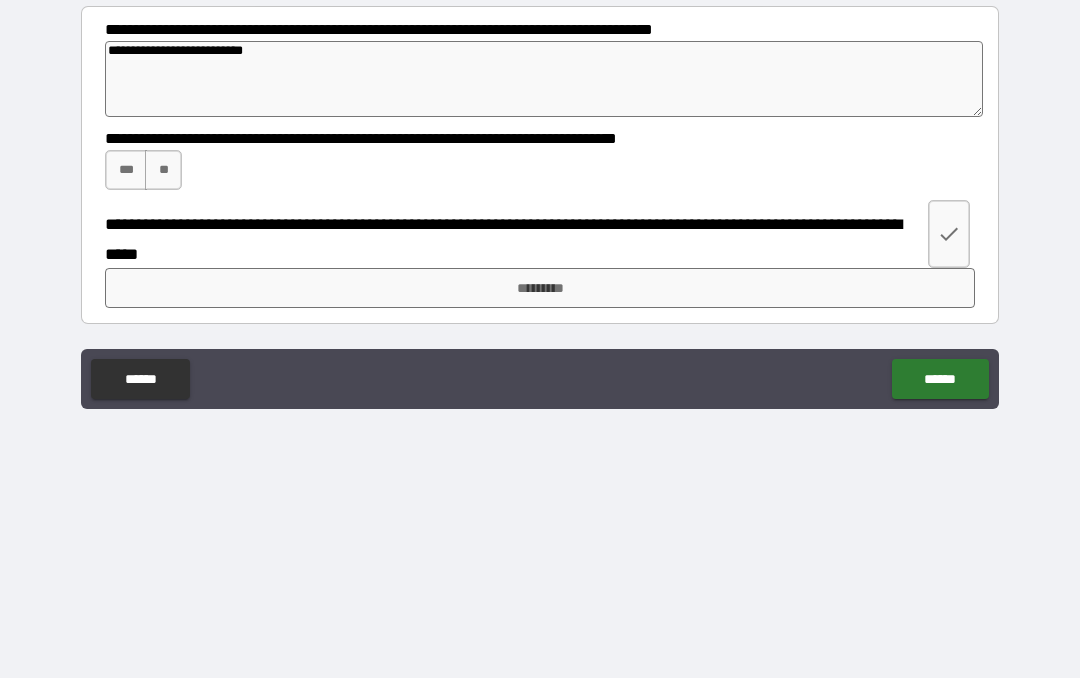 type on "**********" 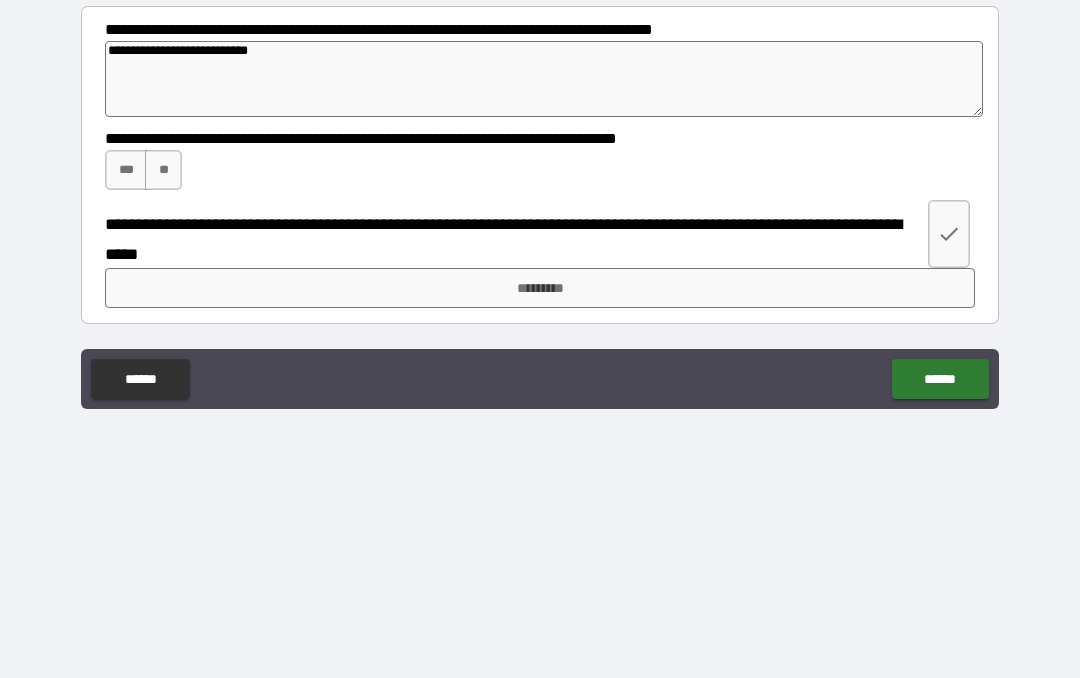 type on "*" 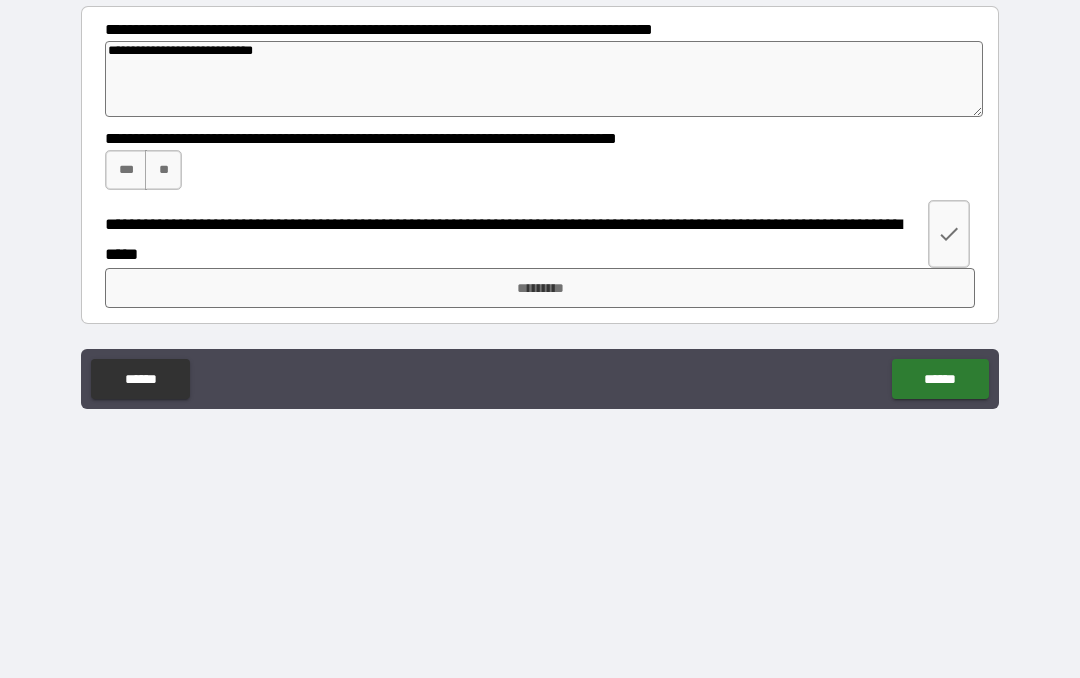 type on "**********" 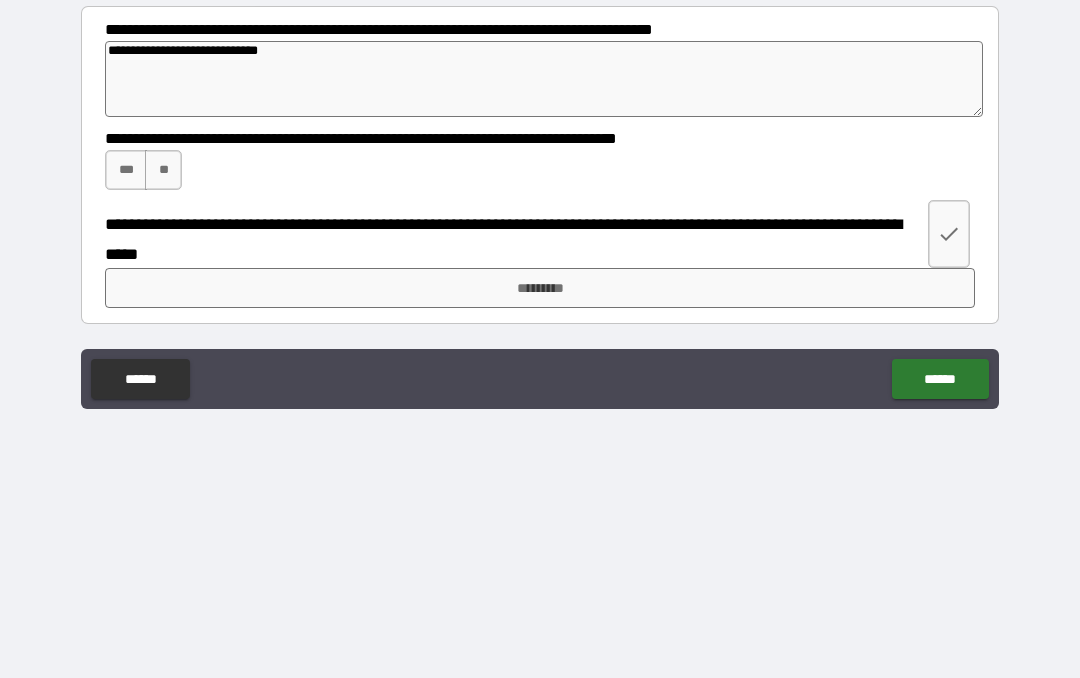 type on "*" 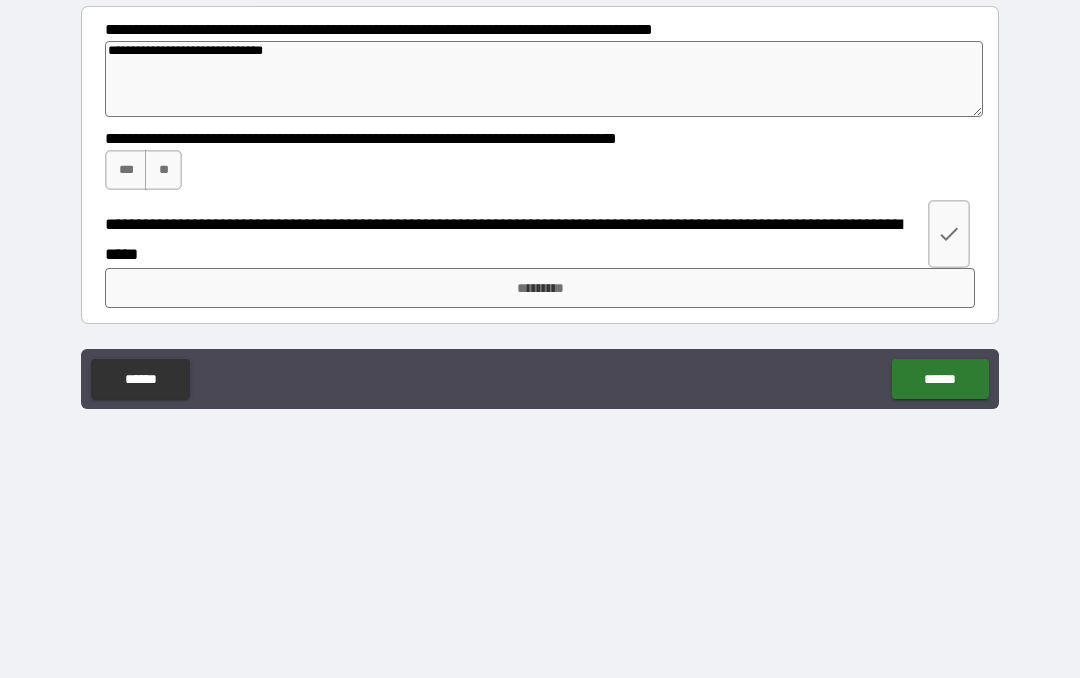 type on "**********" 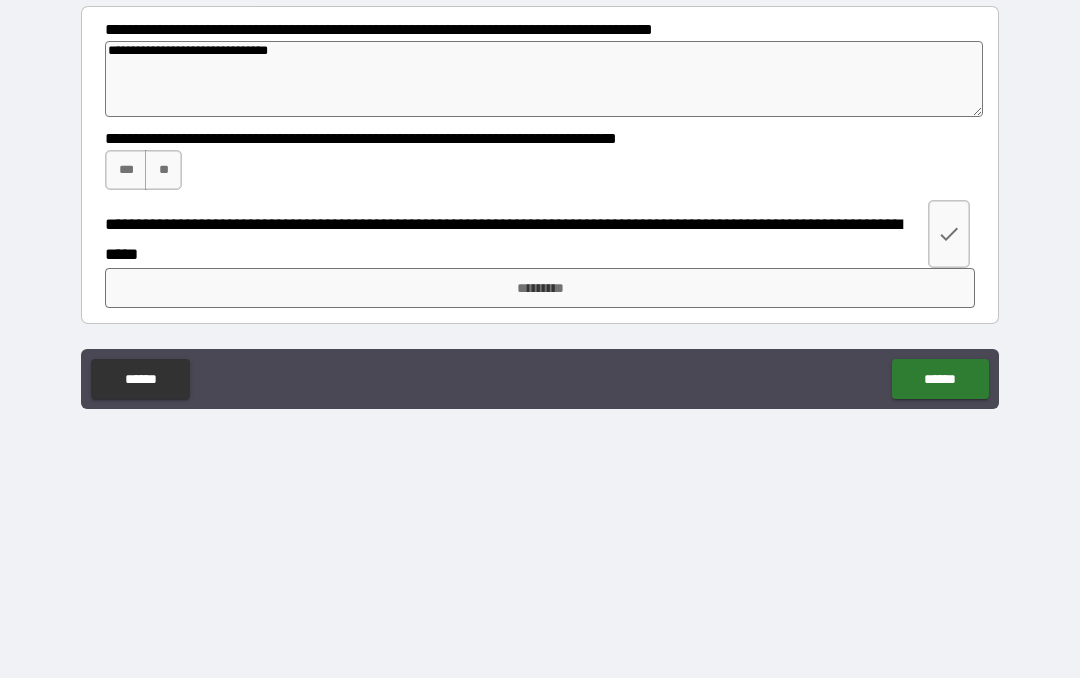 type on "*" 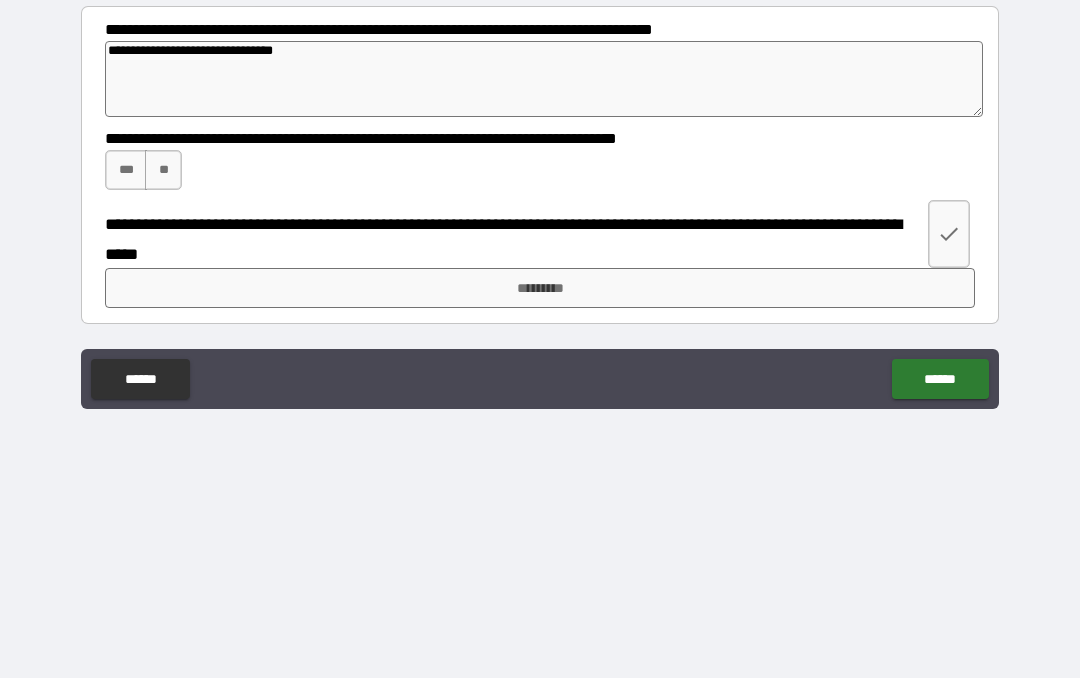 type on "*" 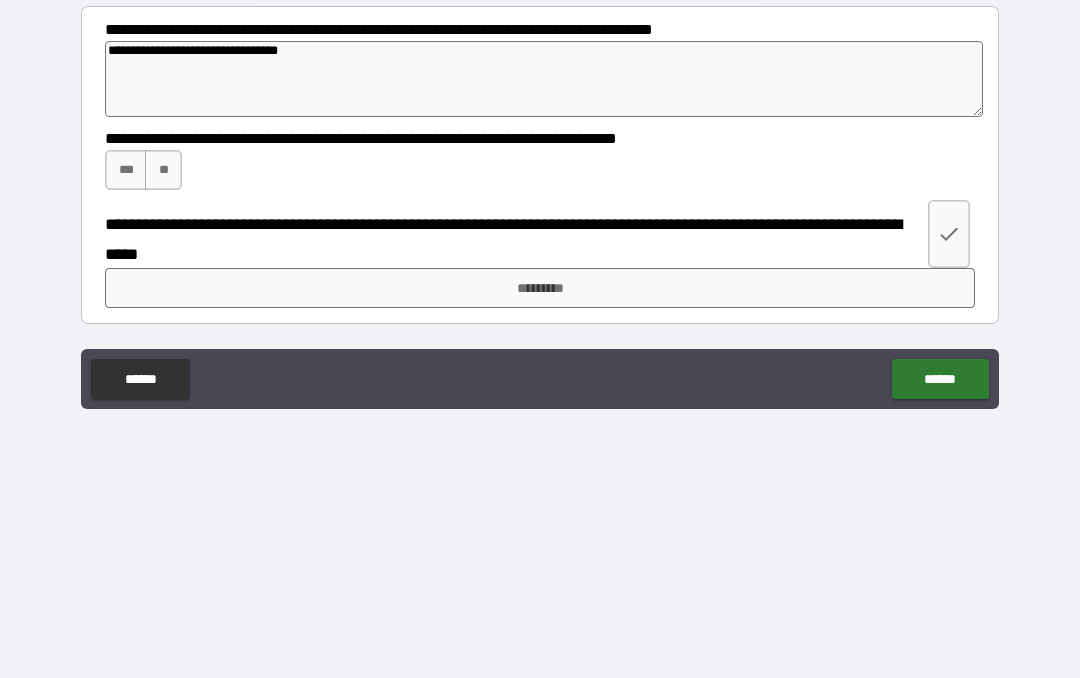type on "**********" 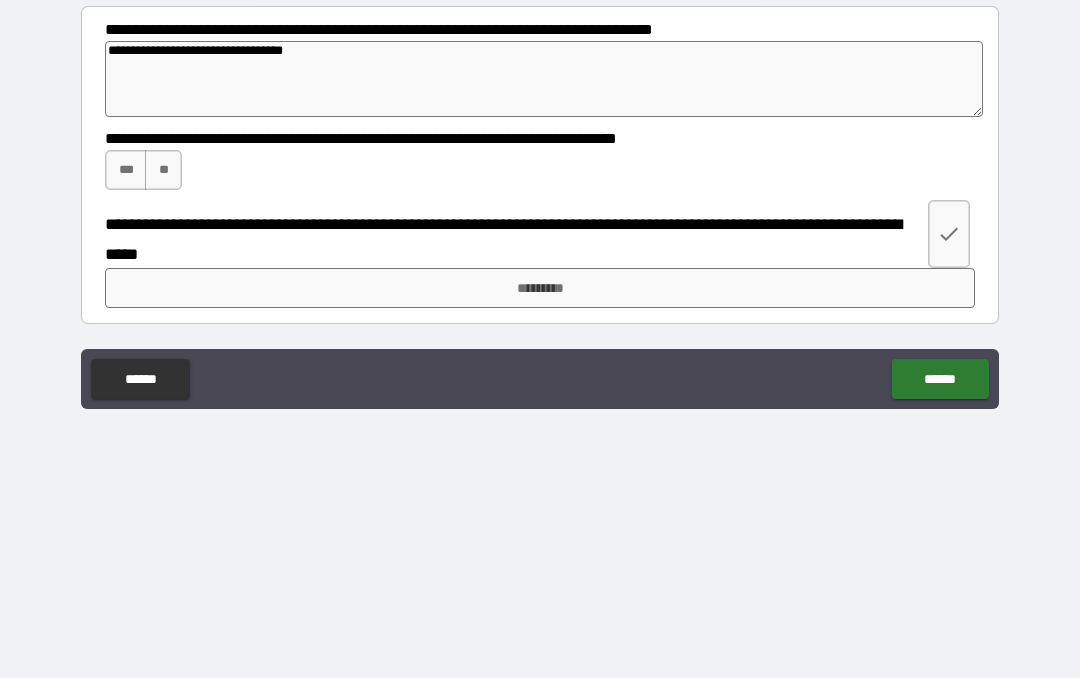 type on "*" 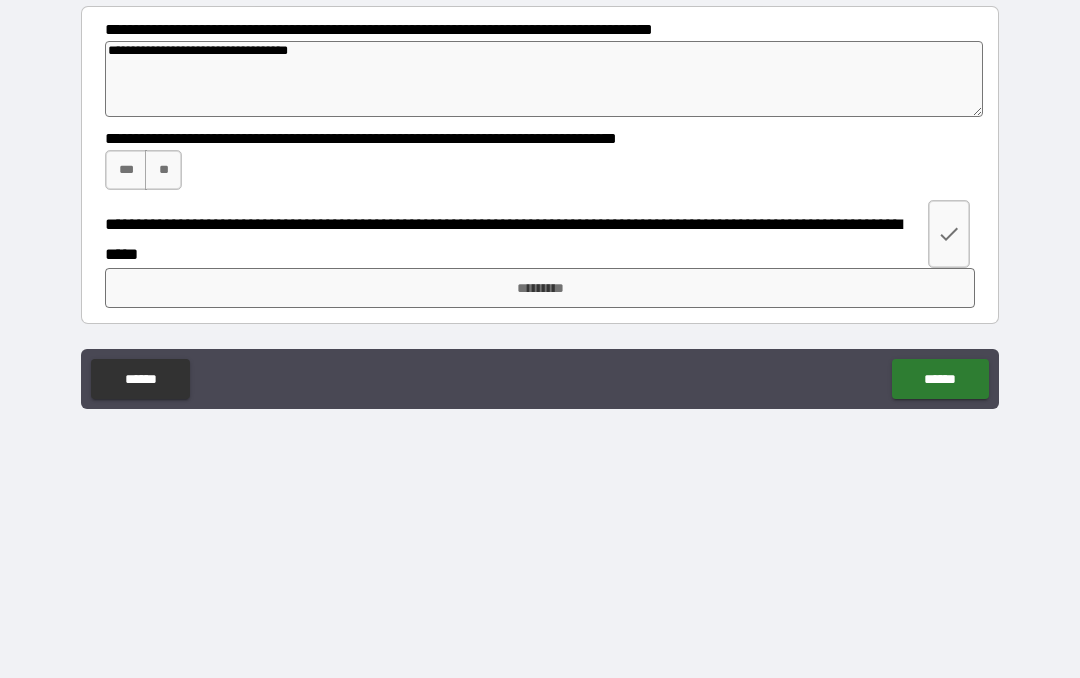 type on "*" 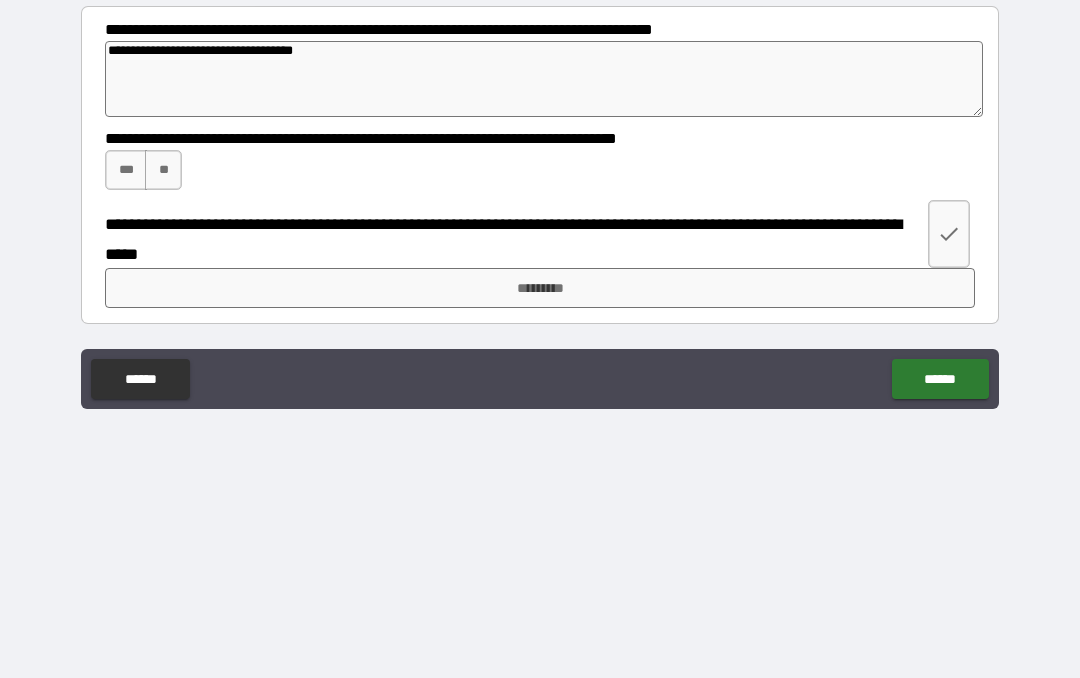 type on "**********" 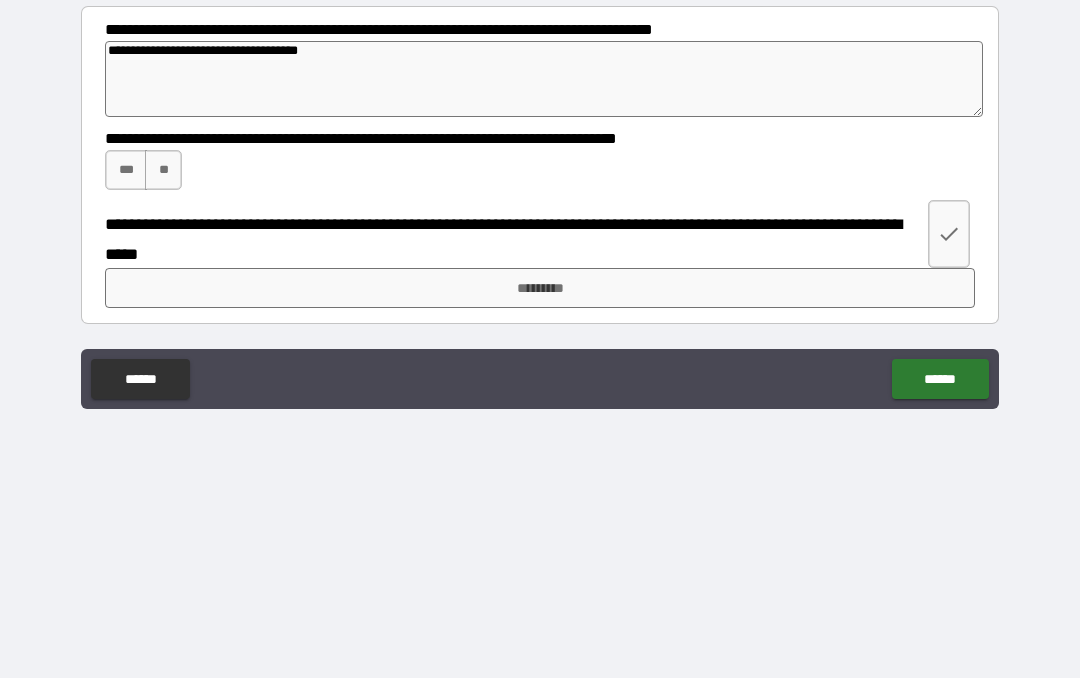 type on "*" 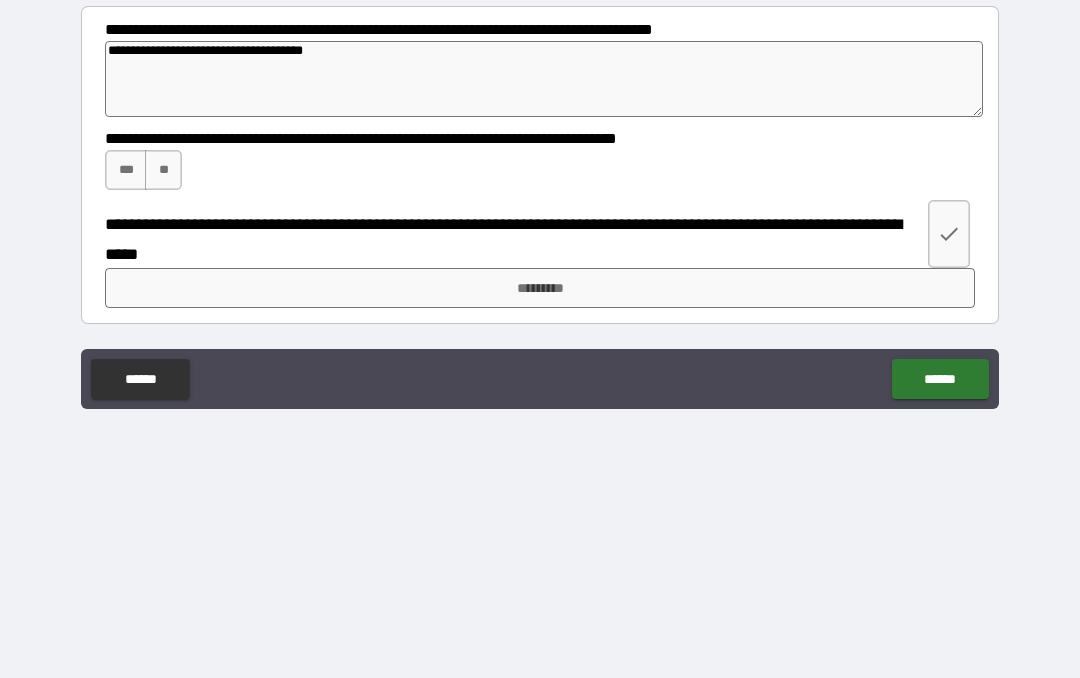 type on "*" 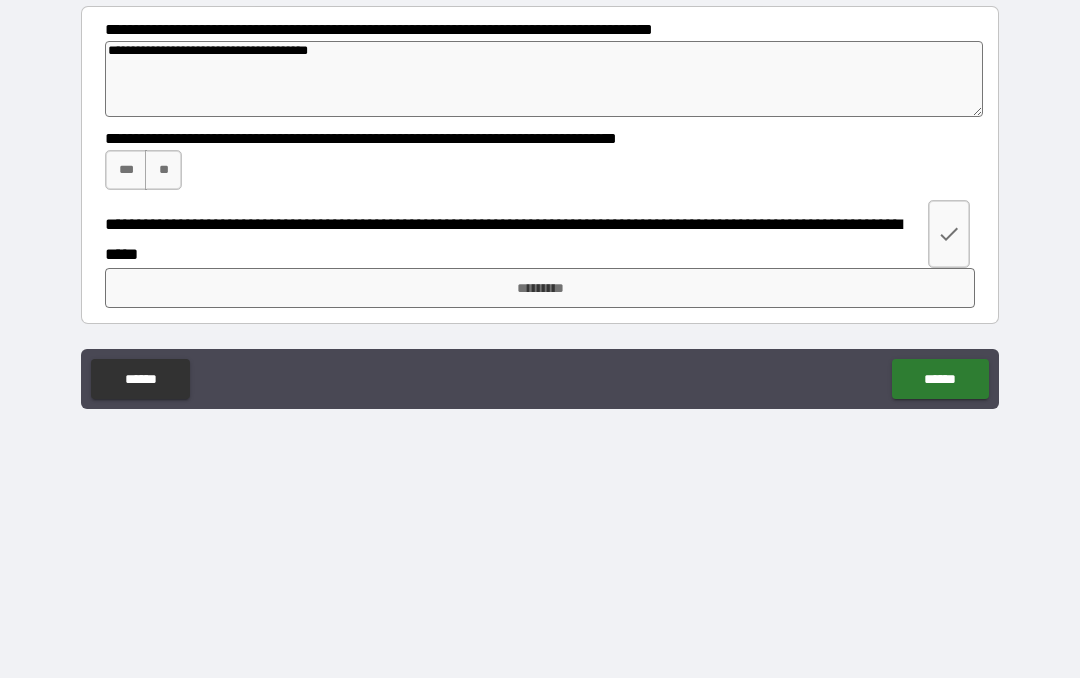type on "*" 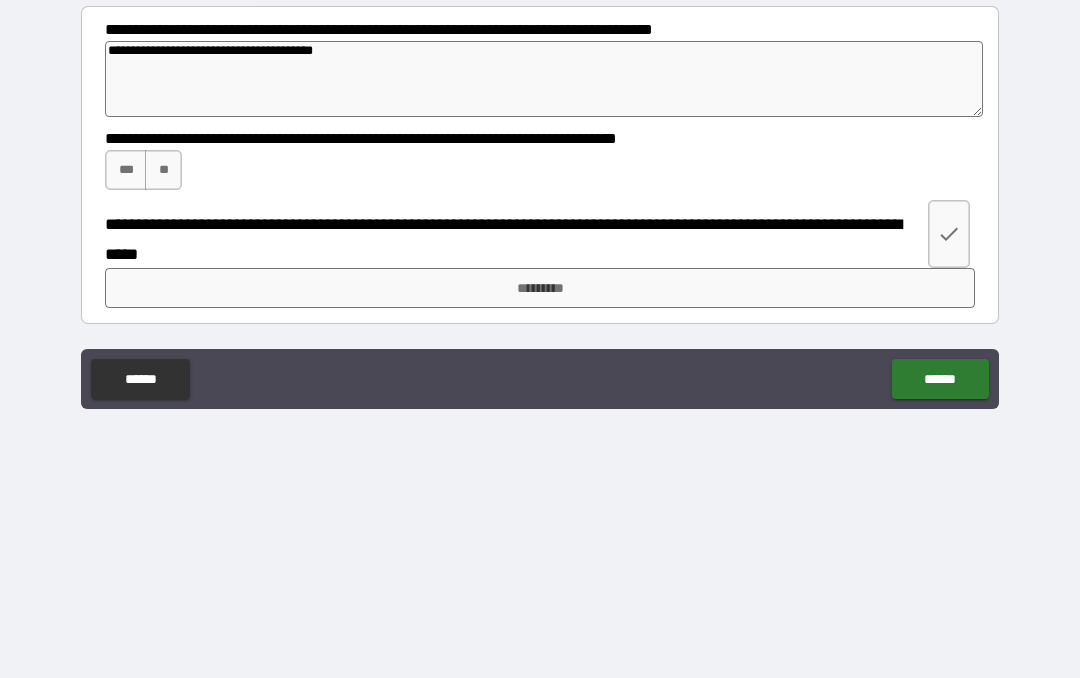 type on "*" 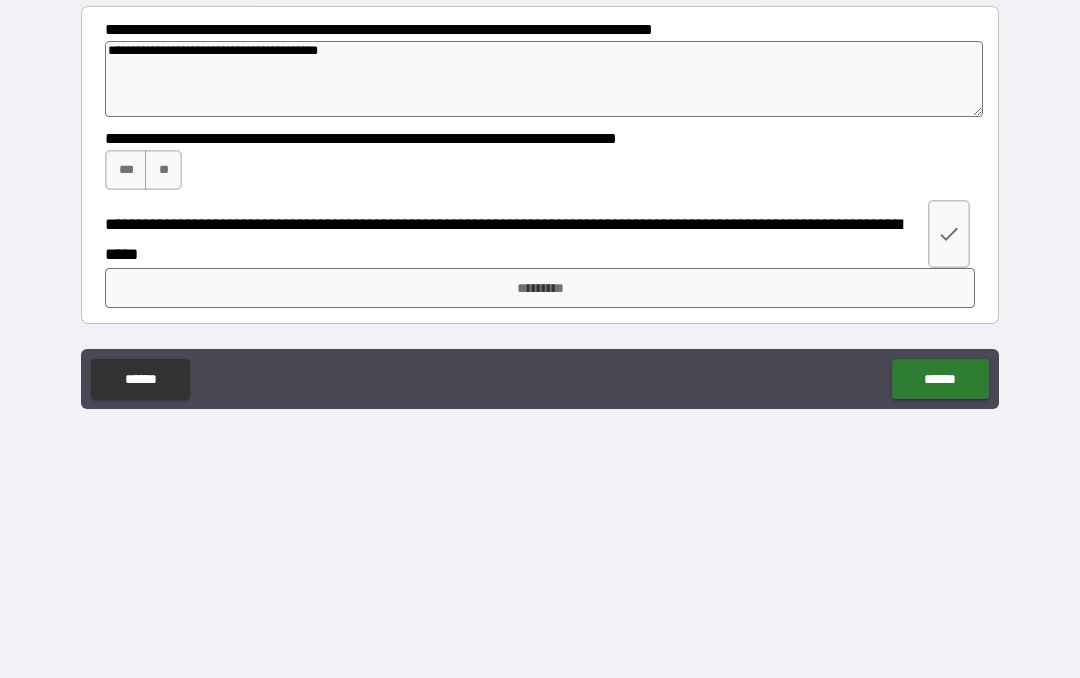 type on "*" 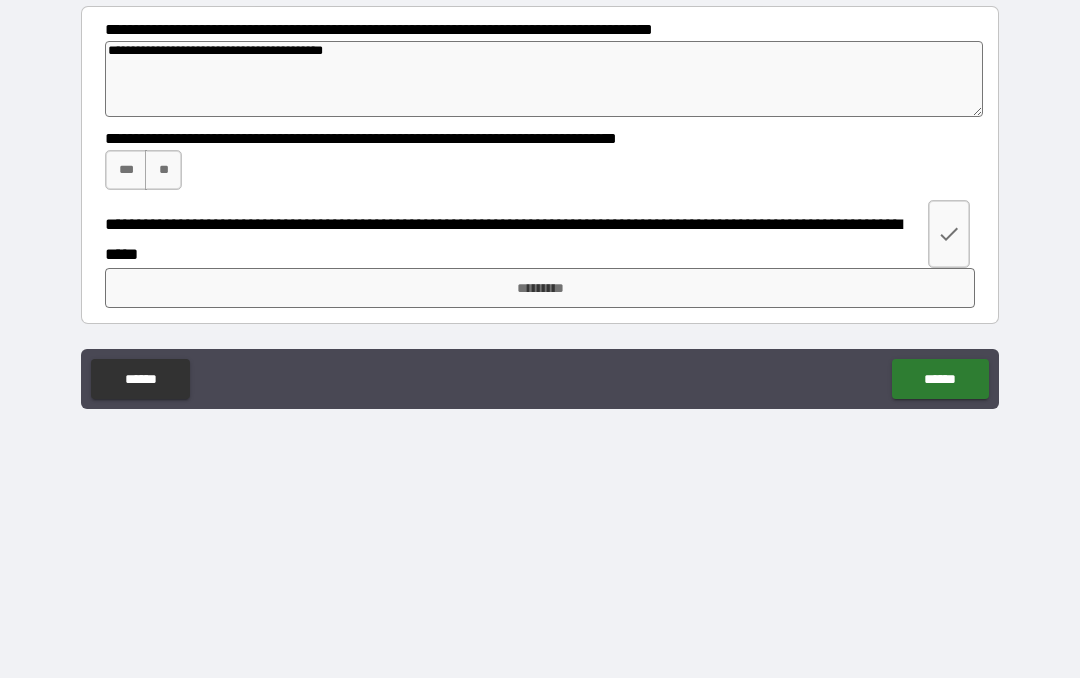 type on "*" 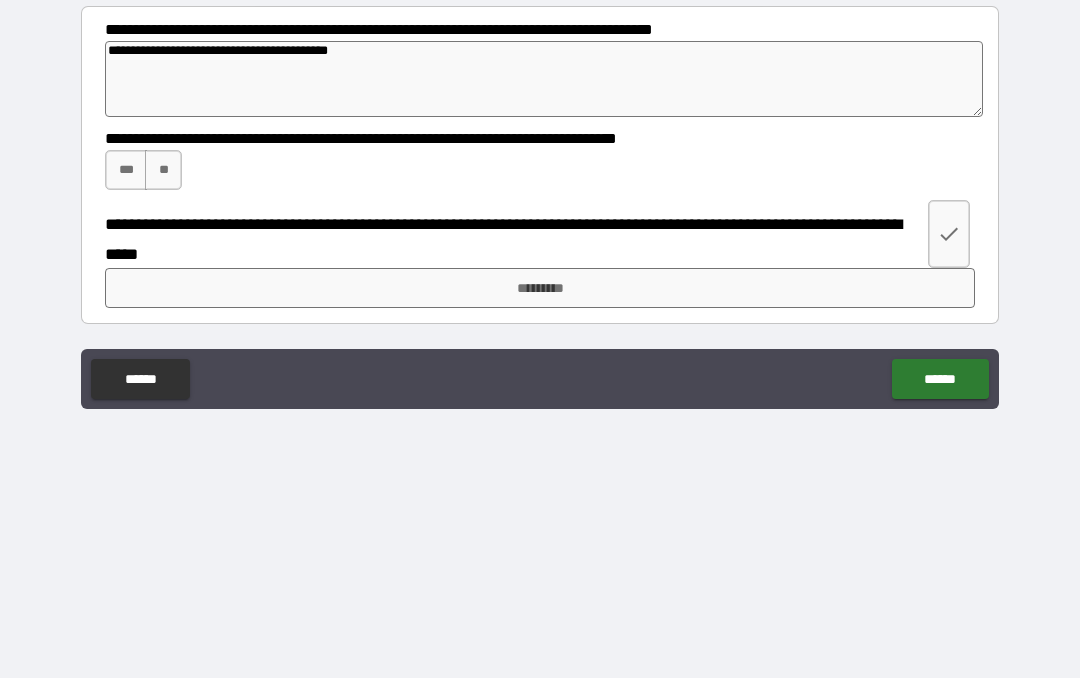 type on "*" 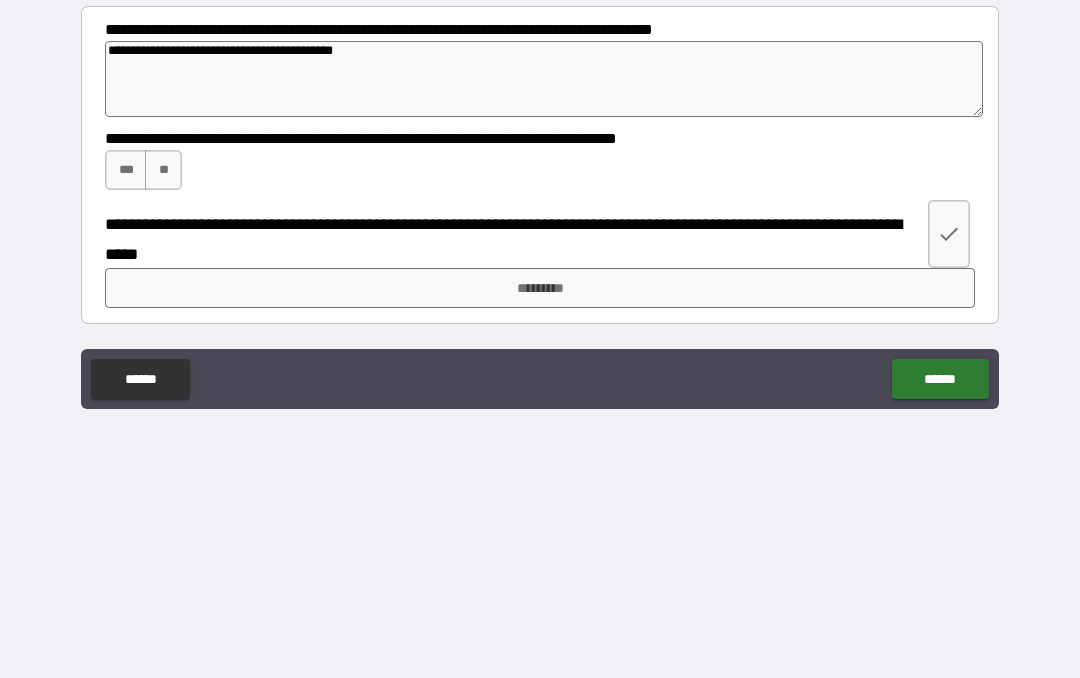 type on "*" 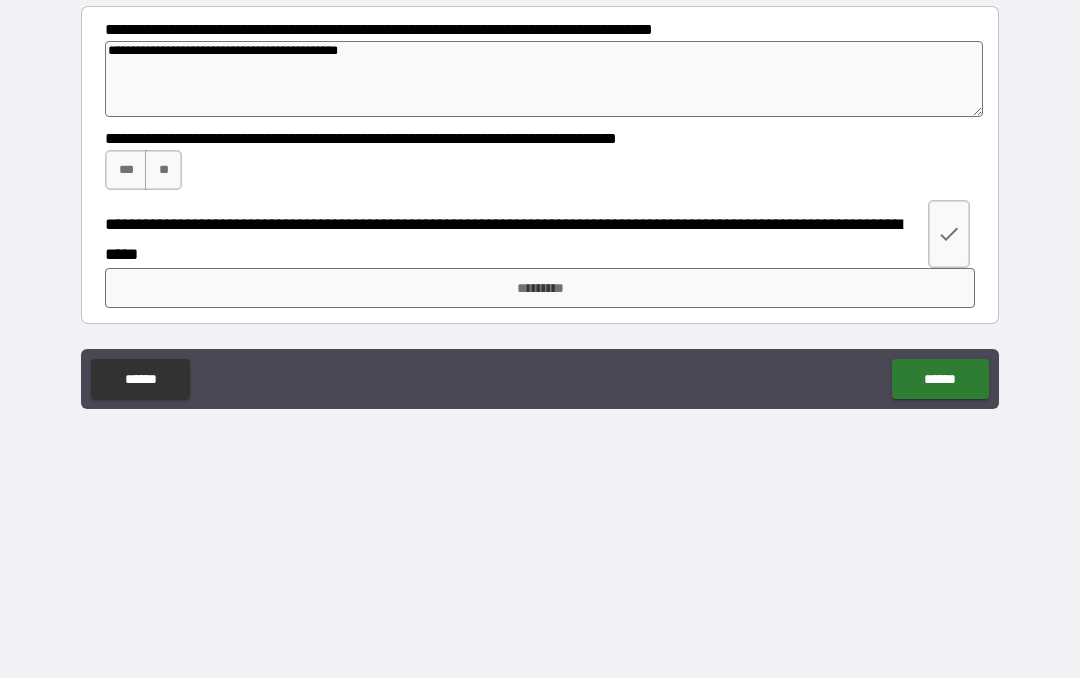 type on "*" 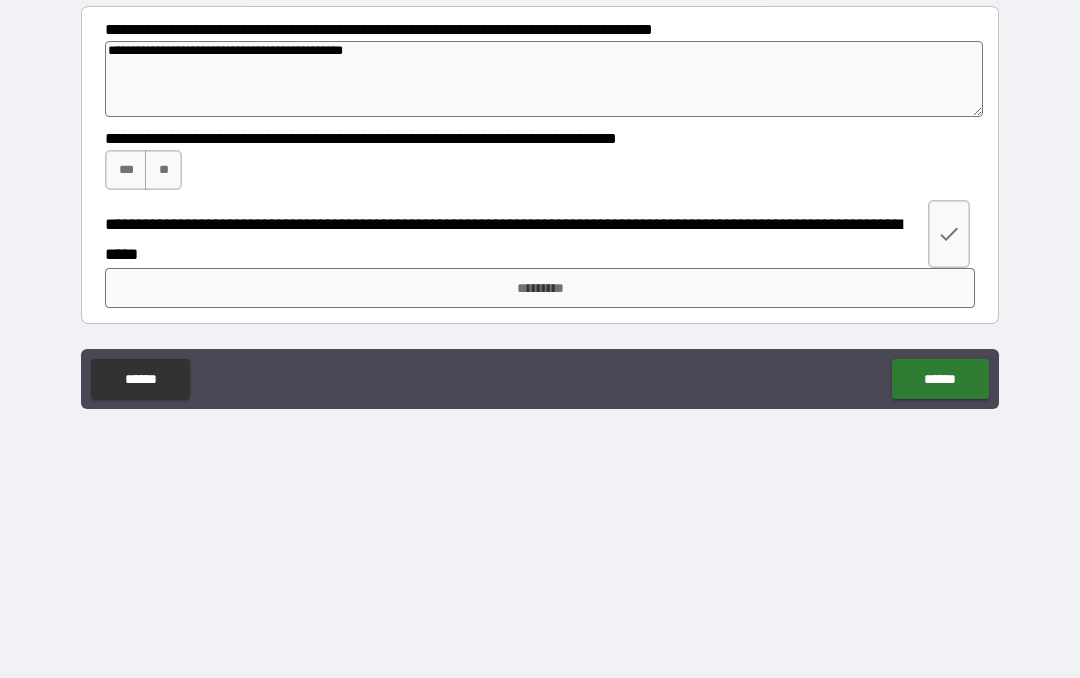 type on "*" 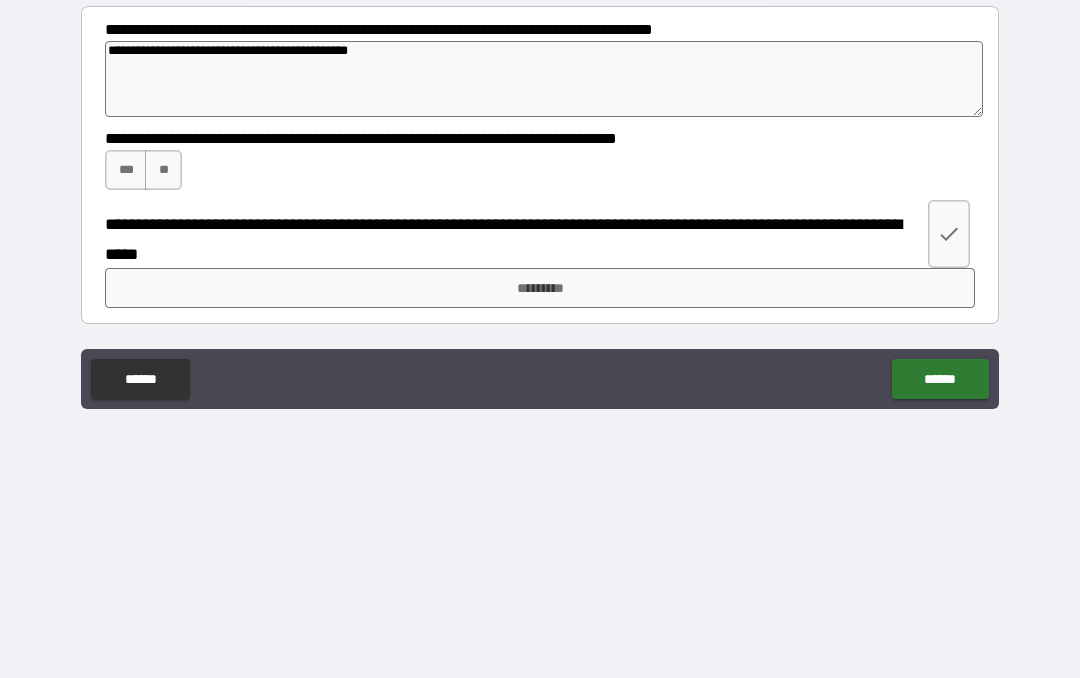 type on "**********" 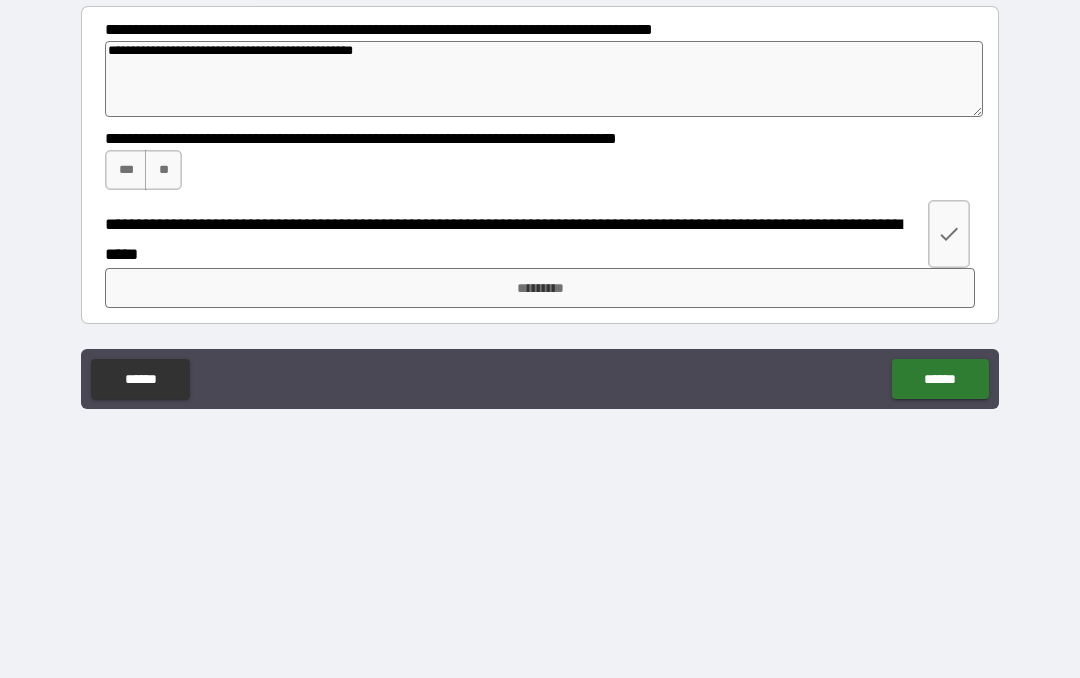 type on "*" 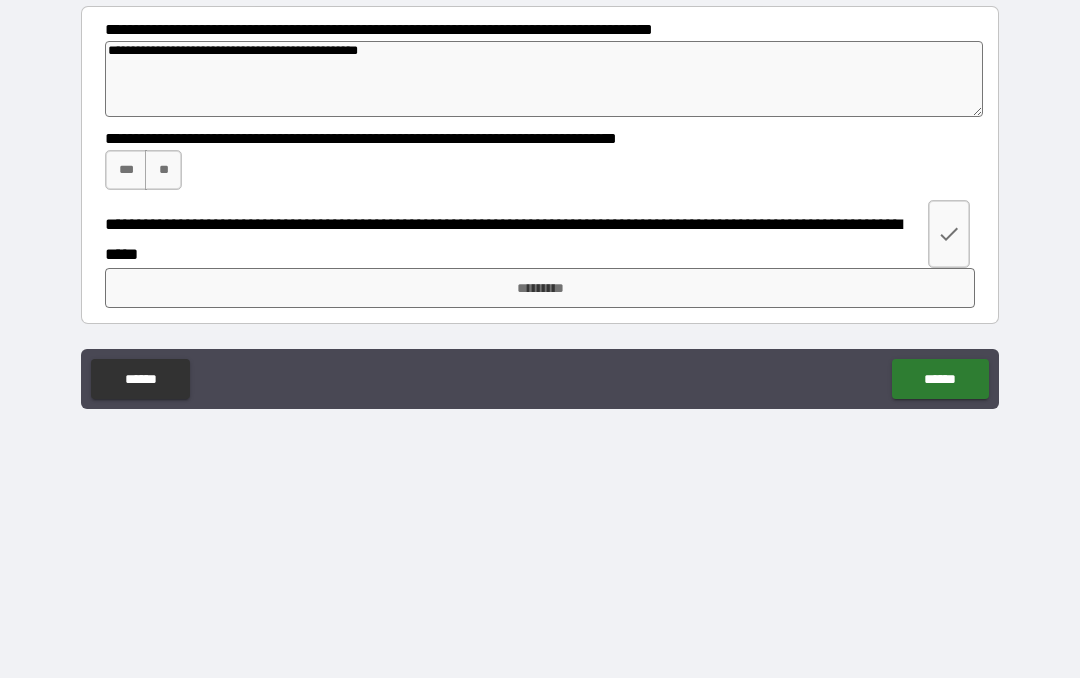 type on "**********" 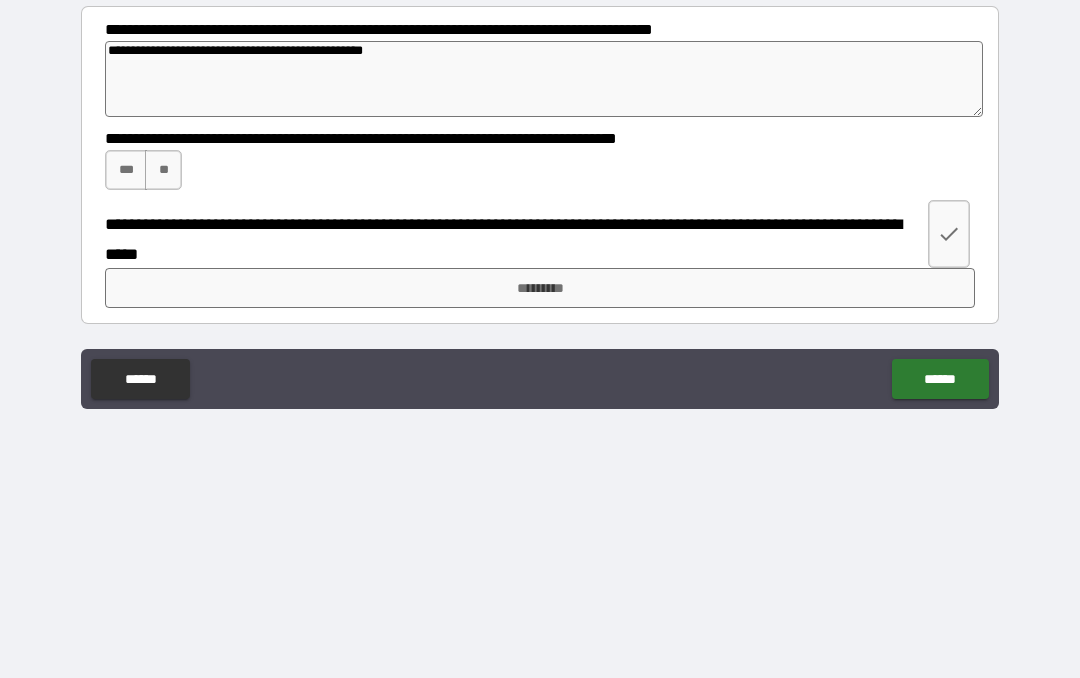 type on "*" 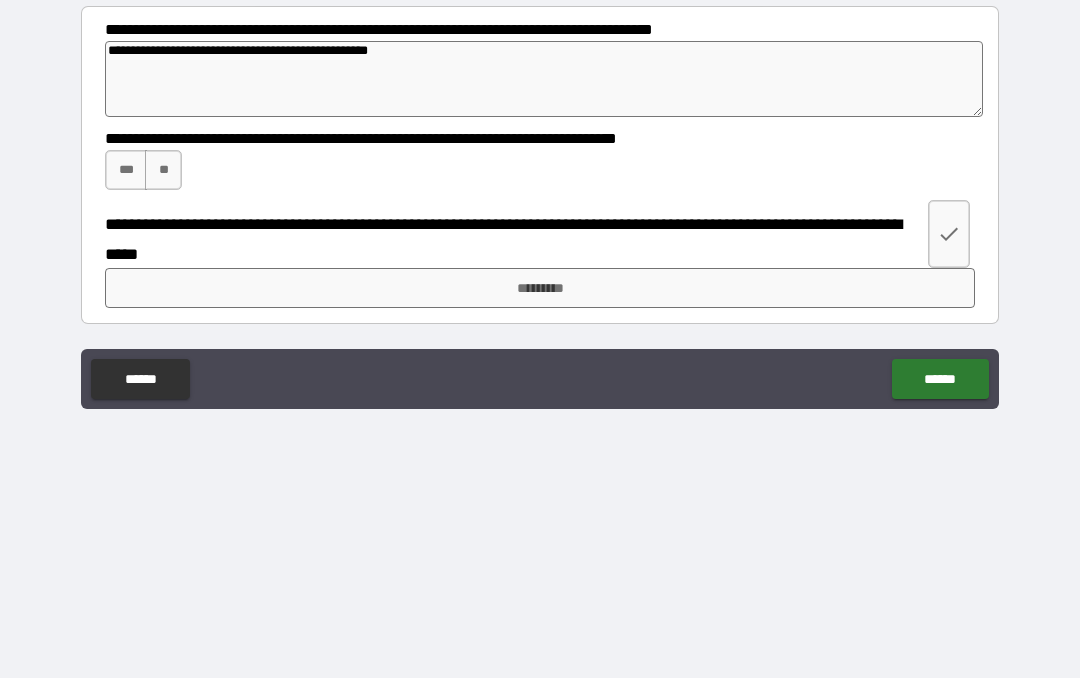 type on "*" 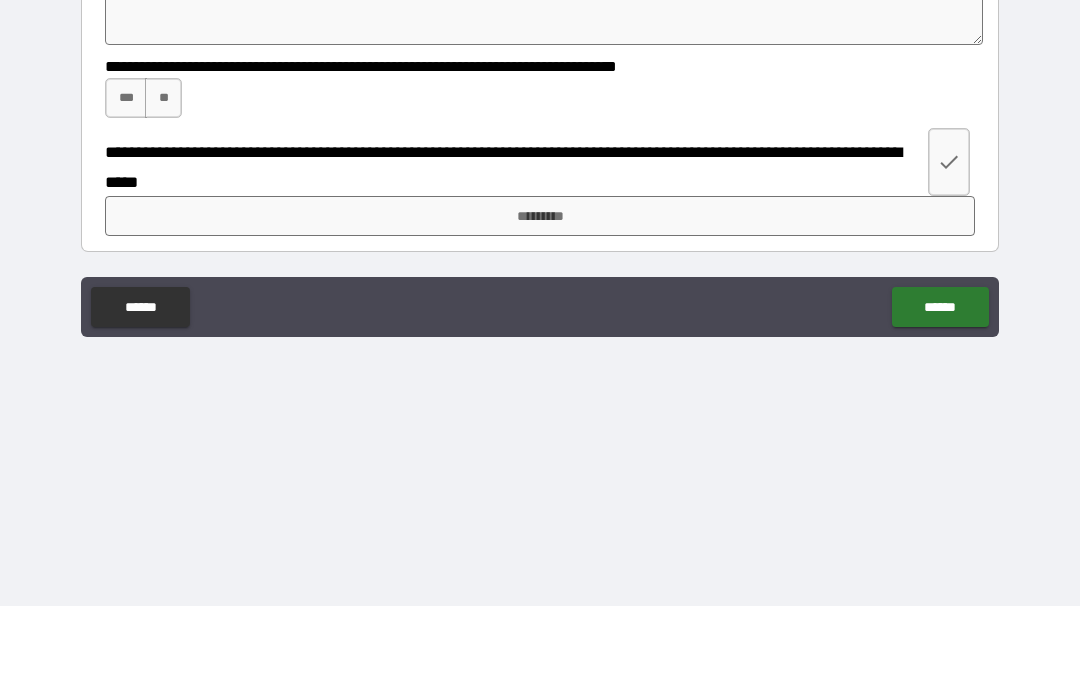 type on "**********" 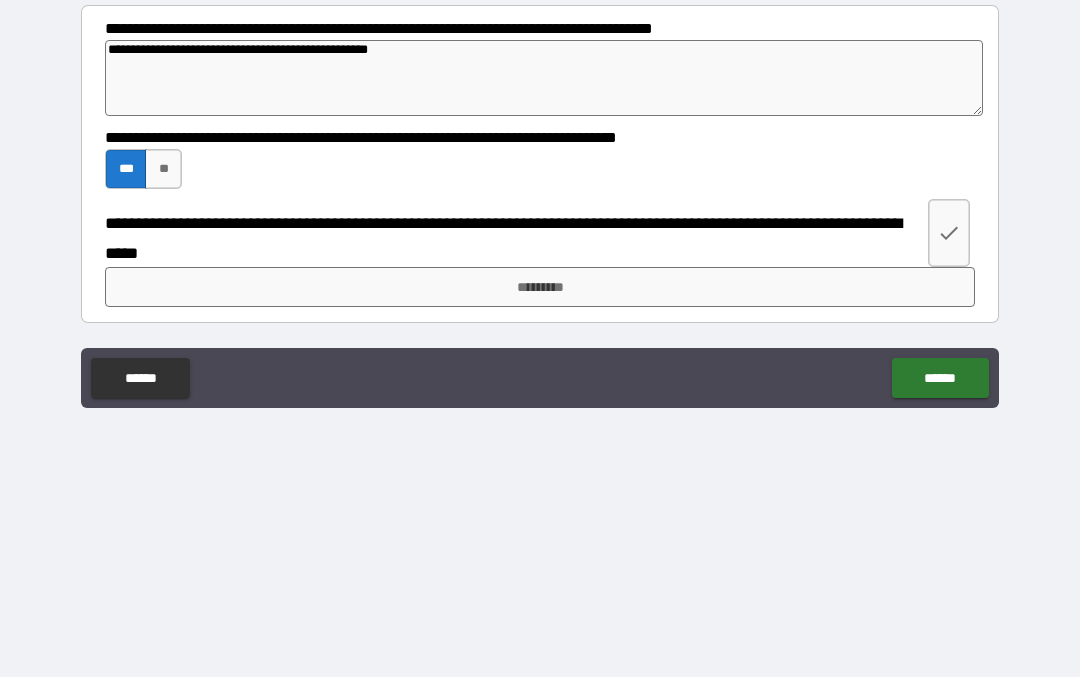 click on "*********" at bounding box center (540, 288) 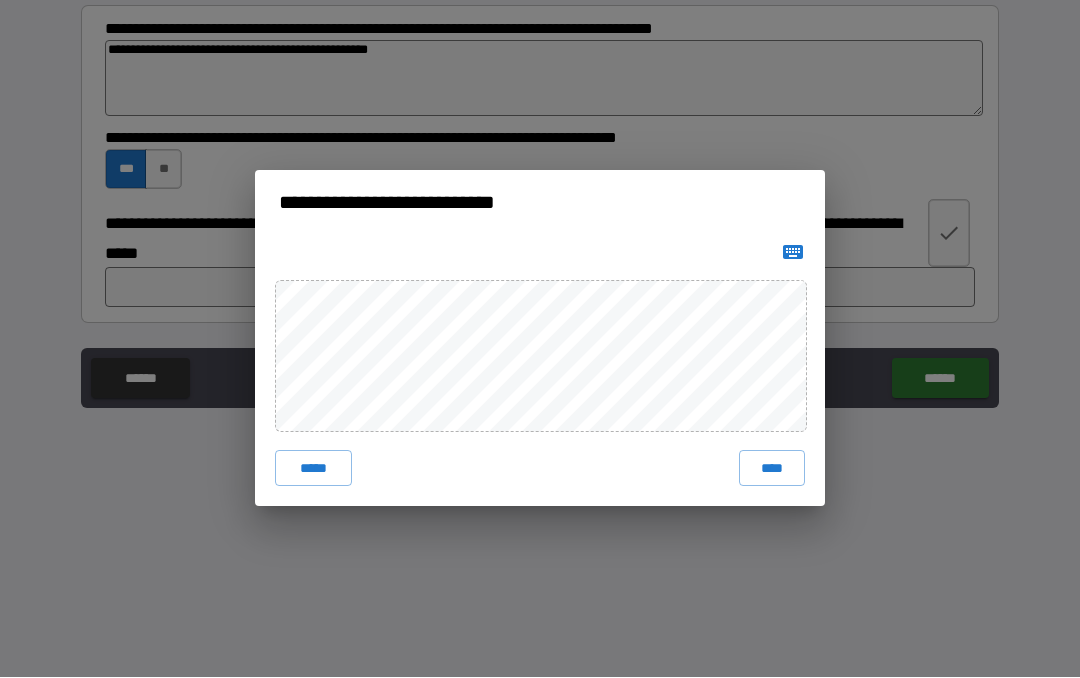 click on "****" at bounding box center (772, 469) 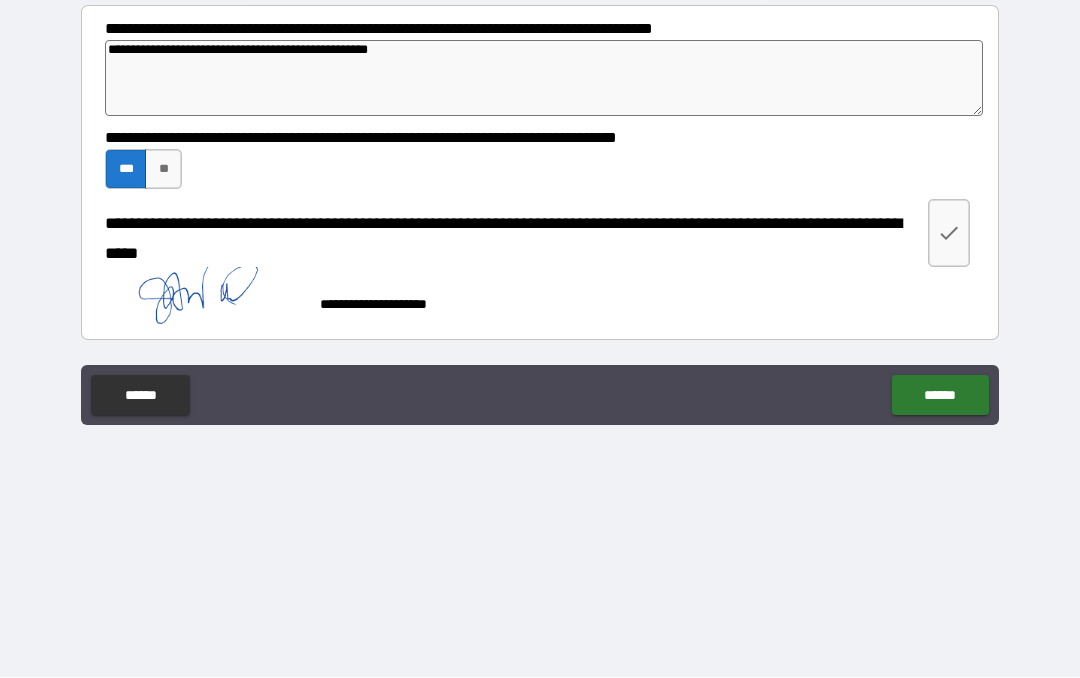 click on "******" at bounding box center [940, 396] 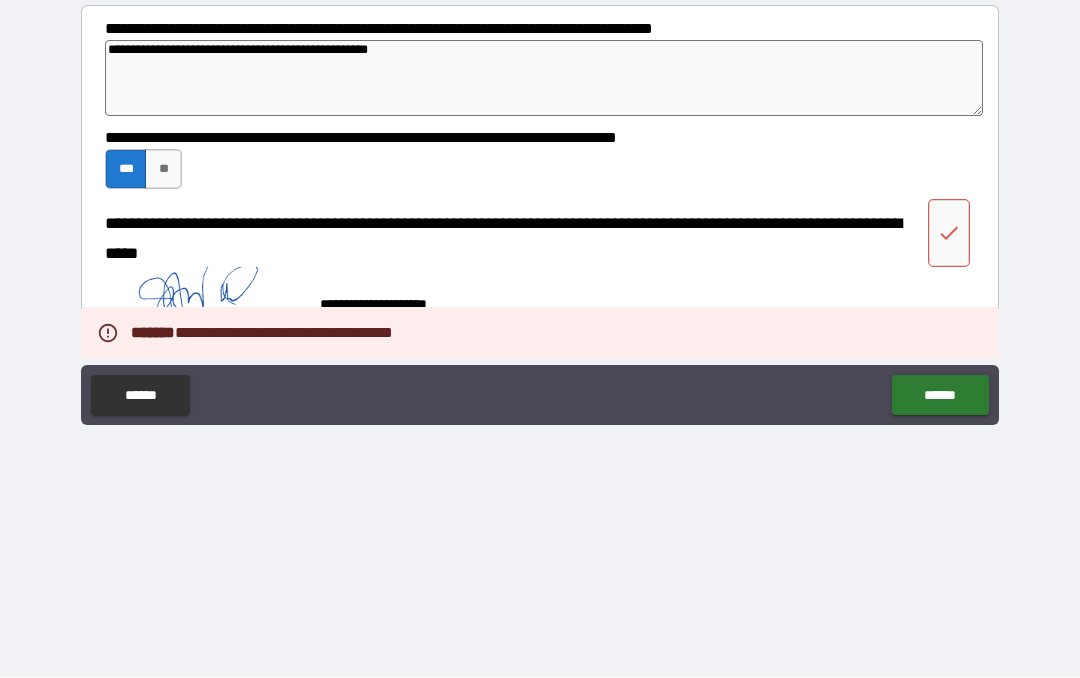 click 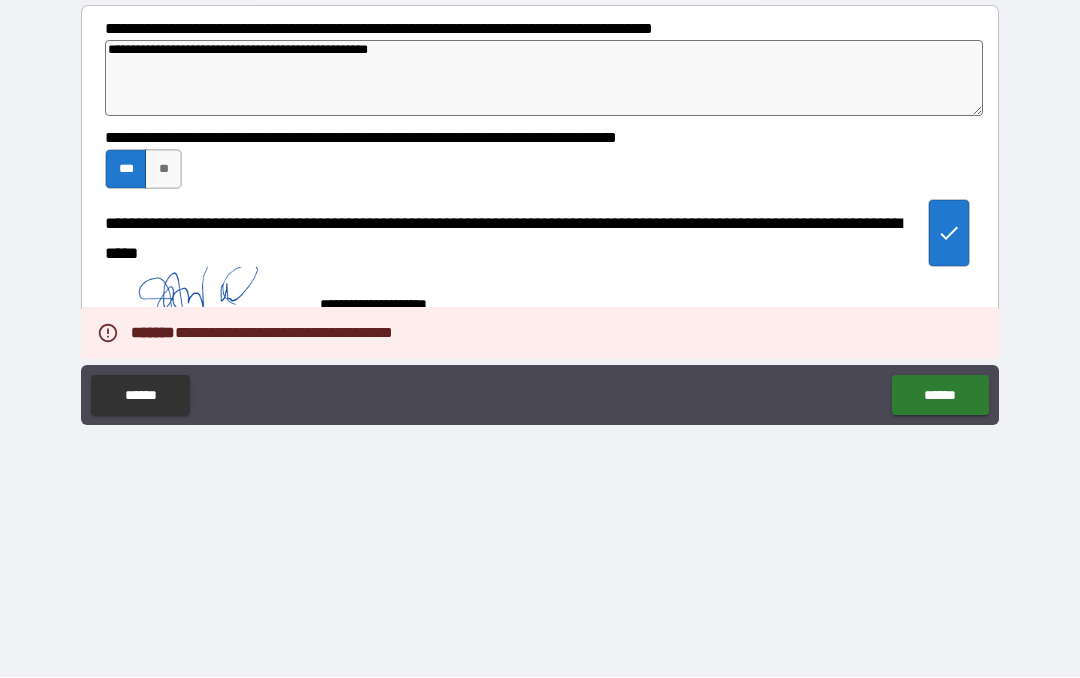 type on "*" 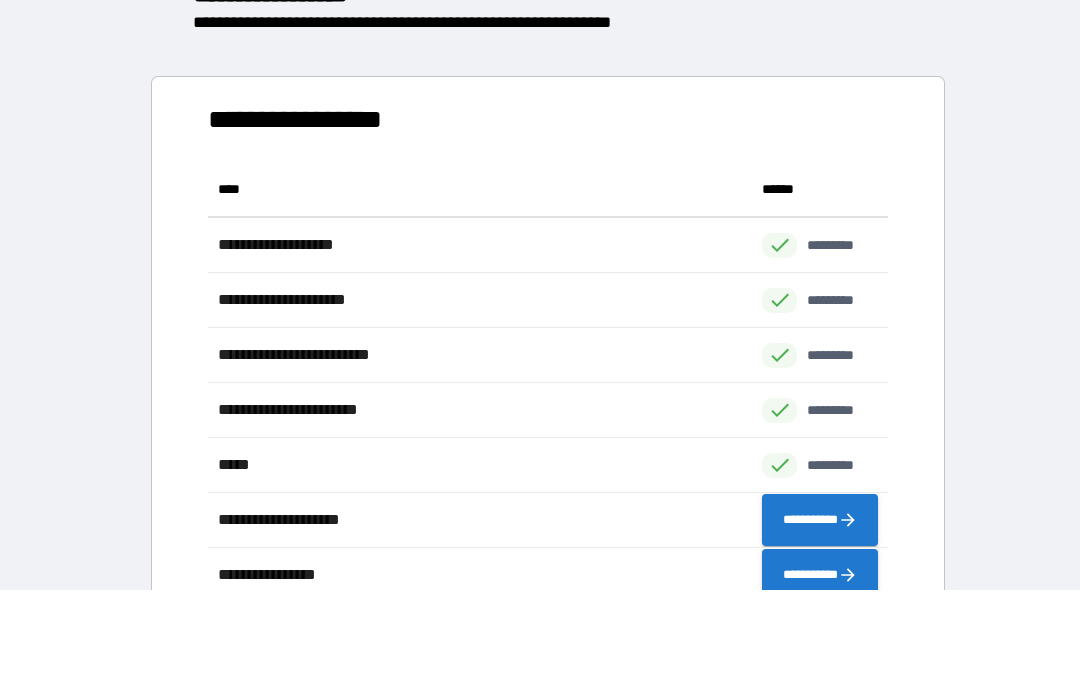 scroll, scrollTop: 1, scrollLeft: 1, axis: both 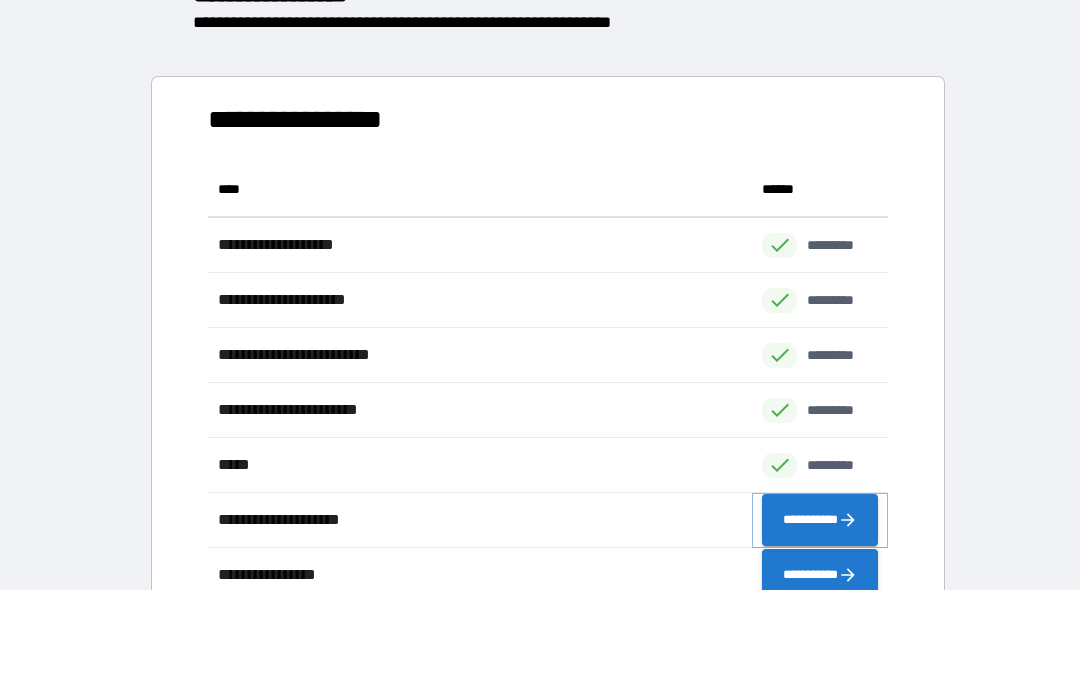 click on "**********" at bounding box center [820, 521] 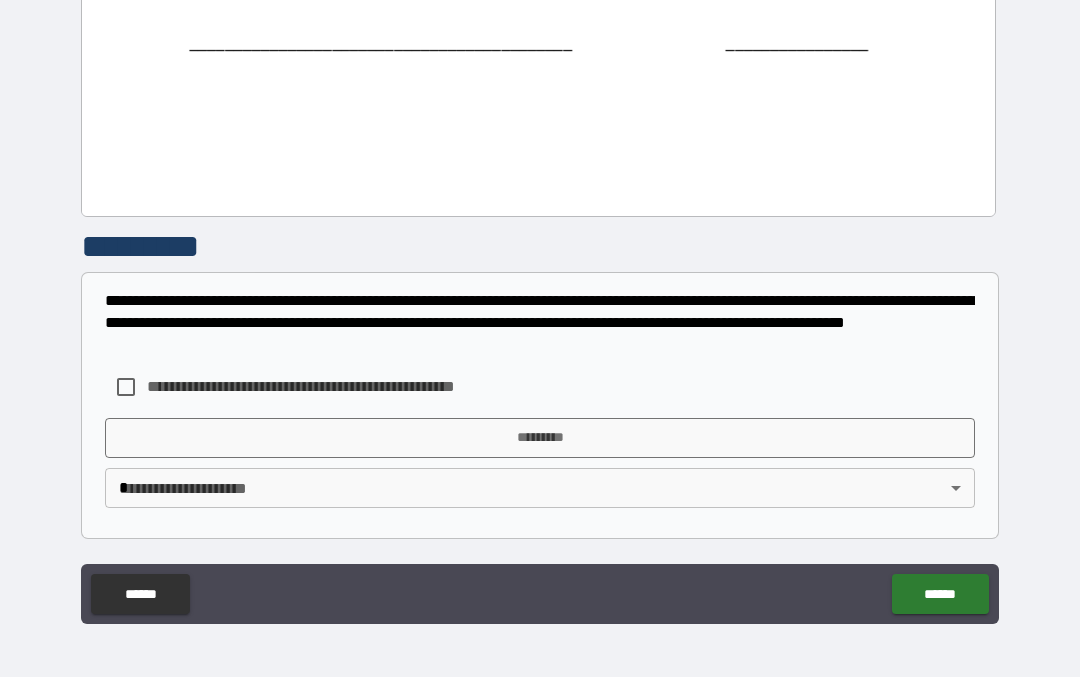 scroll, scrollTop: 961, scrollLeft: 0, axis: vertical 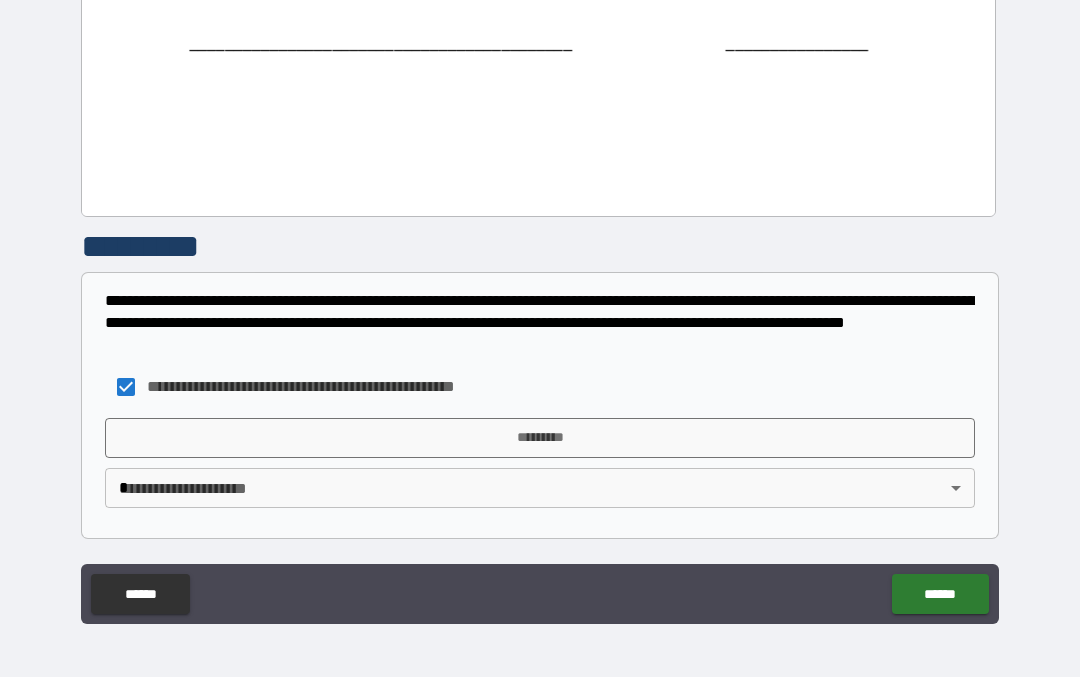click on "*********" at bounding box center (540, 439) 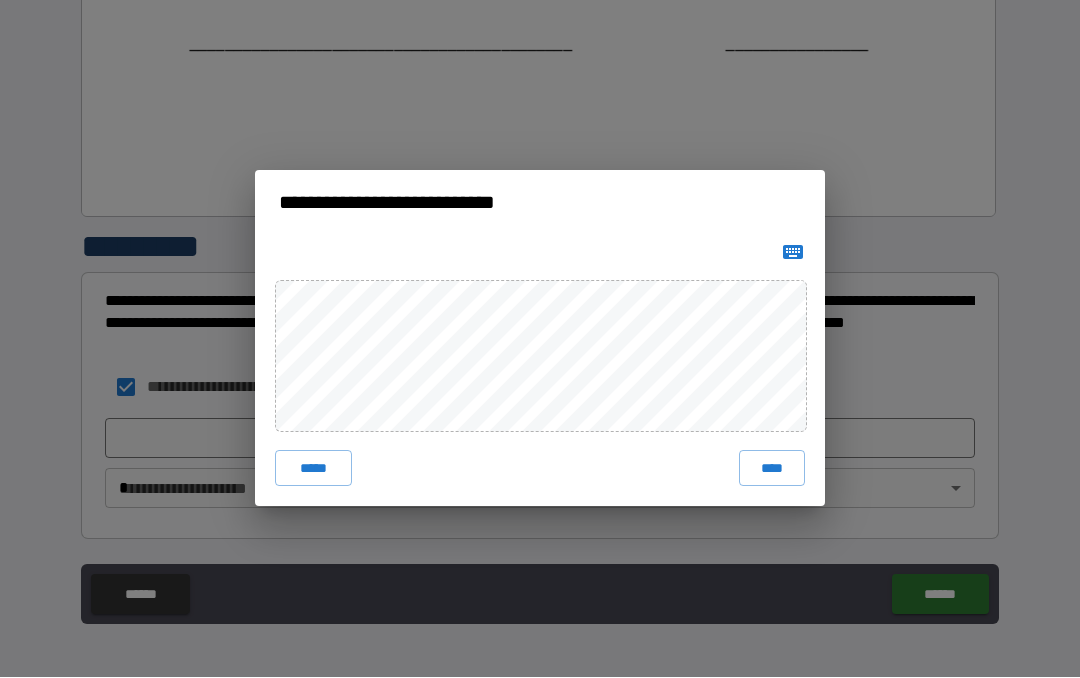 click on "****" at bounding box center [772, 469] 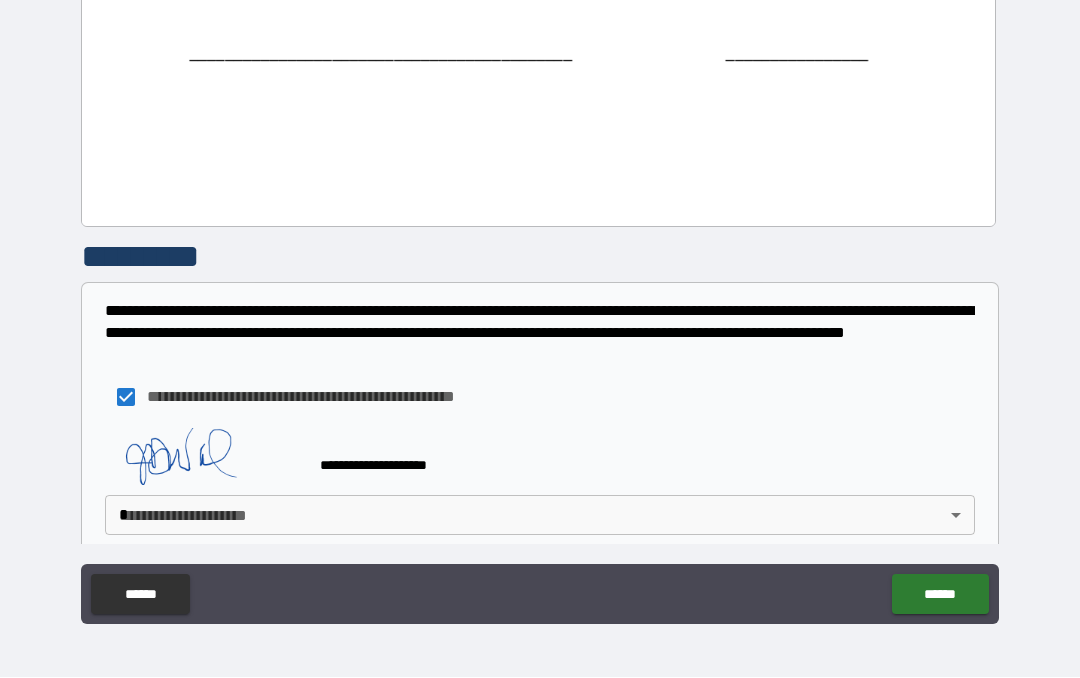click on "**********" at bounding box center [540, 295] 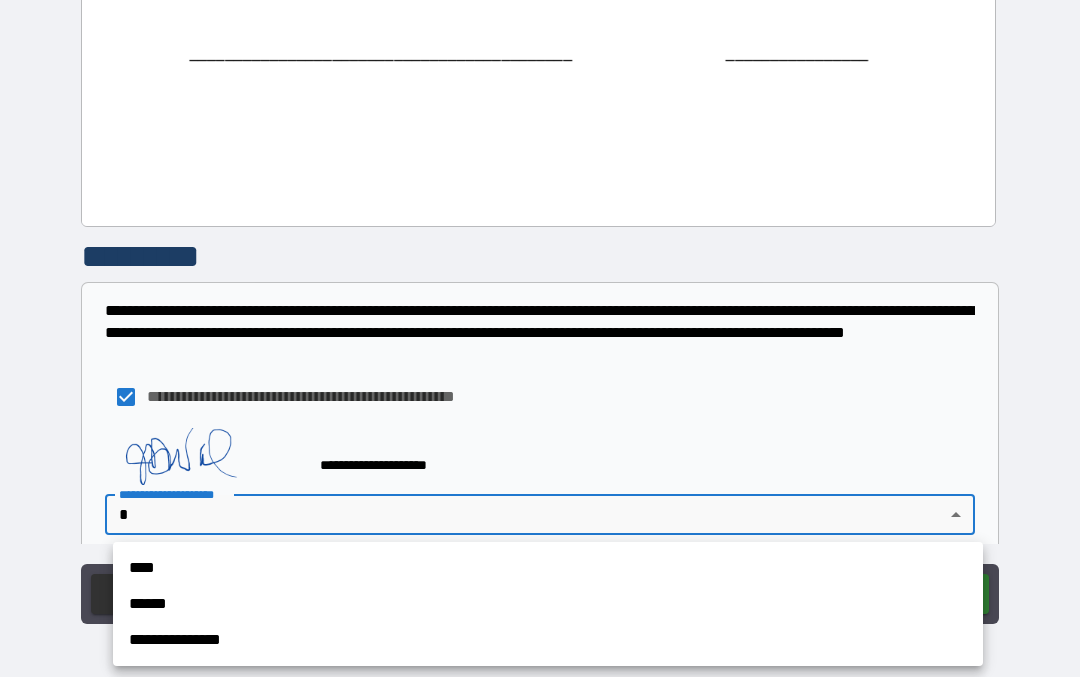 click on "**********" at bounding box center [548, 641] 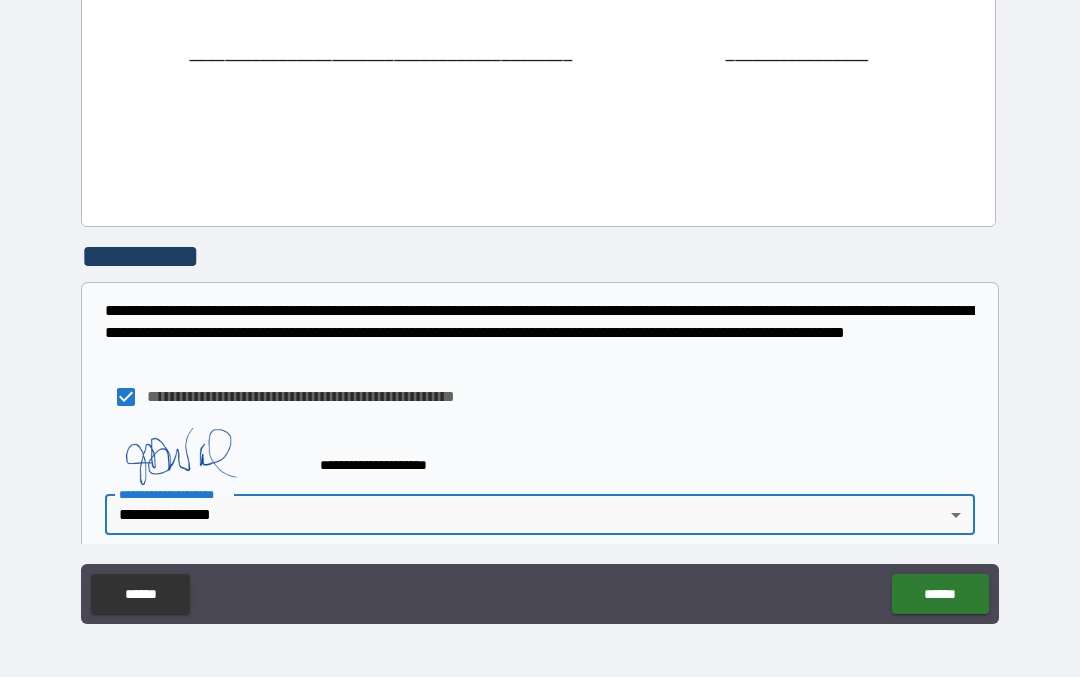 click on "******" at bounding box center [940, 595] 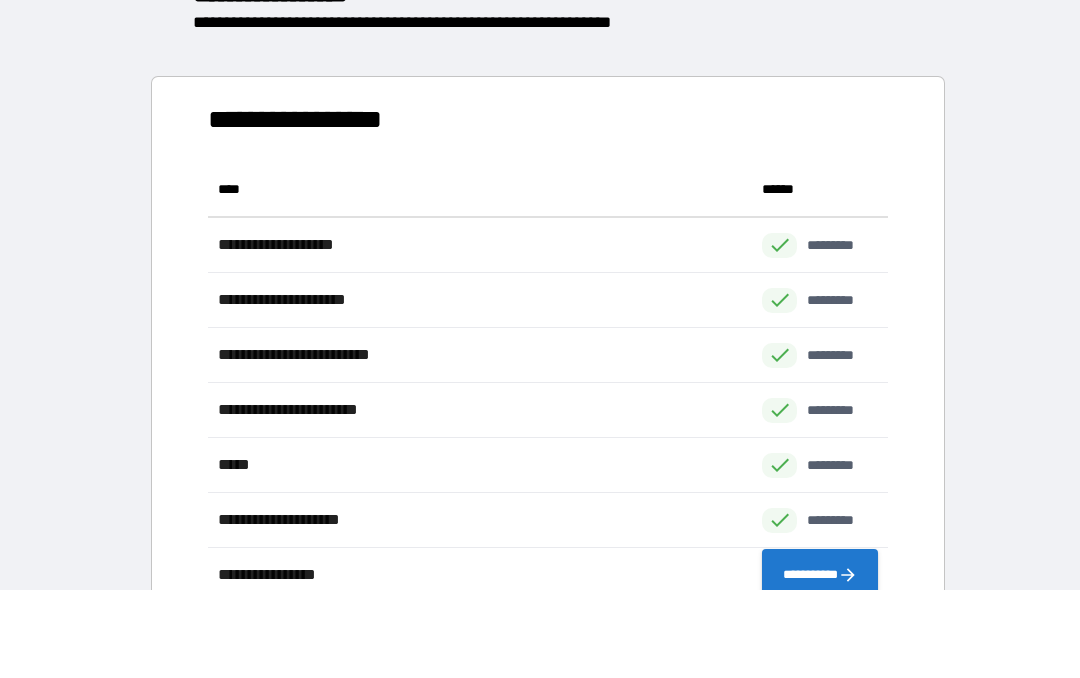 scroll, scrollTop: 441, scrollLeft: 680, axis: both 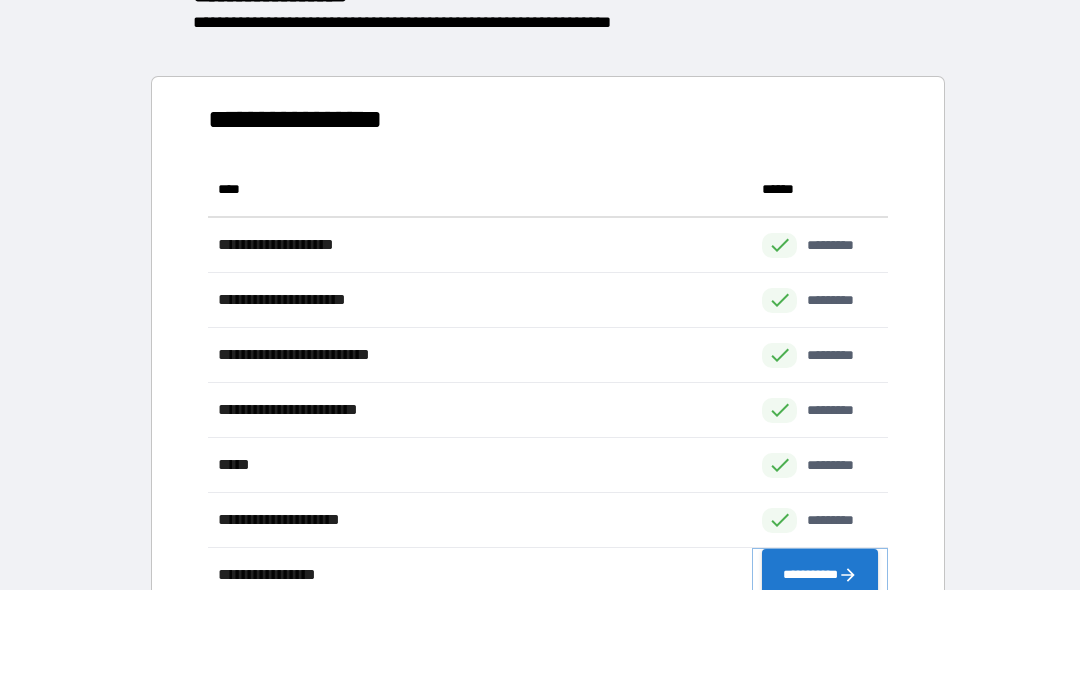 click 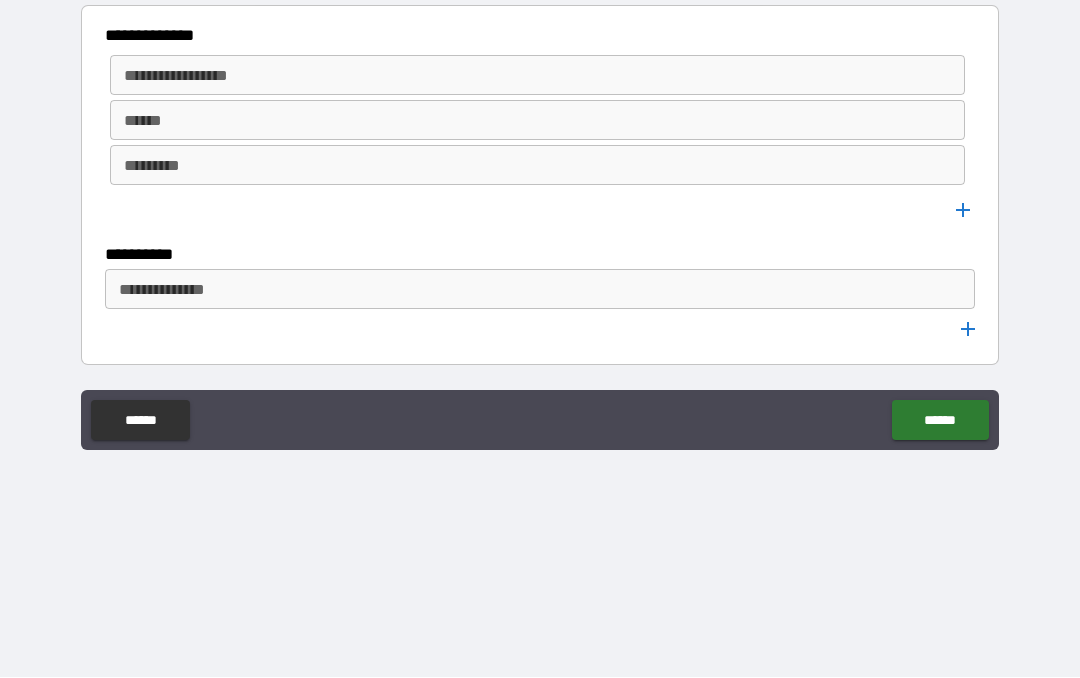 click on "******" at bounding box center (940, 421) 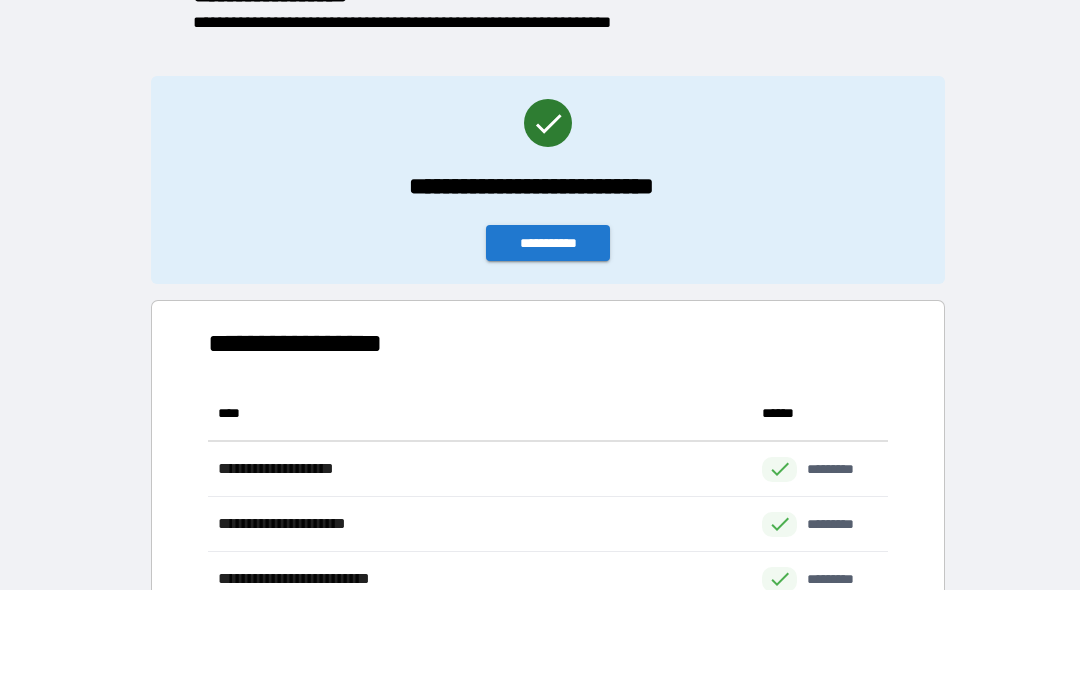 scroll, scrollTop: 441, scrollLeft: 680, axis: both 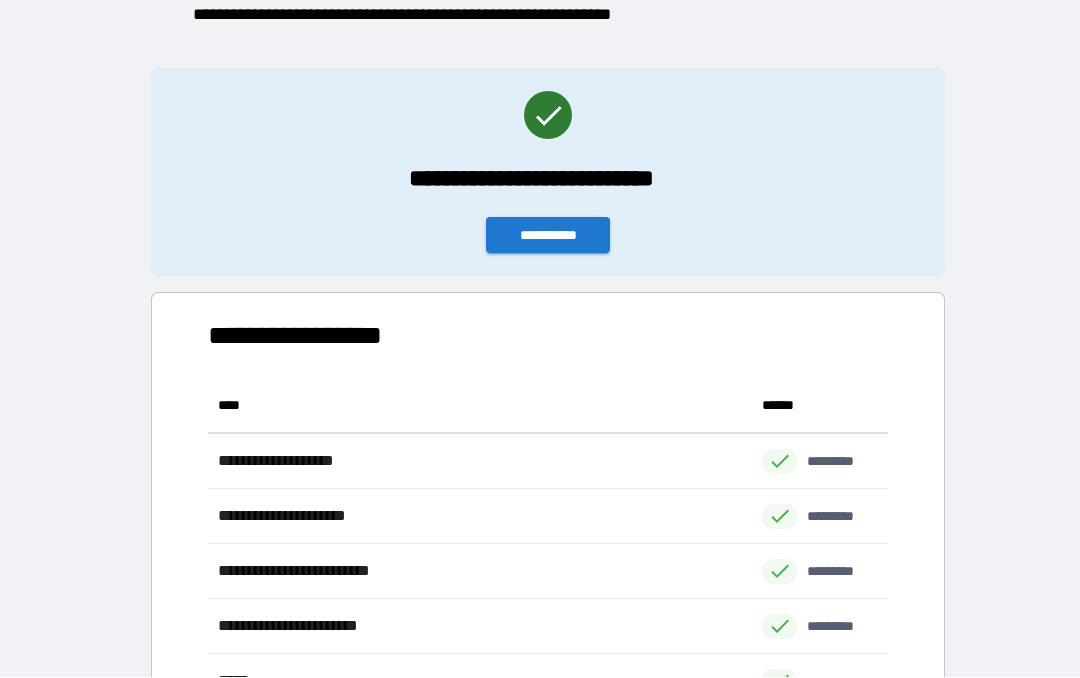 click on "**********" at bounding box center [548, 236] 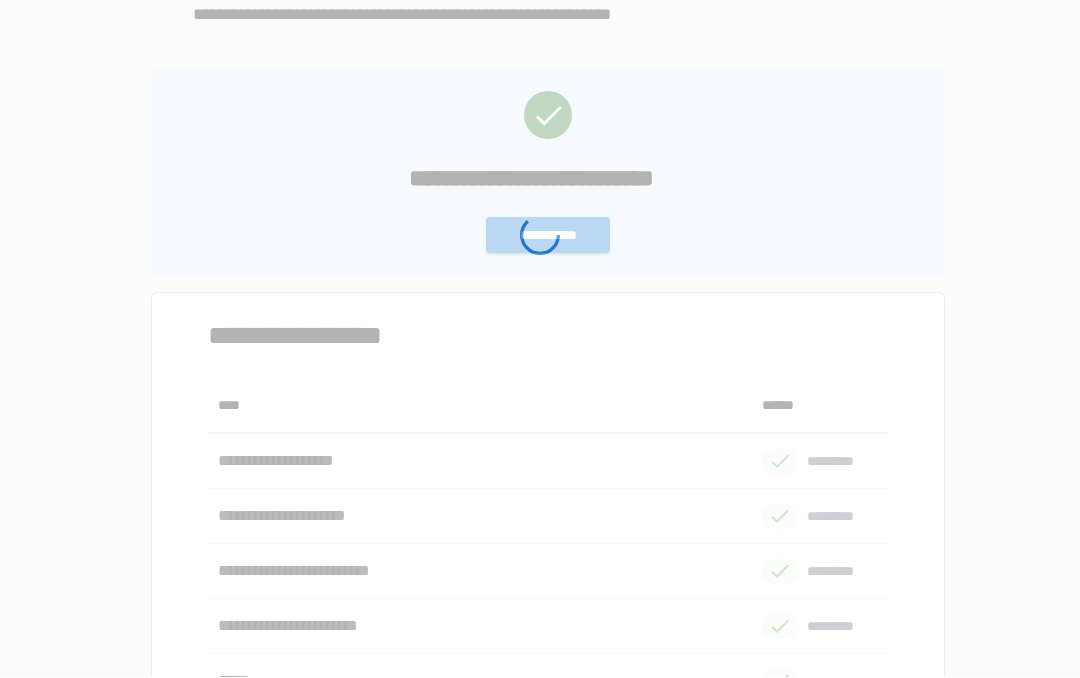 scroll, scrollTop: 0, scrollLeft: 0, axis: both 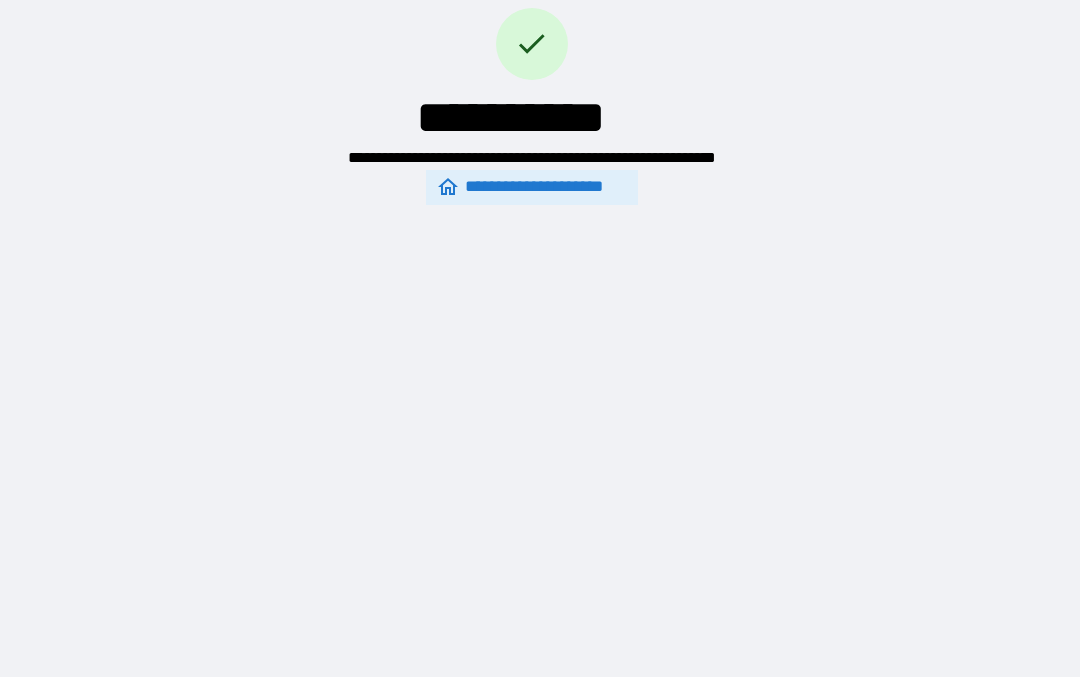 click on "**********" at bounding box center [532, 188] 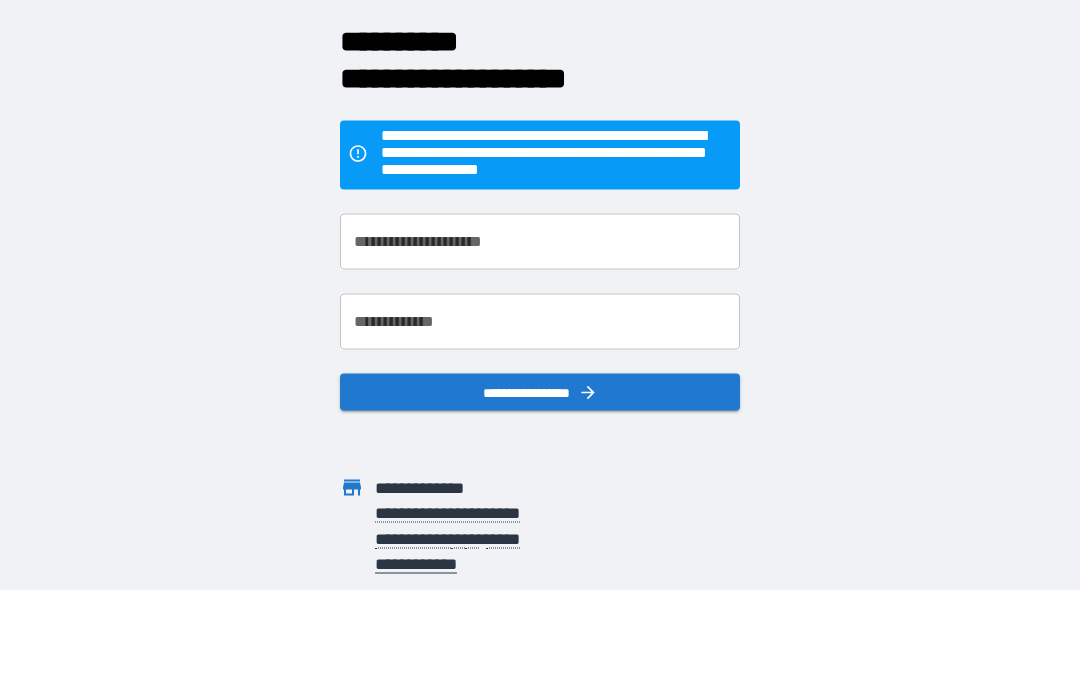 click on "**********" at bounding box center [540, 243] 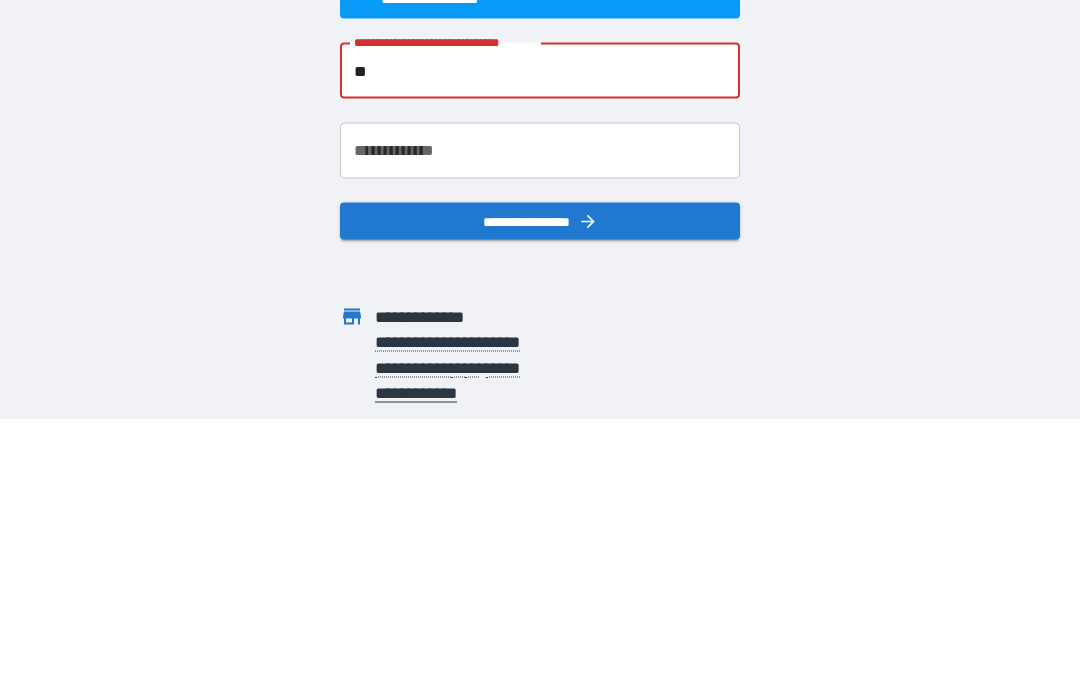 type on "*" 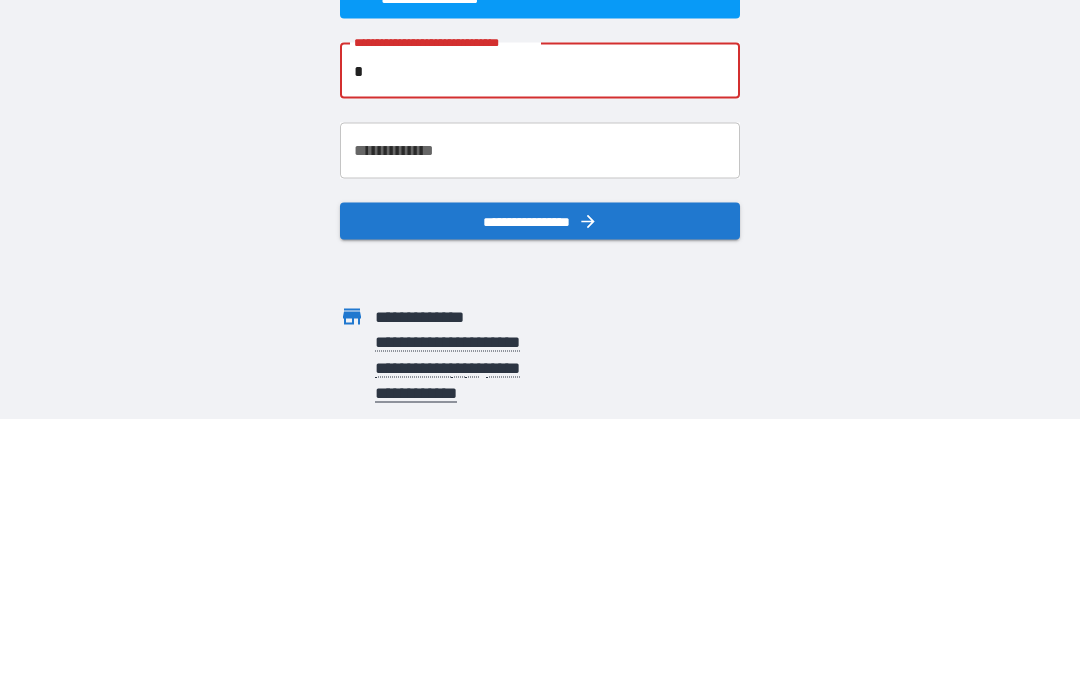 type 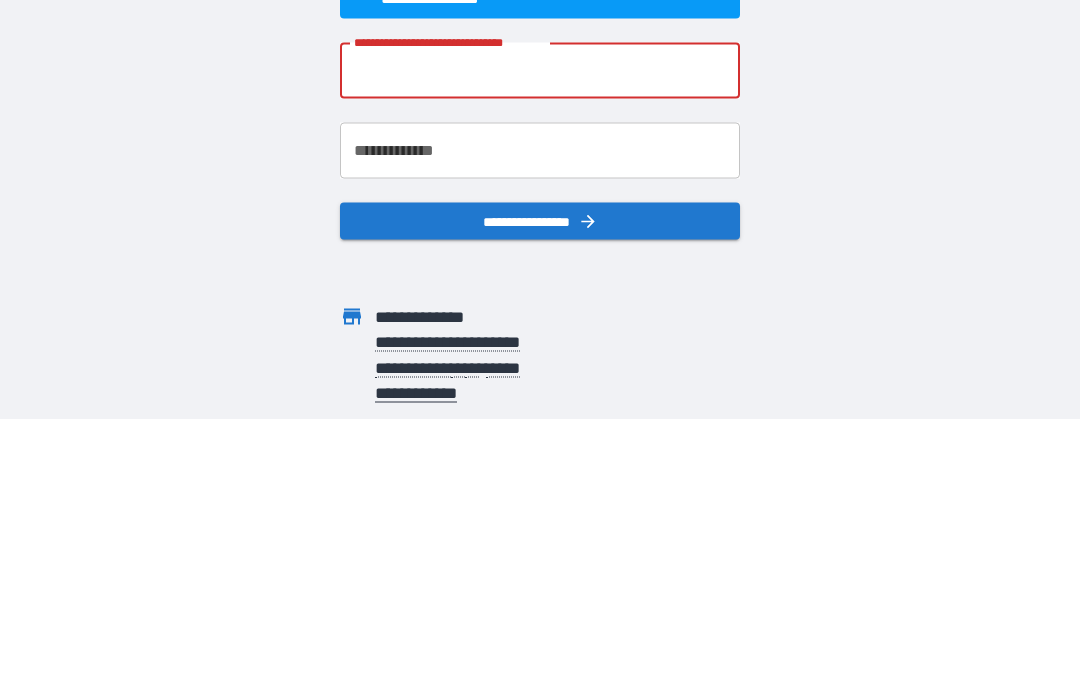 click on "**********" at bounding box center [540, 252] 